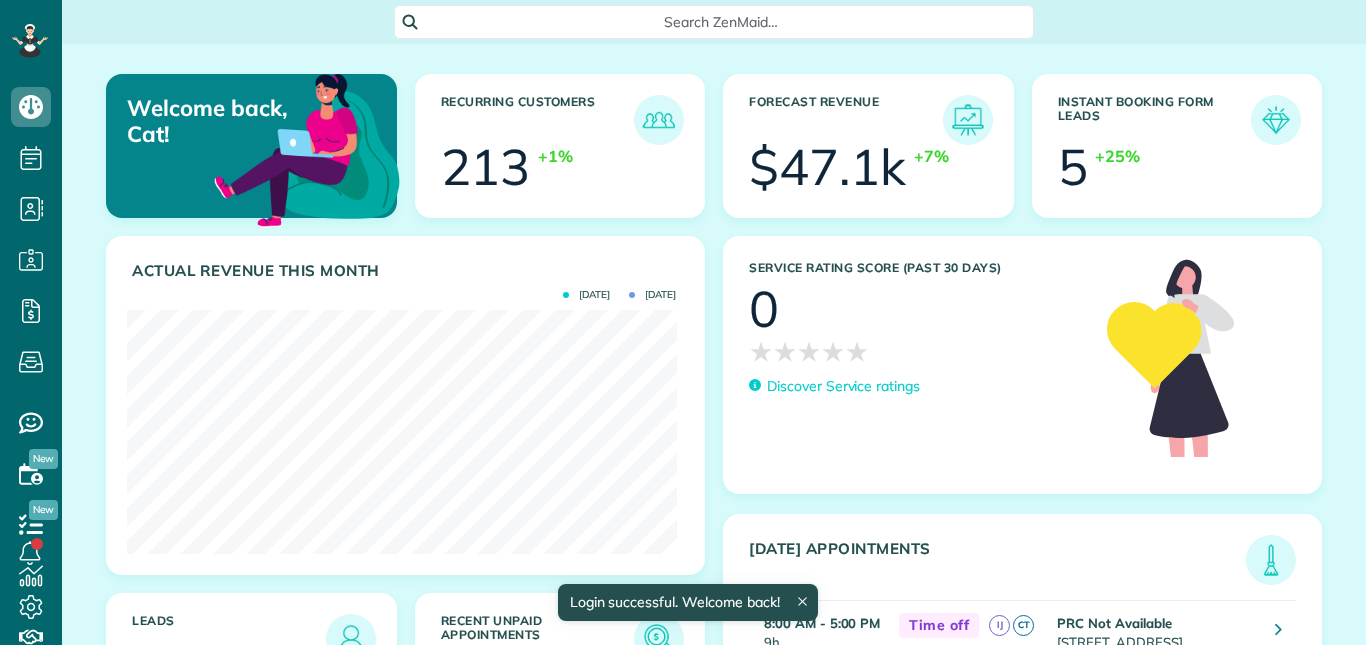 scroll, scrollTop: 0, scrollLeft: 0, axis: both 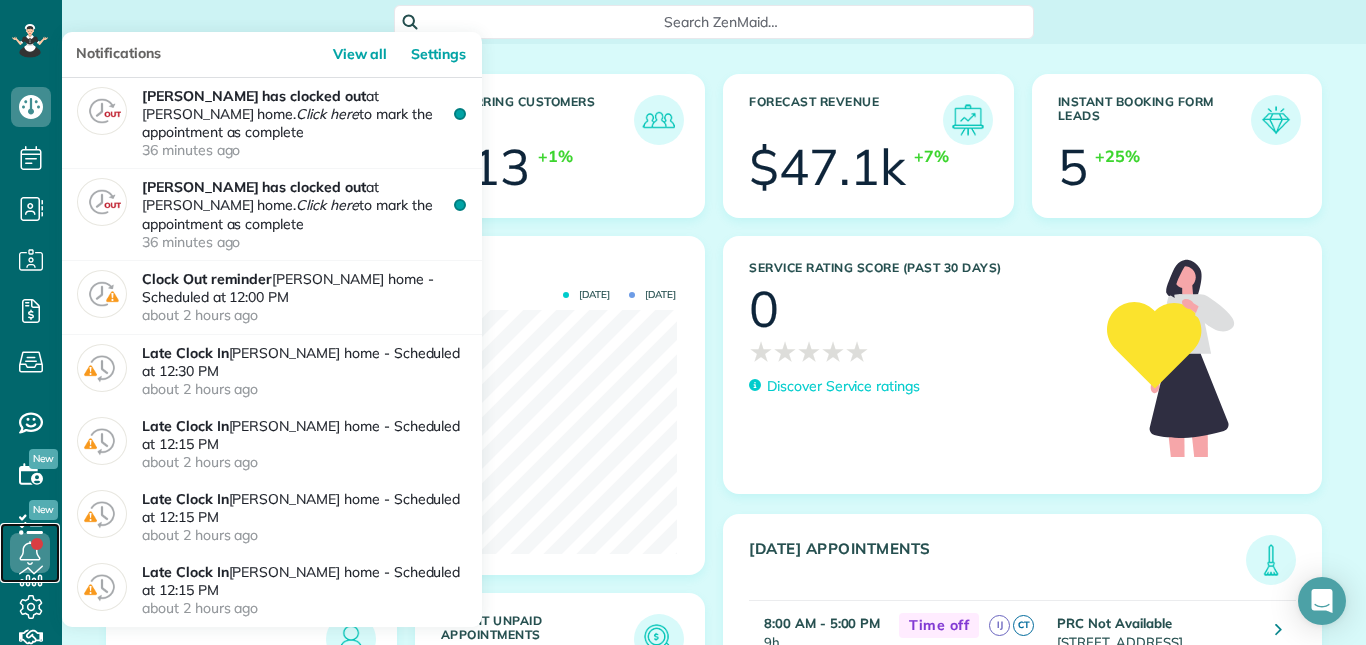 click 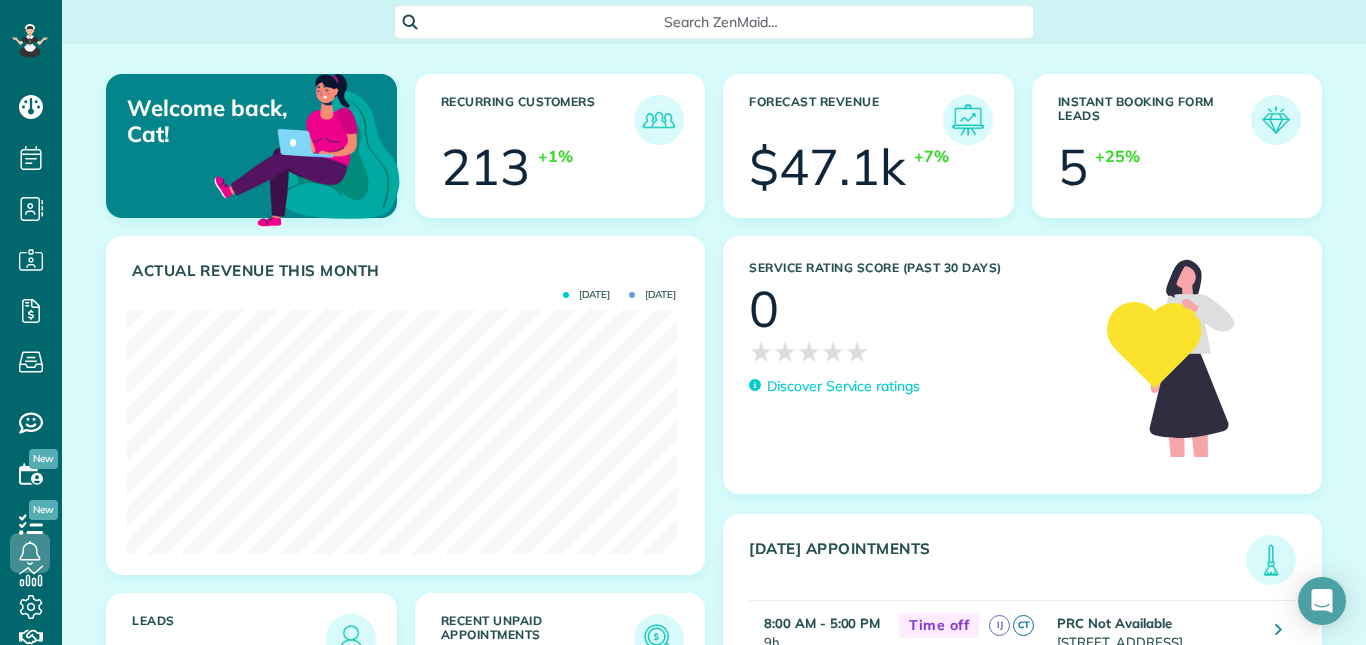 click on "Search ZenMaid…" at bounding box center (714, 22) 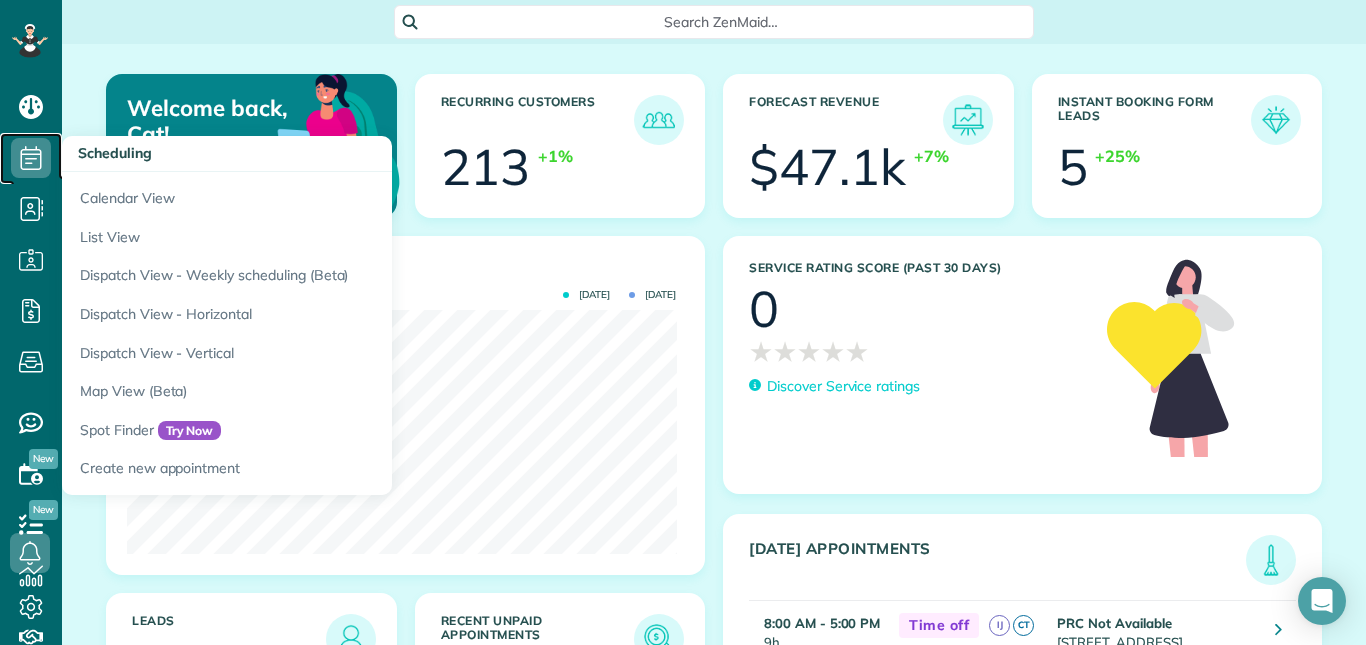 click 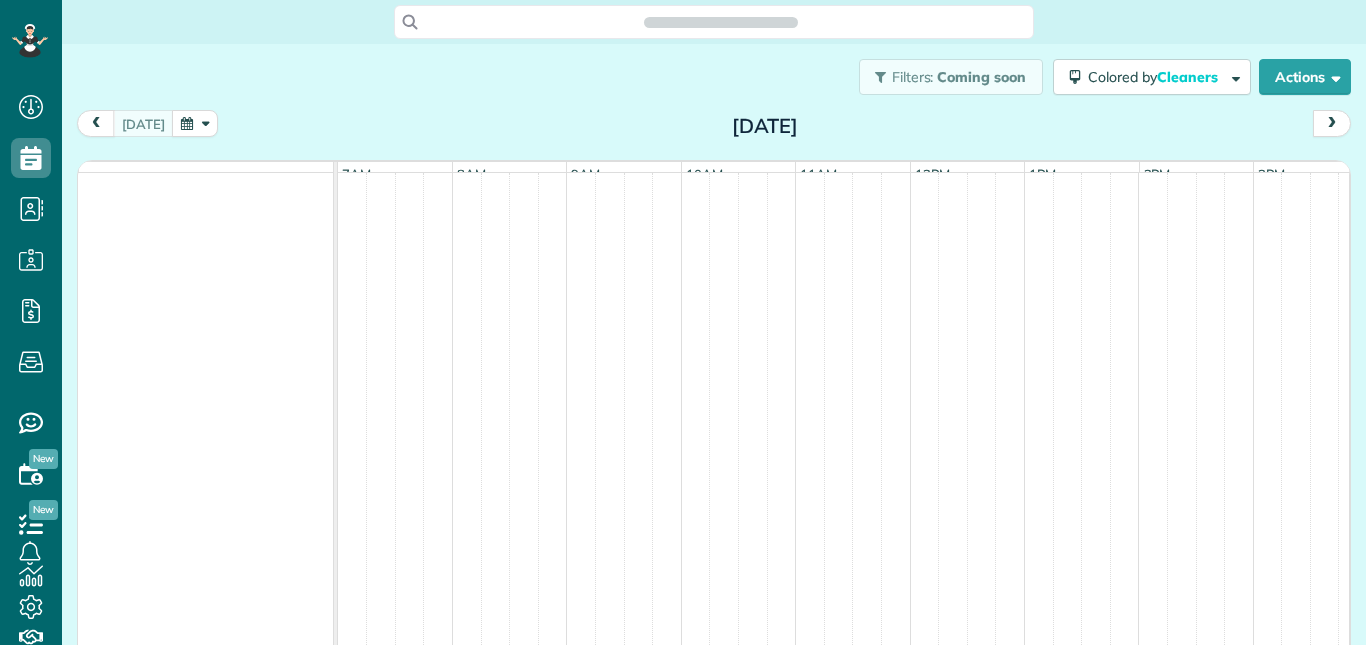 scroll, scrollTop: 0, scrollLeft: 0, axis: both 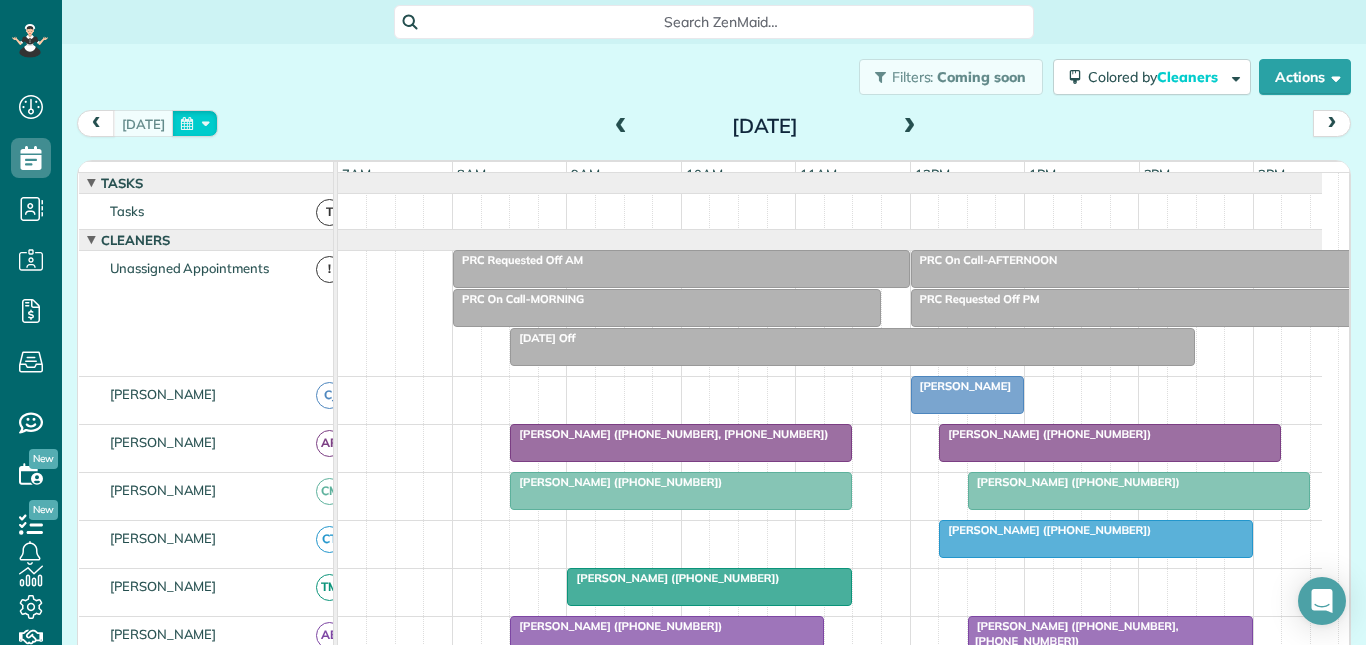click at bounding box center [195, 123] 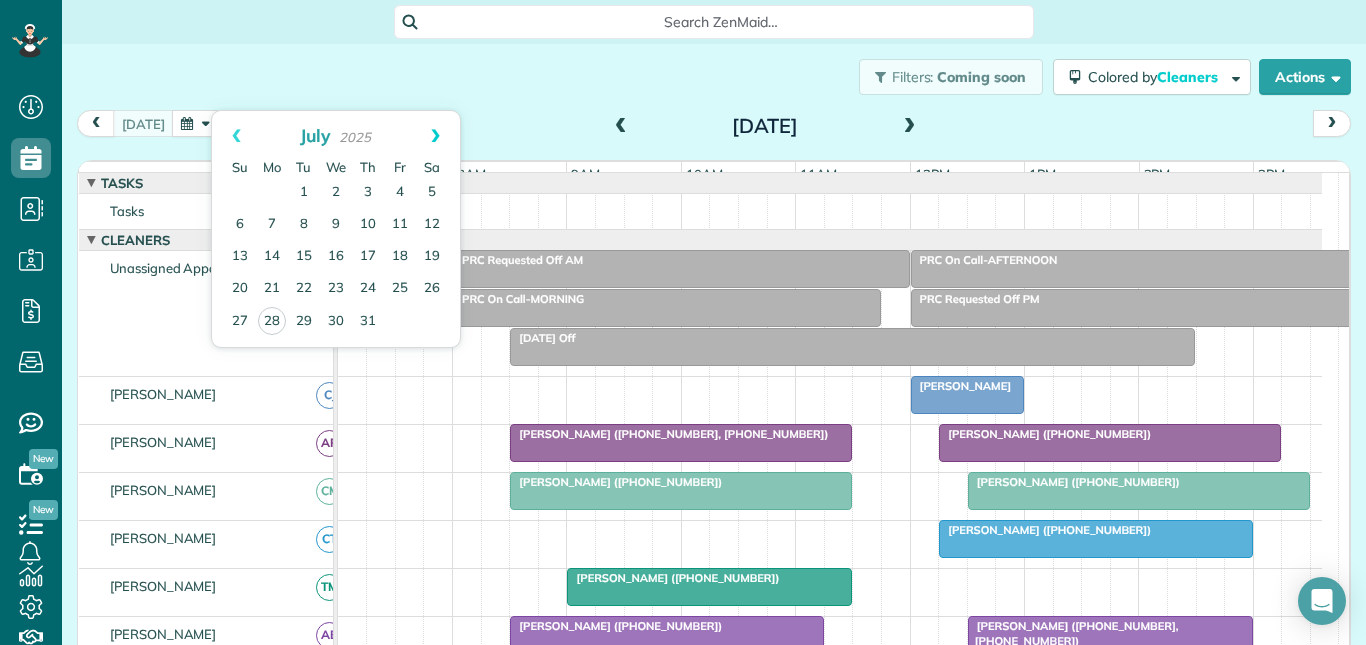 click on "Next" at bounding box center [435, 136] 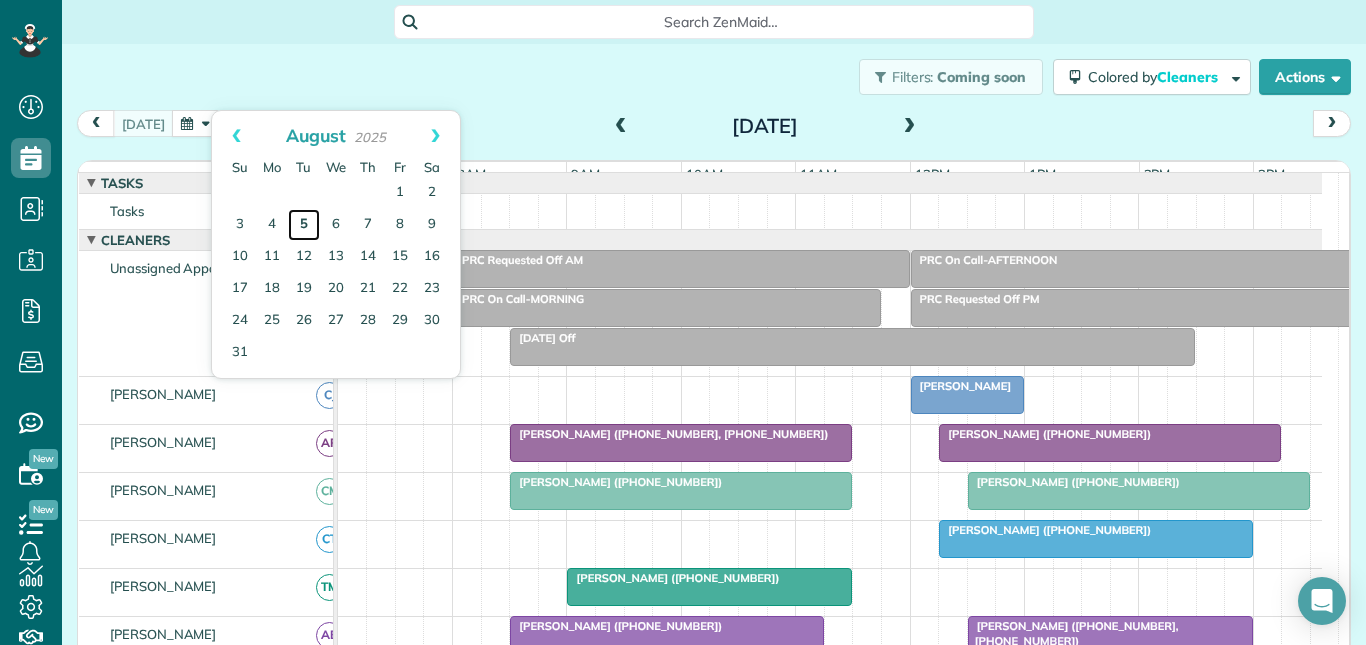 click on "5" at bounding box center (304, 225) 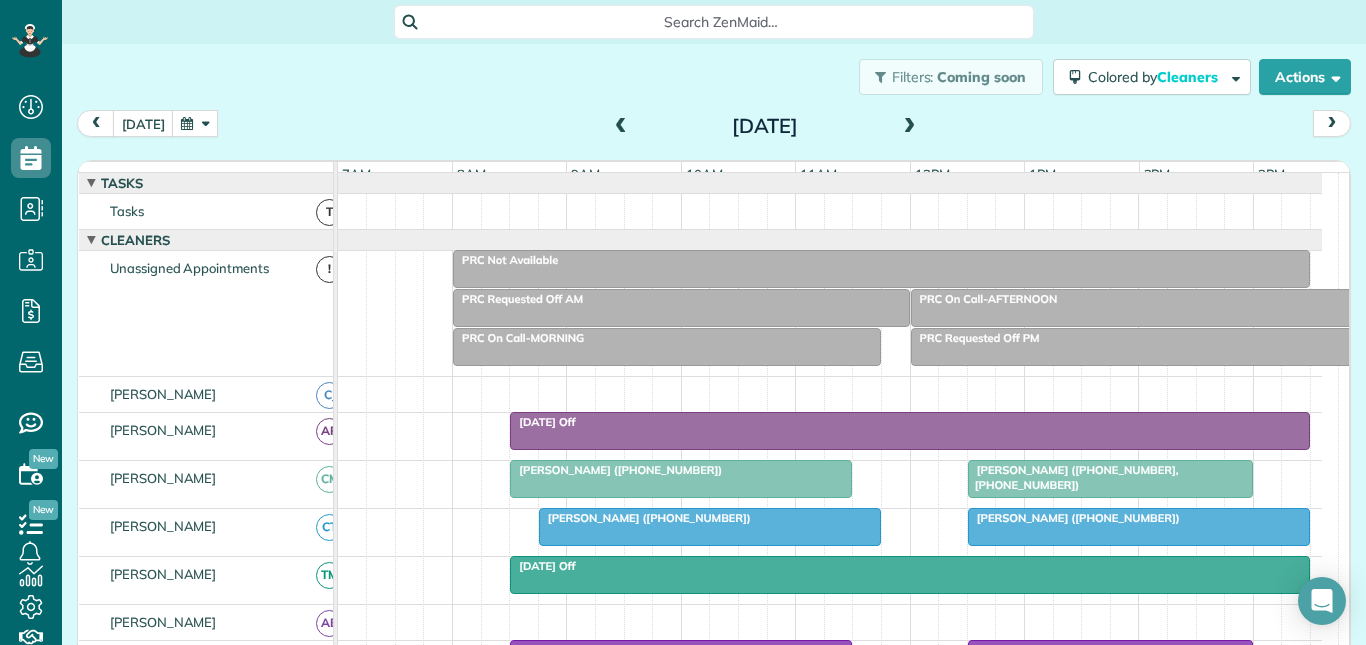 scroll, scrollTop: 168, scrollLeft: 0, axis: vertical 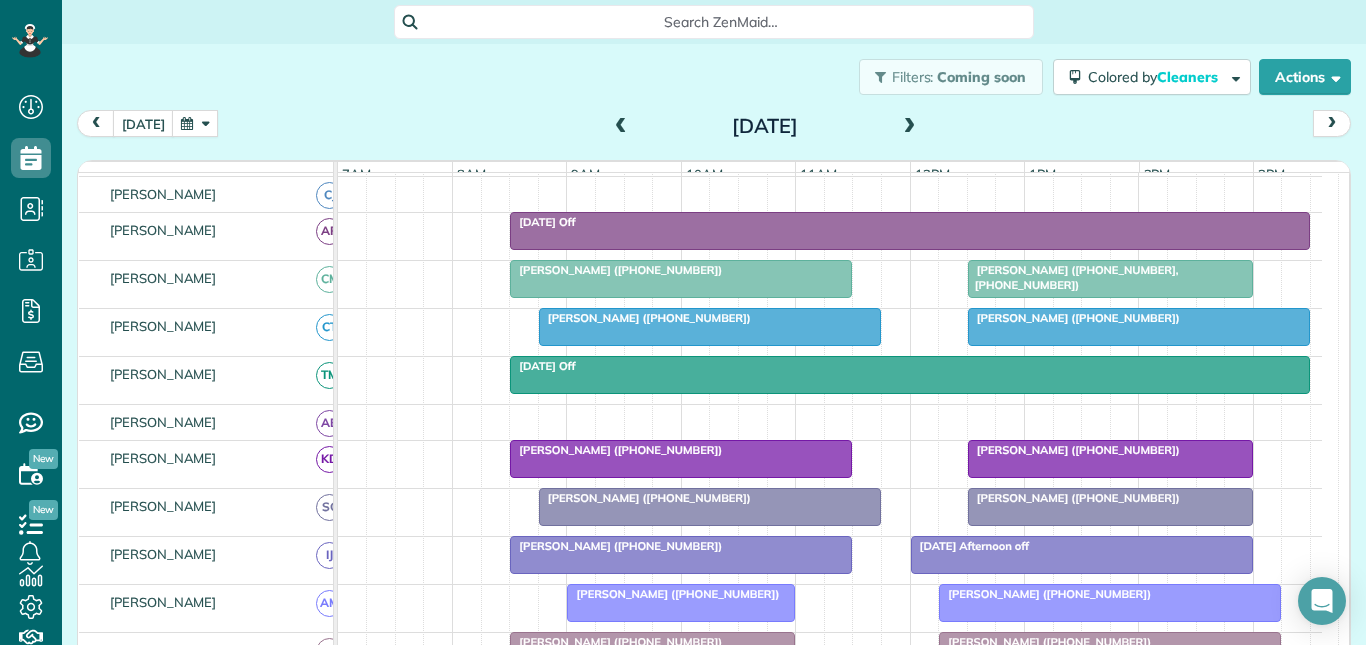 click on "Susan Barrow (+19122699893)" at bounding box center [681, 270] 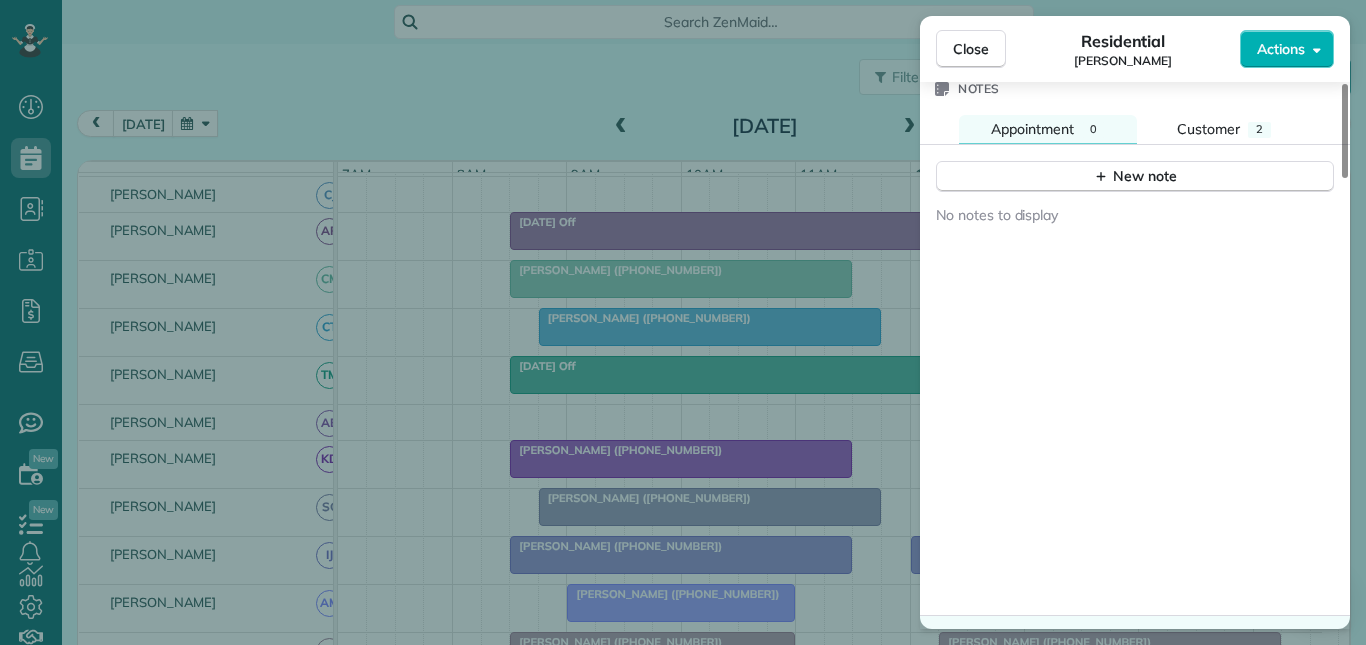 scroll, scrollTop: 2300, scrollLeft: 0, axis: vertical 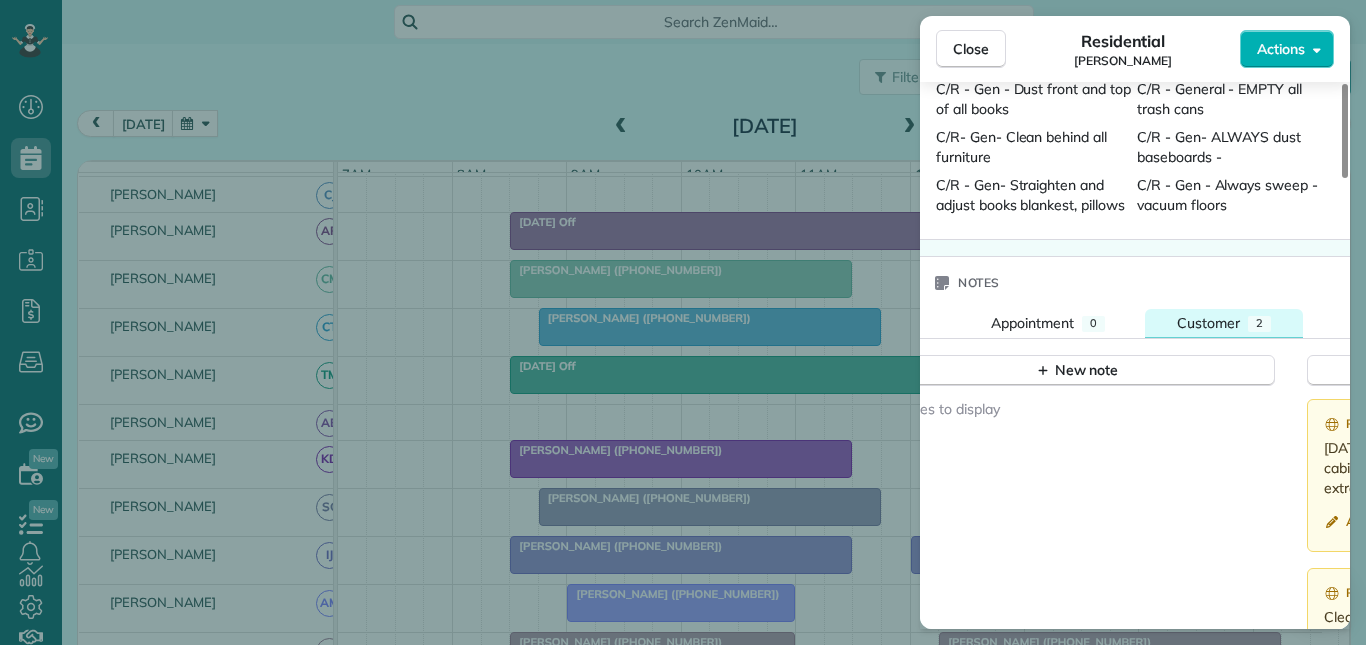 click on "Customer" at bounding box center (1208, 323) 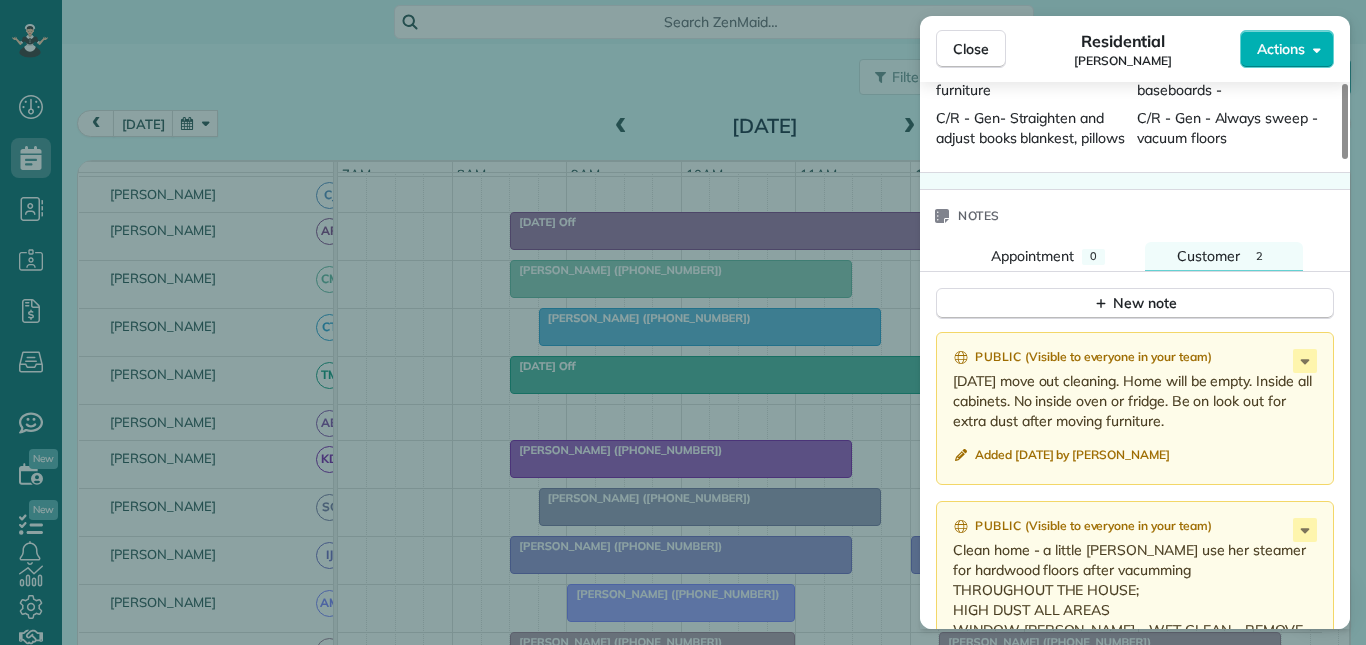 scroll, scrollTop: 2400, scrollLeft: 0, axis: vertical 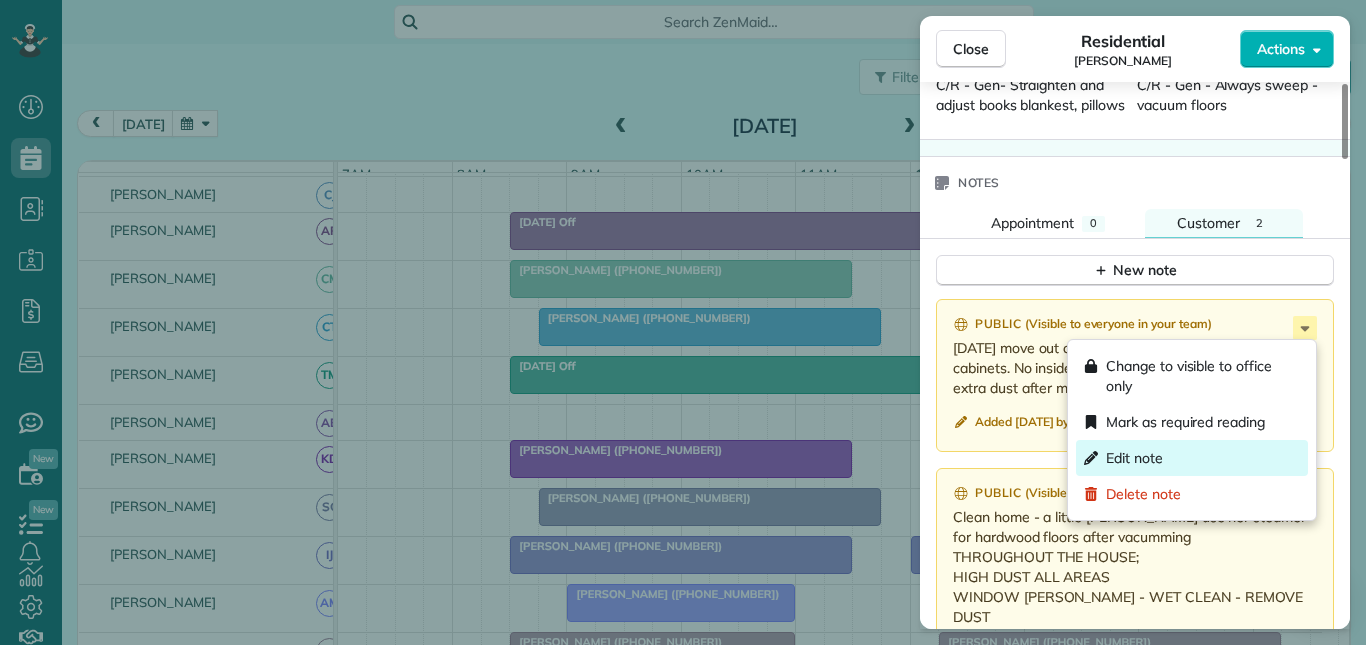 click on "Edit note" at bounding box center (1134, 458) 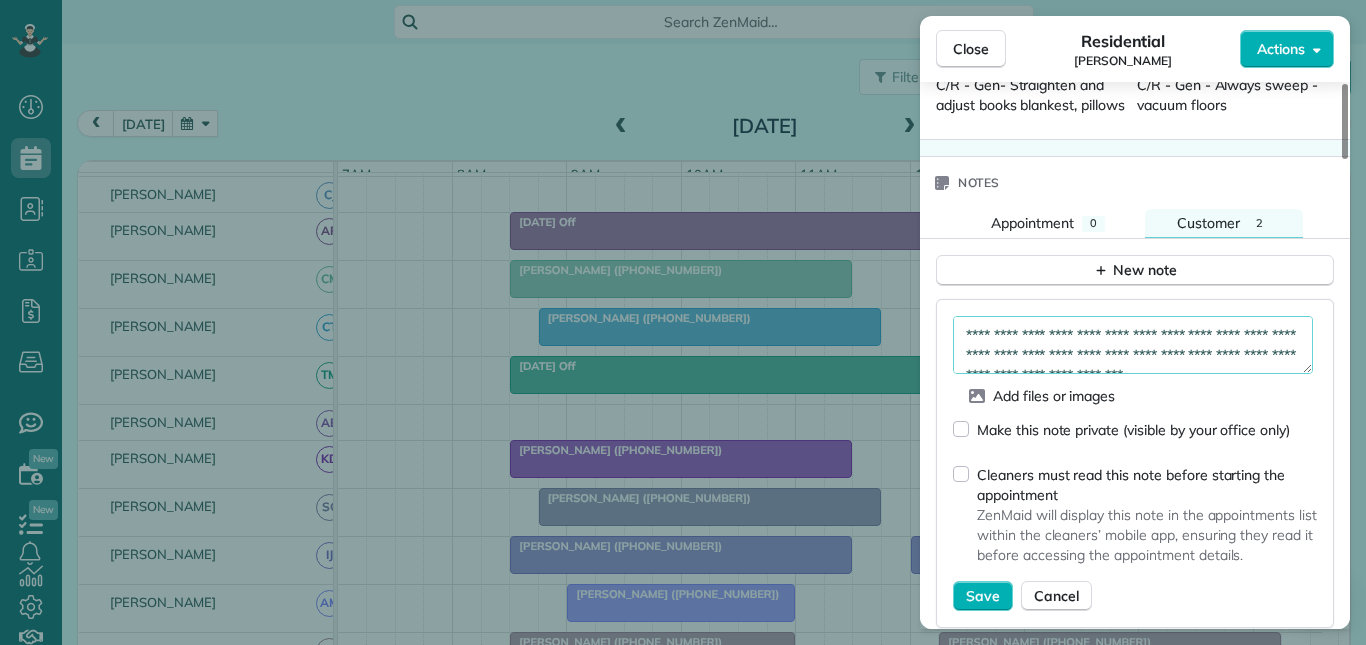 click on "**********" at bounding box center [1133, 345] 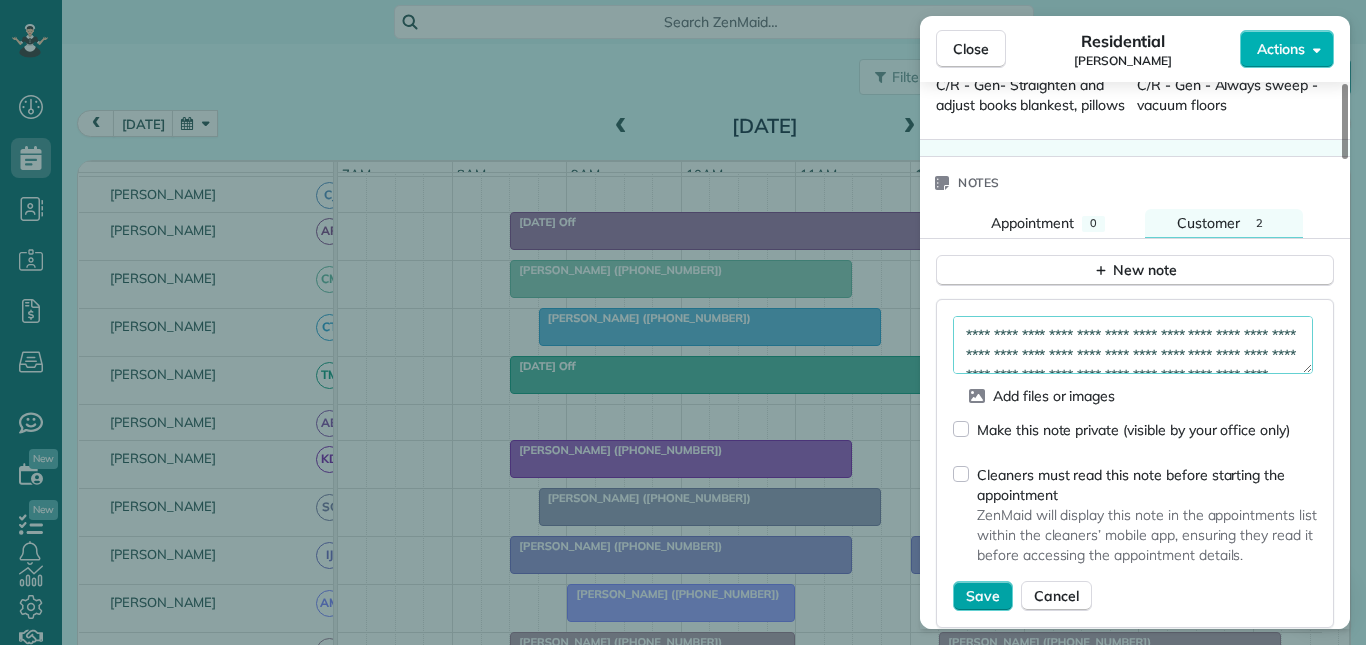 type on "**********" 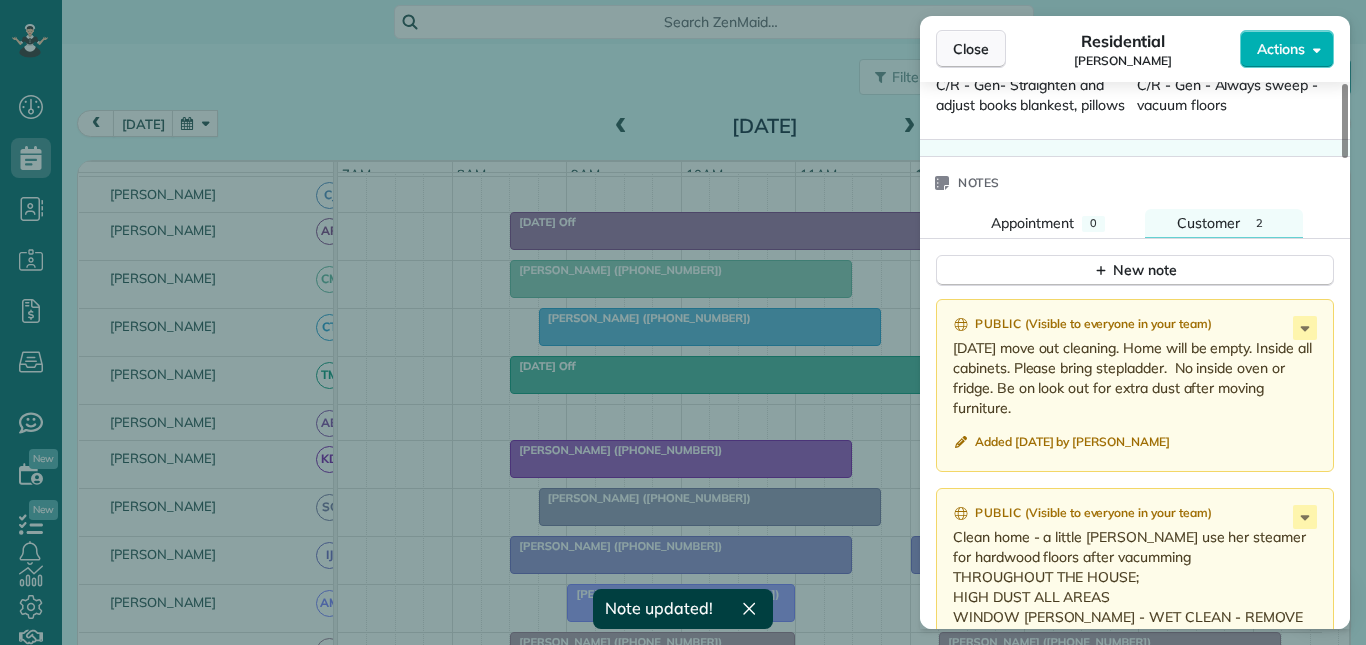 click on "Close" at bounding box center (971, 49) 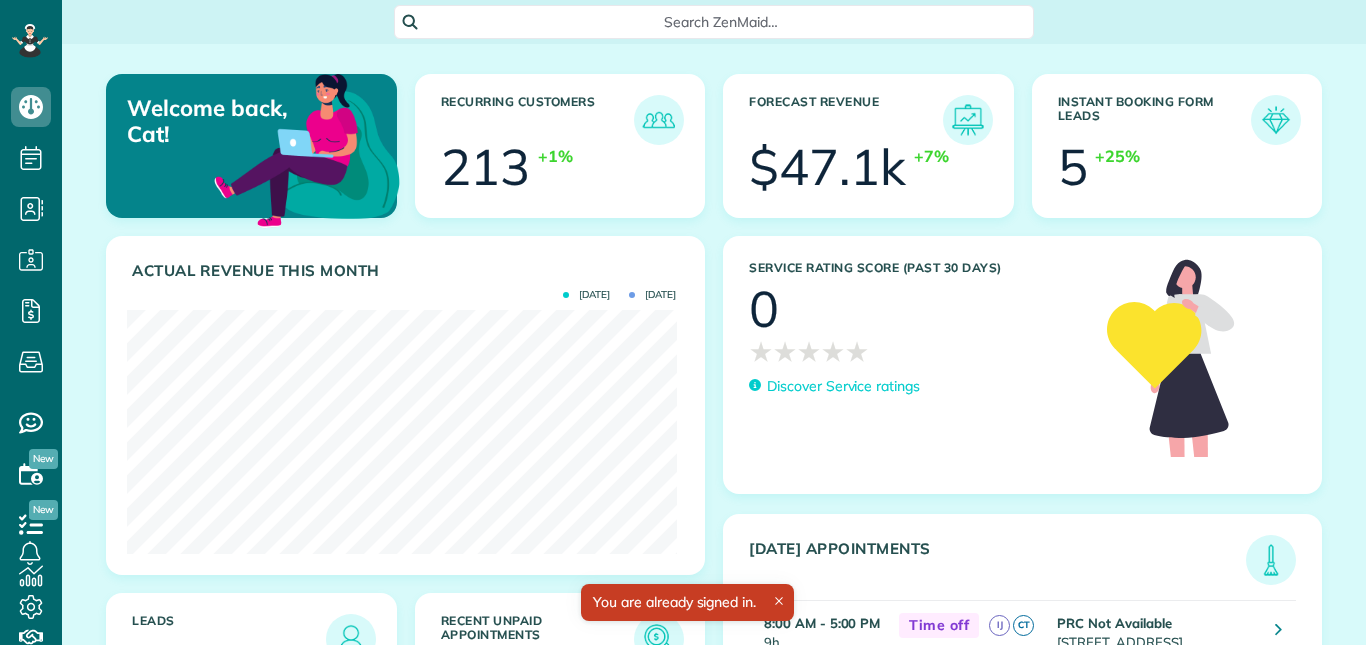 scroll, scrollTop: 0, scrollLeft: 0, axis: both 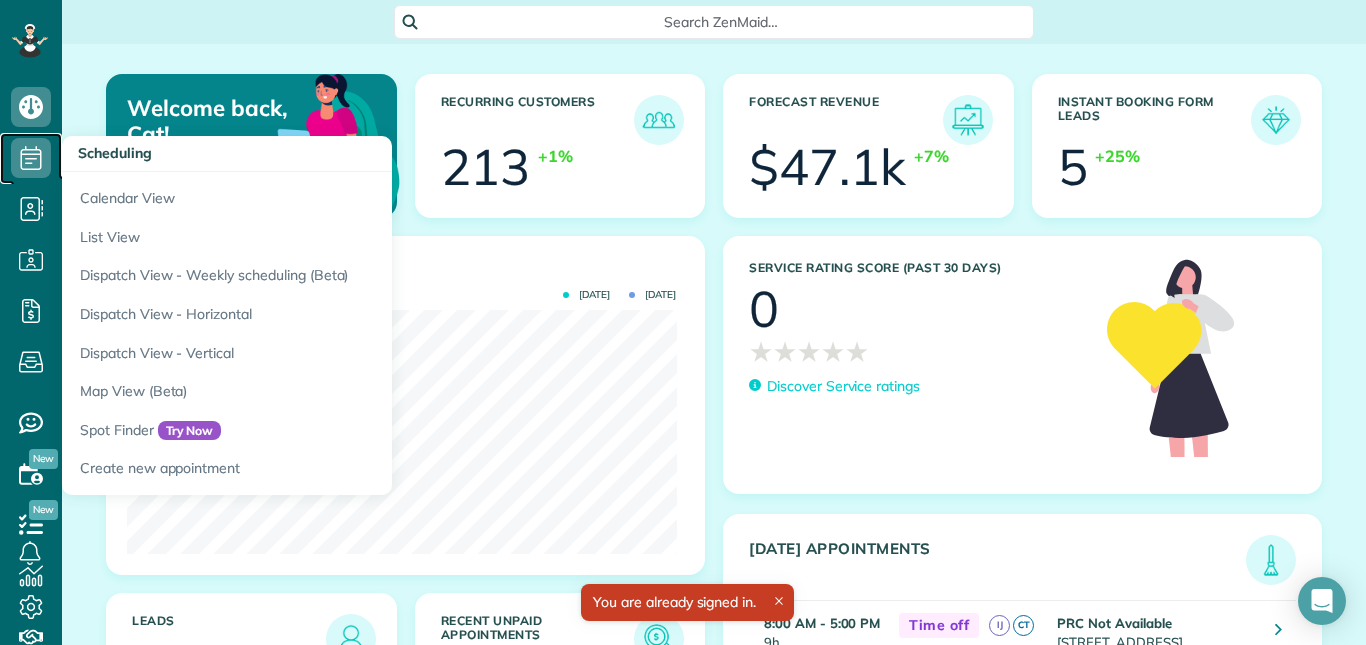 click 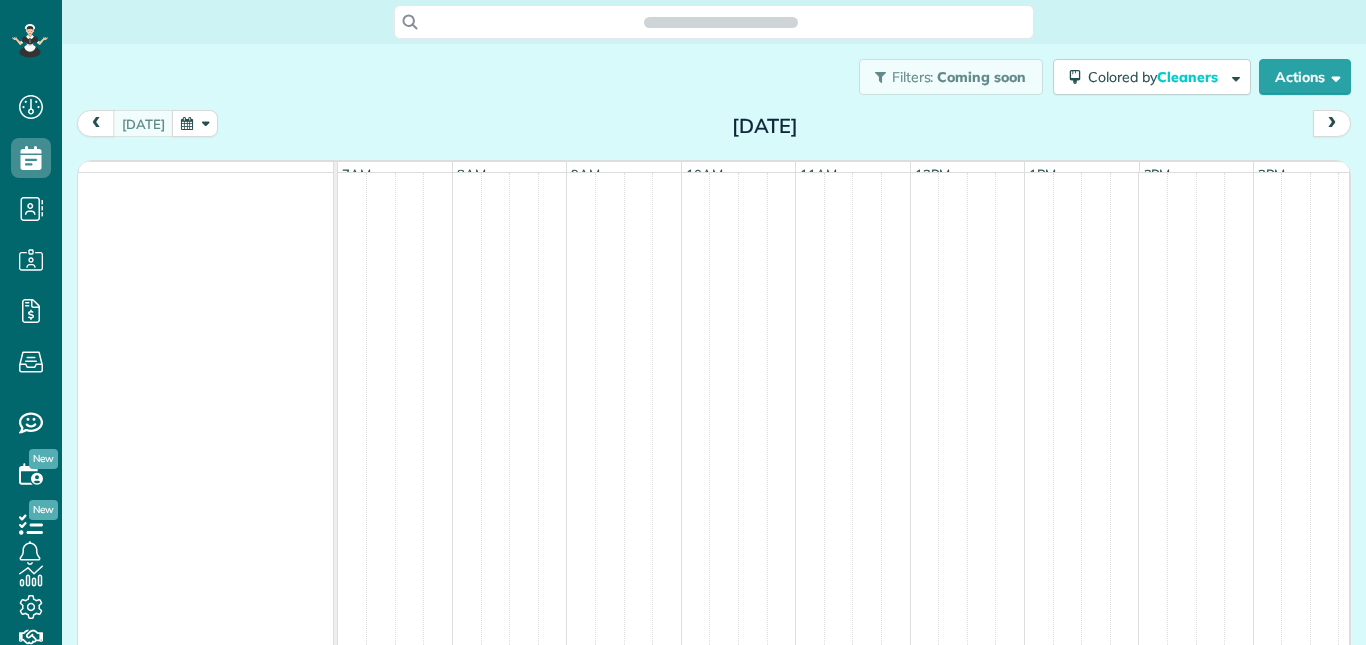 scroll, scrollTop: 0, scrollLeft: 0, axis: both 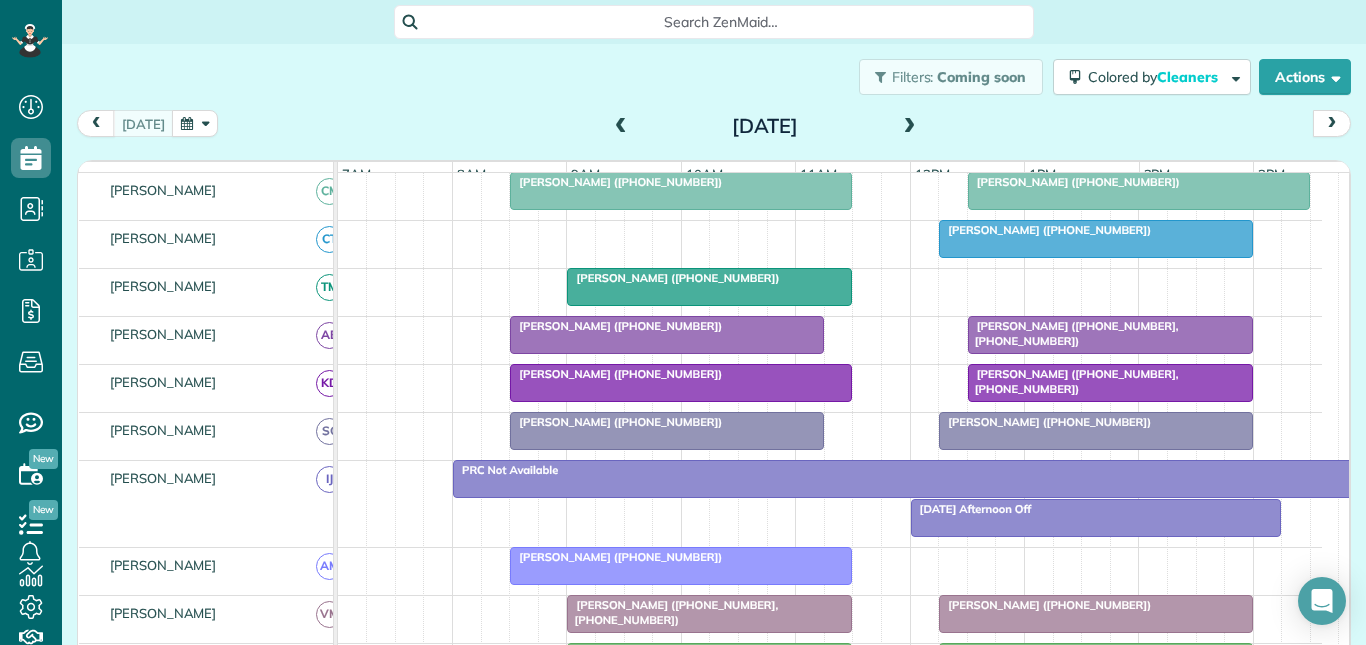 click on "Matt Samataro (+14042002357, +16788985527)" at bounding box center [1073, 333] 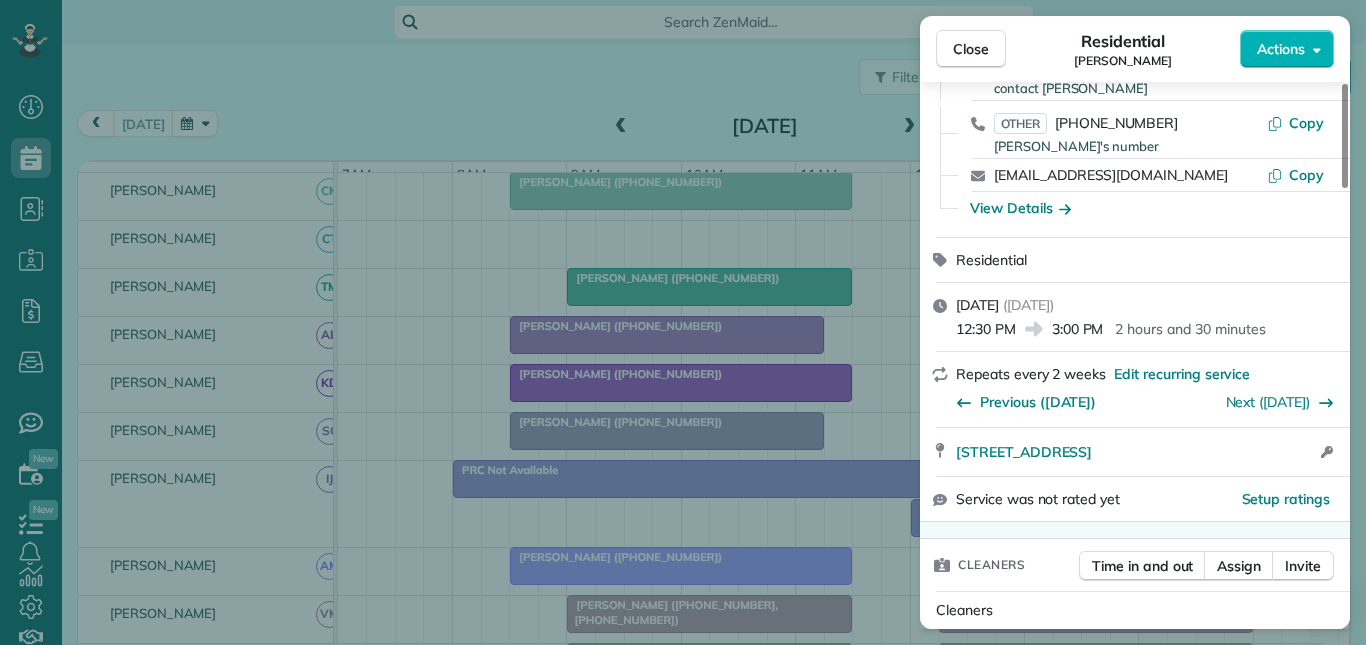scroll, scrollTop: 400, scrollLeft: 0, axis: vertical 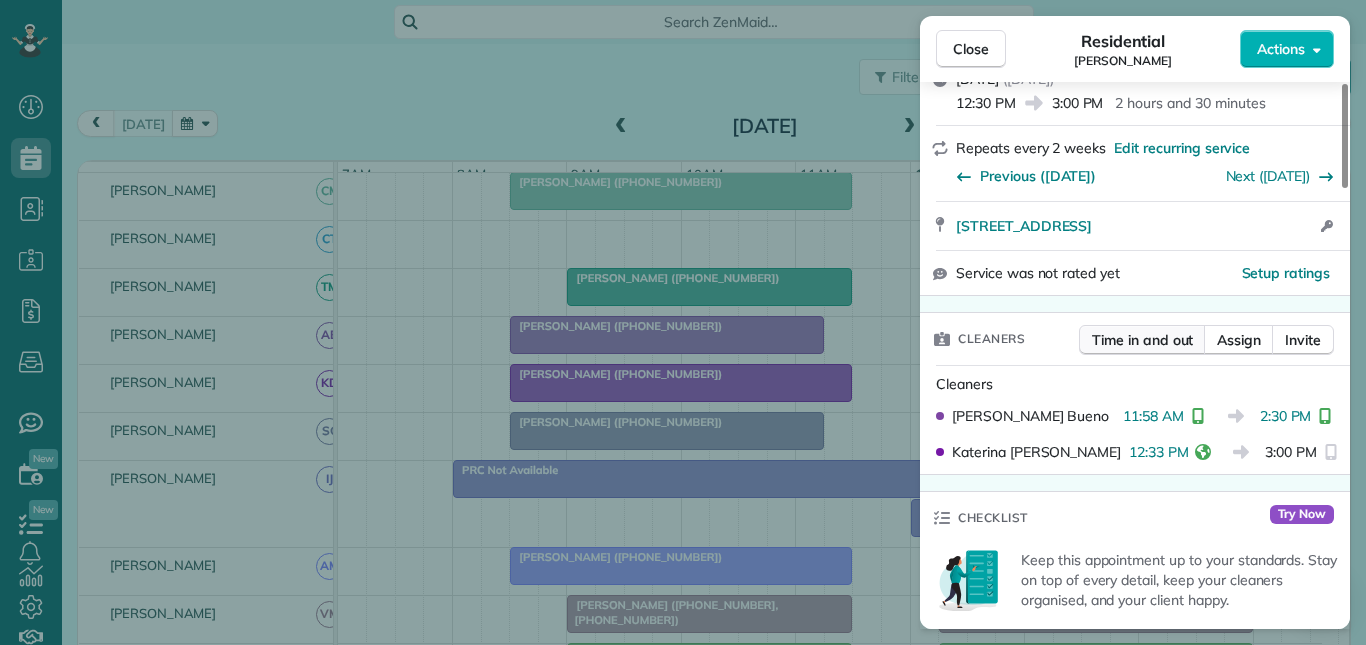 click on "Time in and out" at bounding box center (1142, 340) 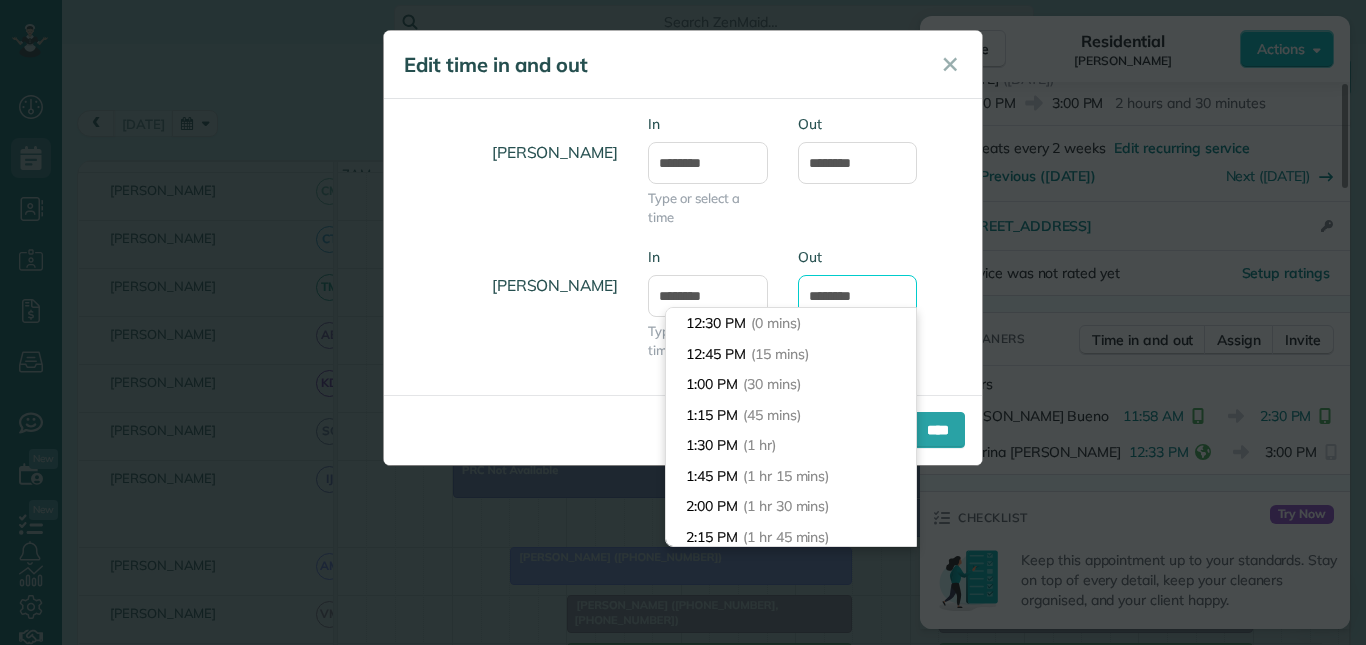 click on "*******" at bounding box center (858, 296) 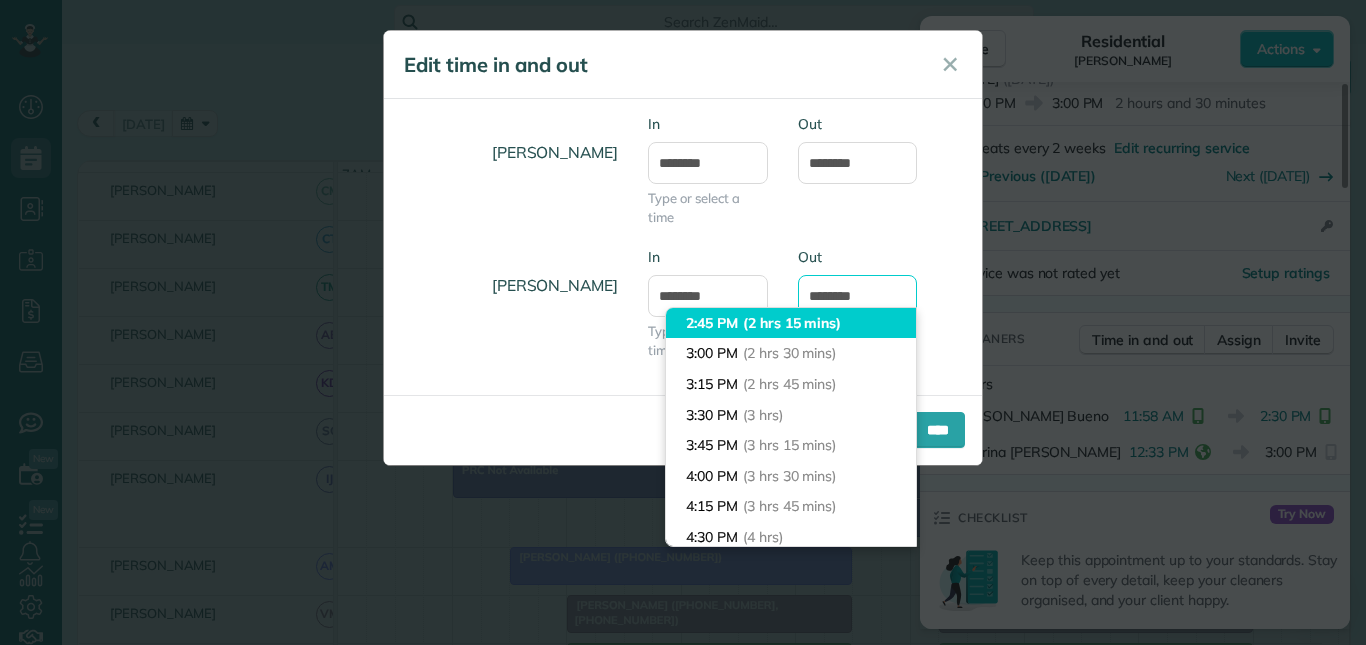 scroll, scrollTop: 175, scrollLeft: 0, axis: vertical 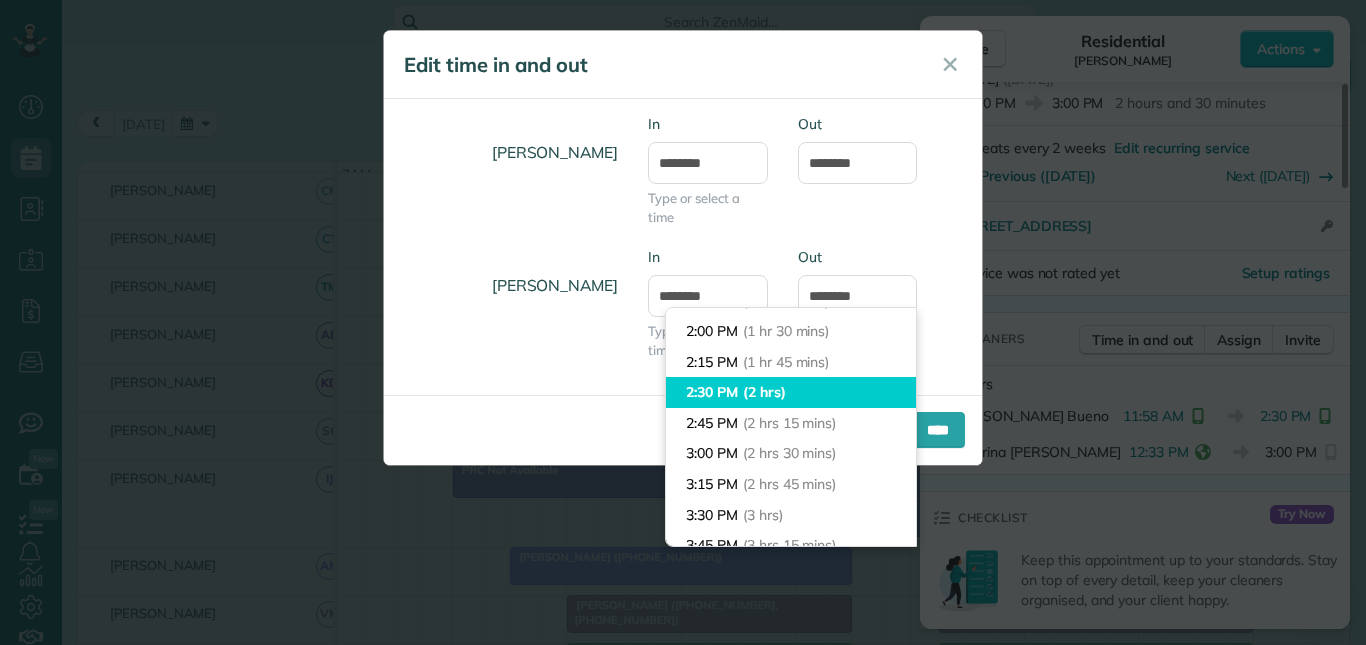 type on "*******" 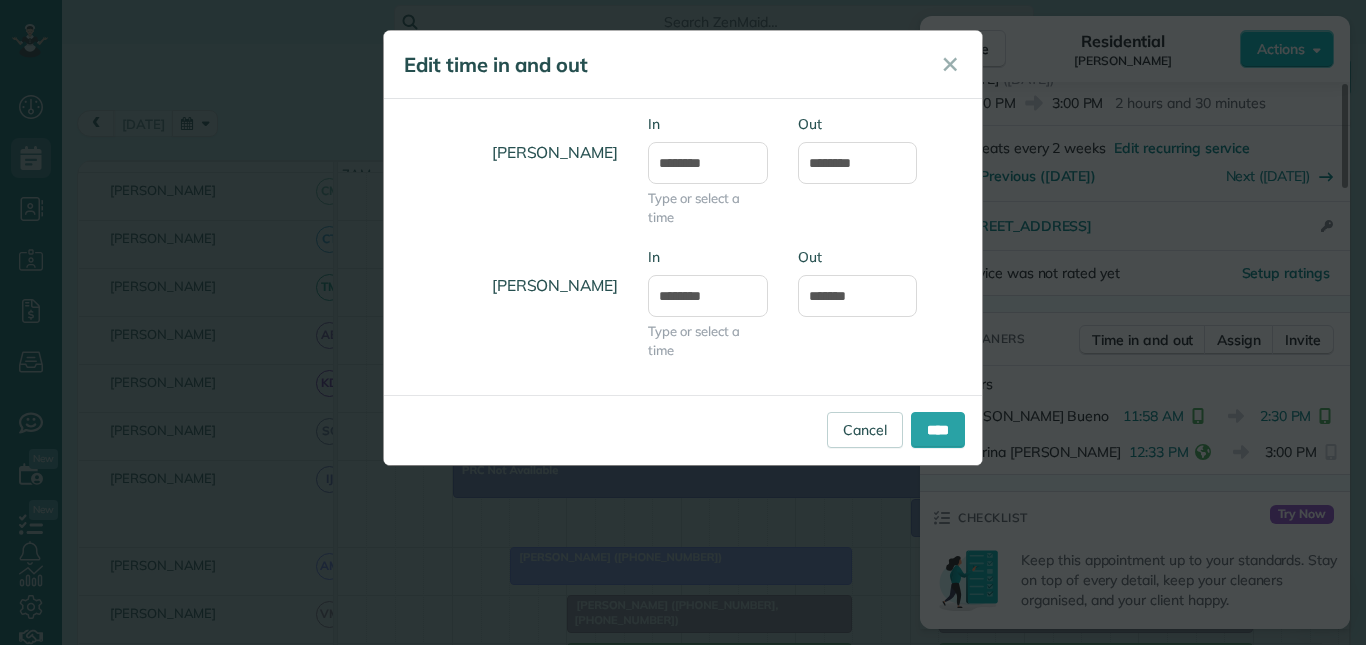 click on "Dashboard
Scheduling
Calendar View
List View
Dispatch View - Weekly scheduling (Beta)" at bounding box center [683, 322] 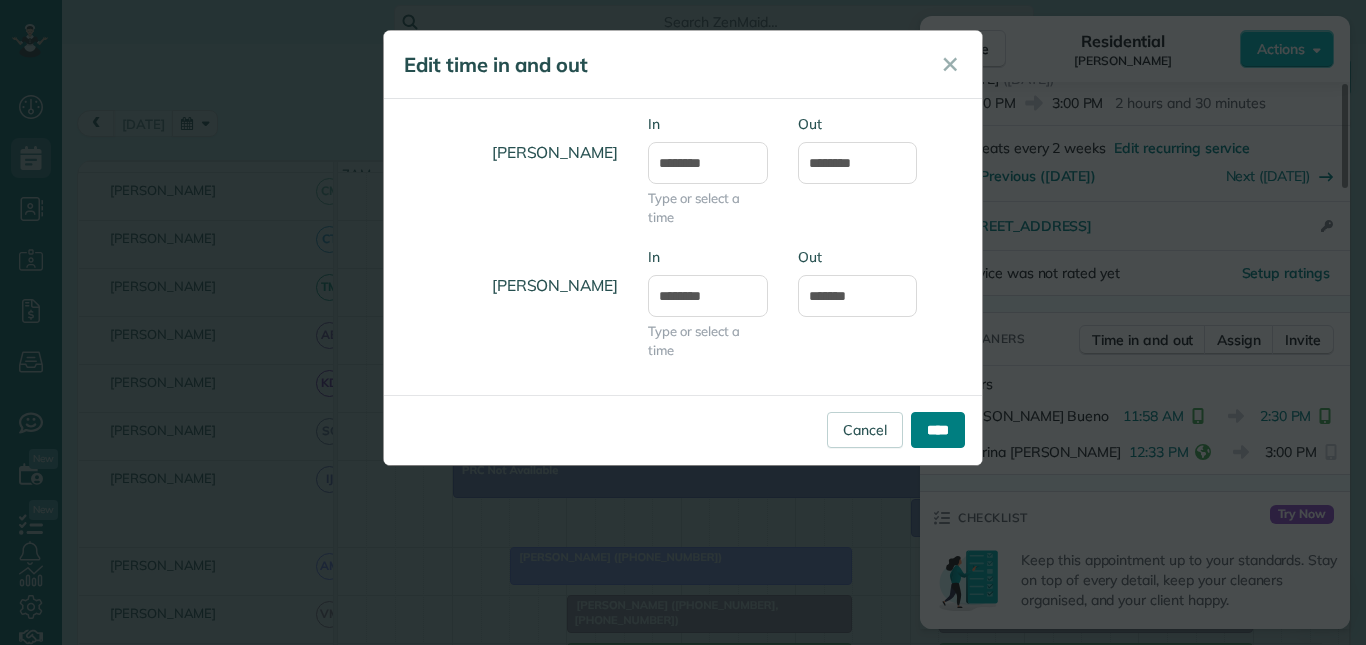 click on "****" at bounding box center (938, 430) 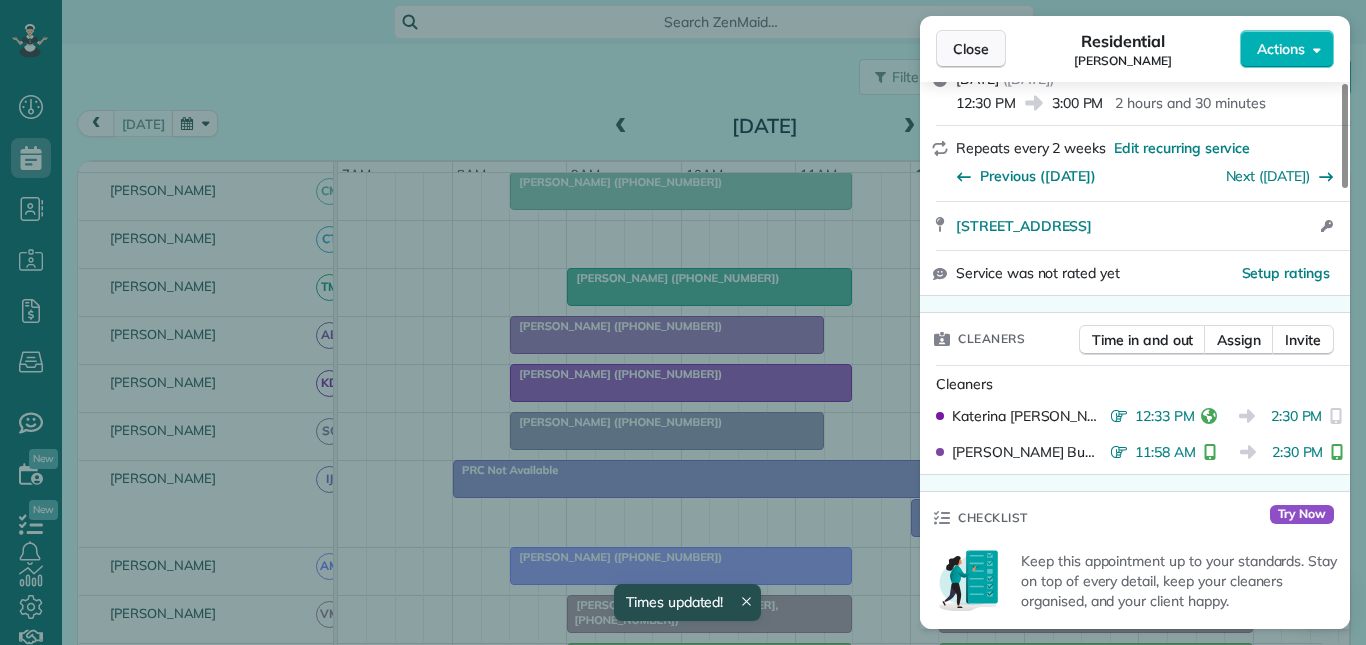 click on "Close" at bounding box center [971, 49] 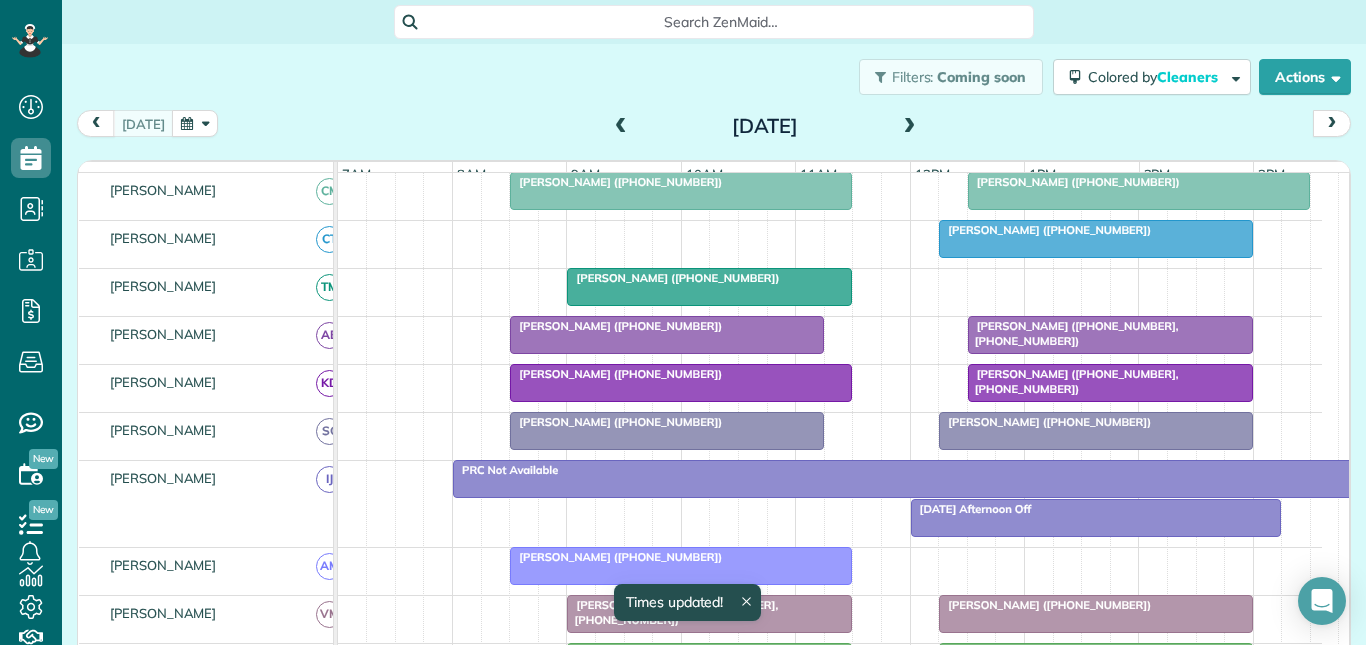 scroll, scrollTop: 228, scrollLeft: 0, axis: vertical 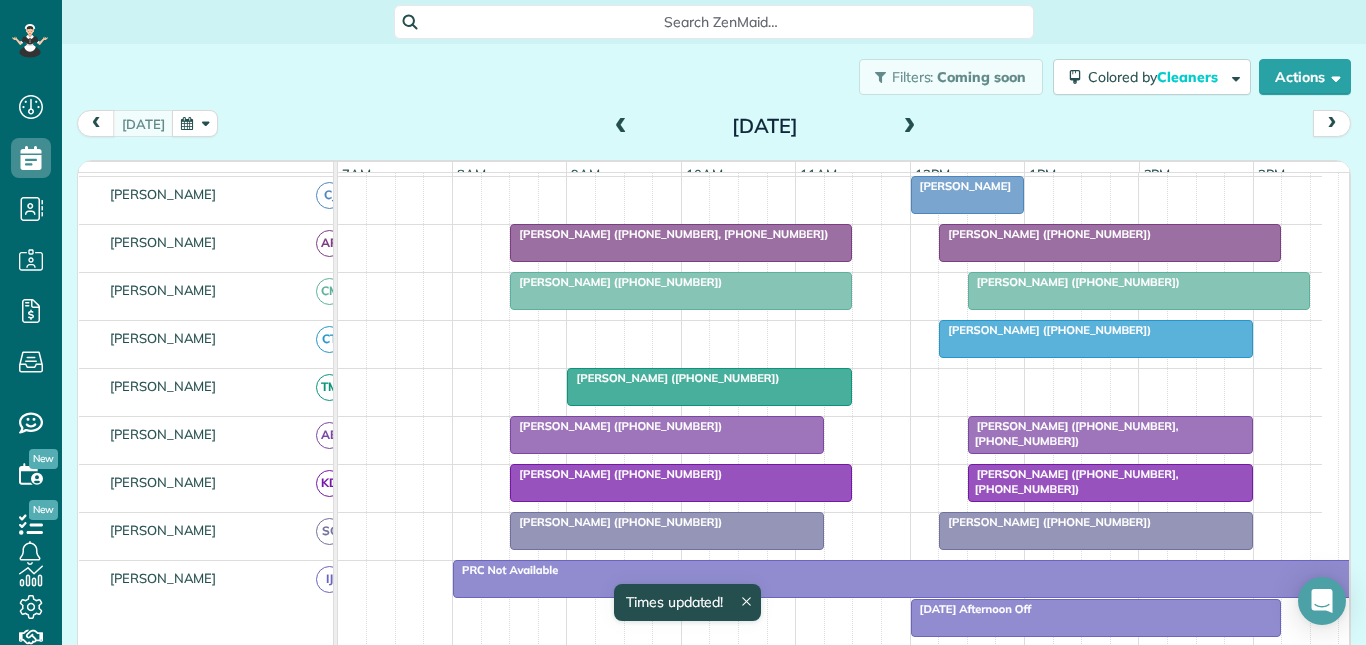 click at bounding box center [1139, 291] 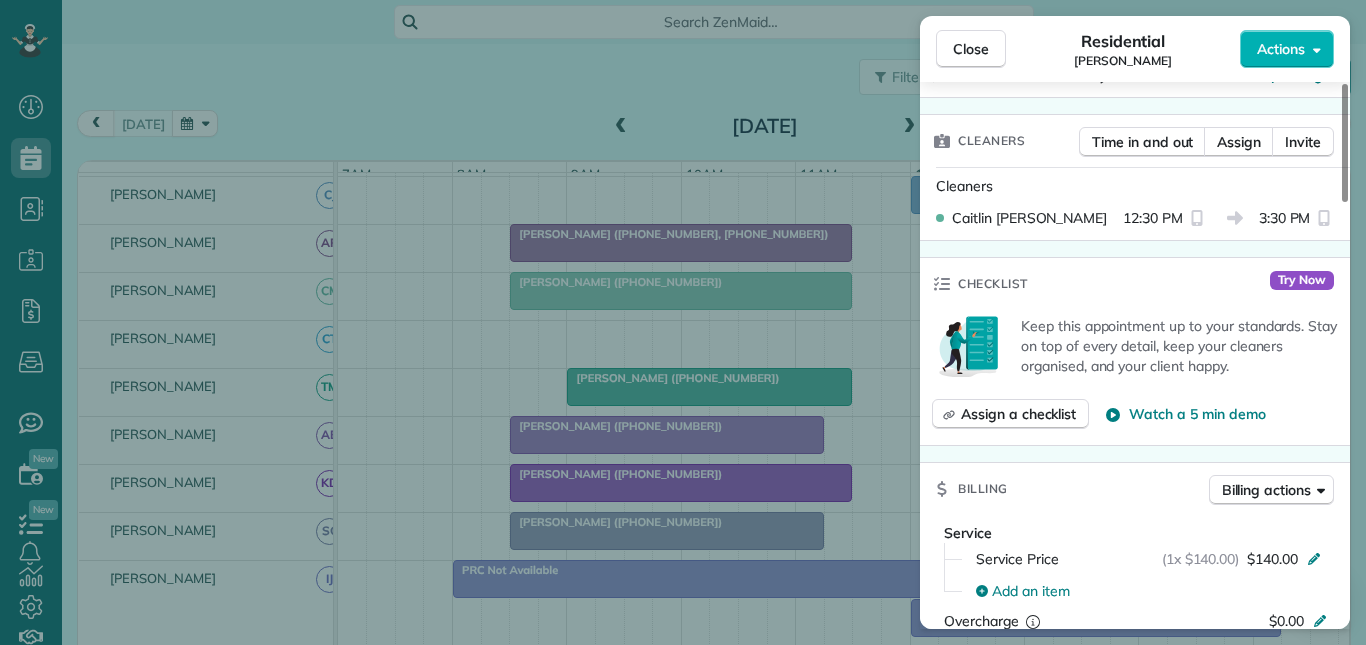 scroll, scrollTop: 500, scrollLeft: 0, axis: vertical 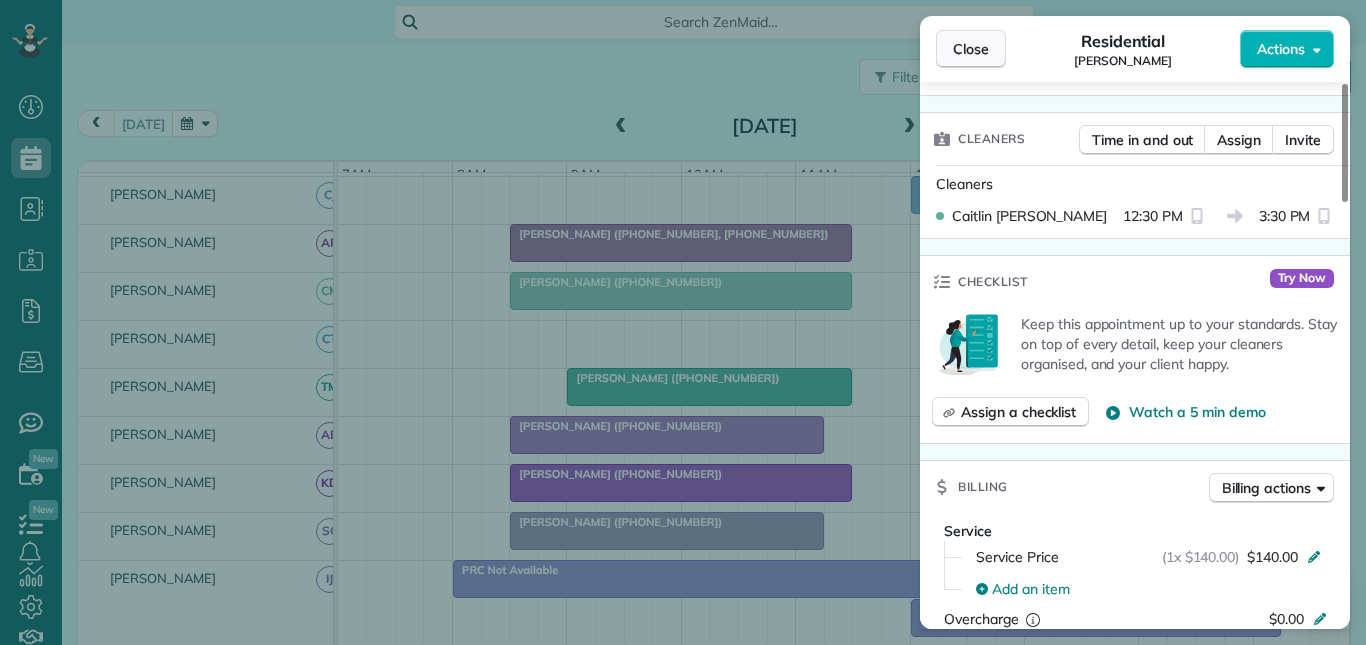 click on "Close" at bounding box center [971, 49] 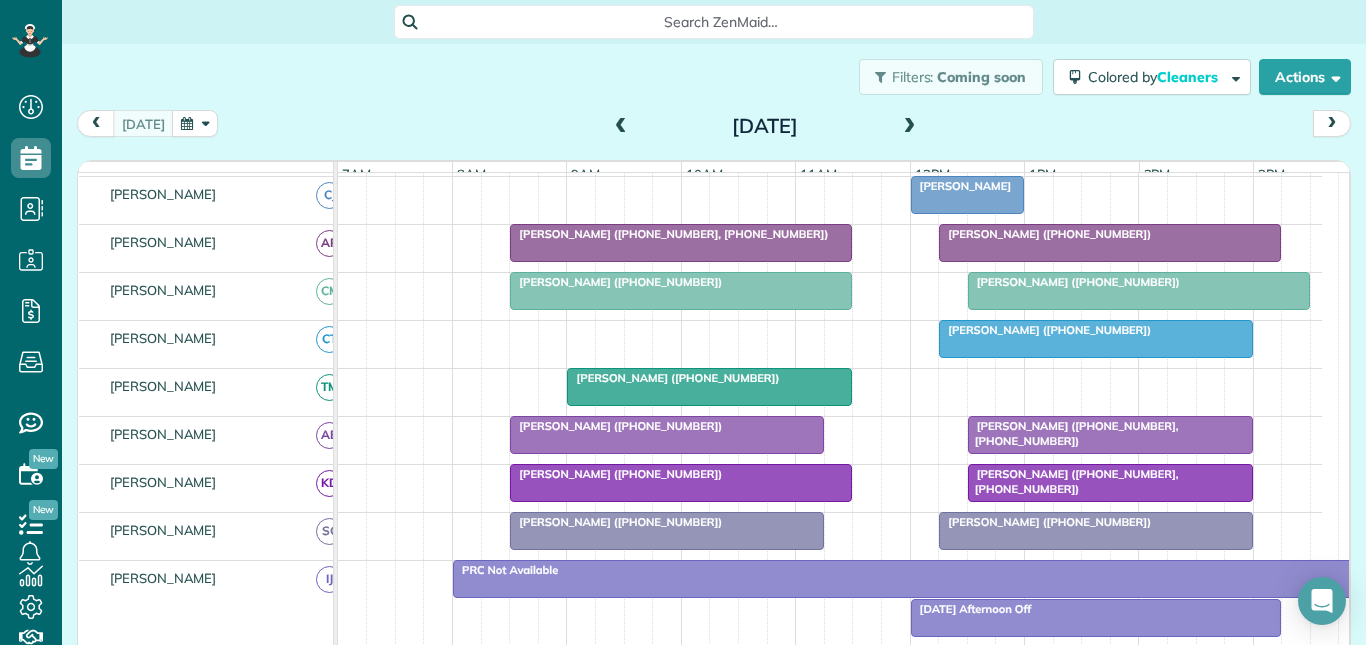 click at bounding box center (910, 127) 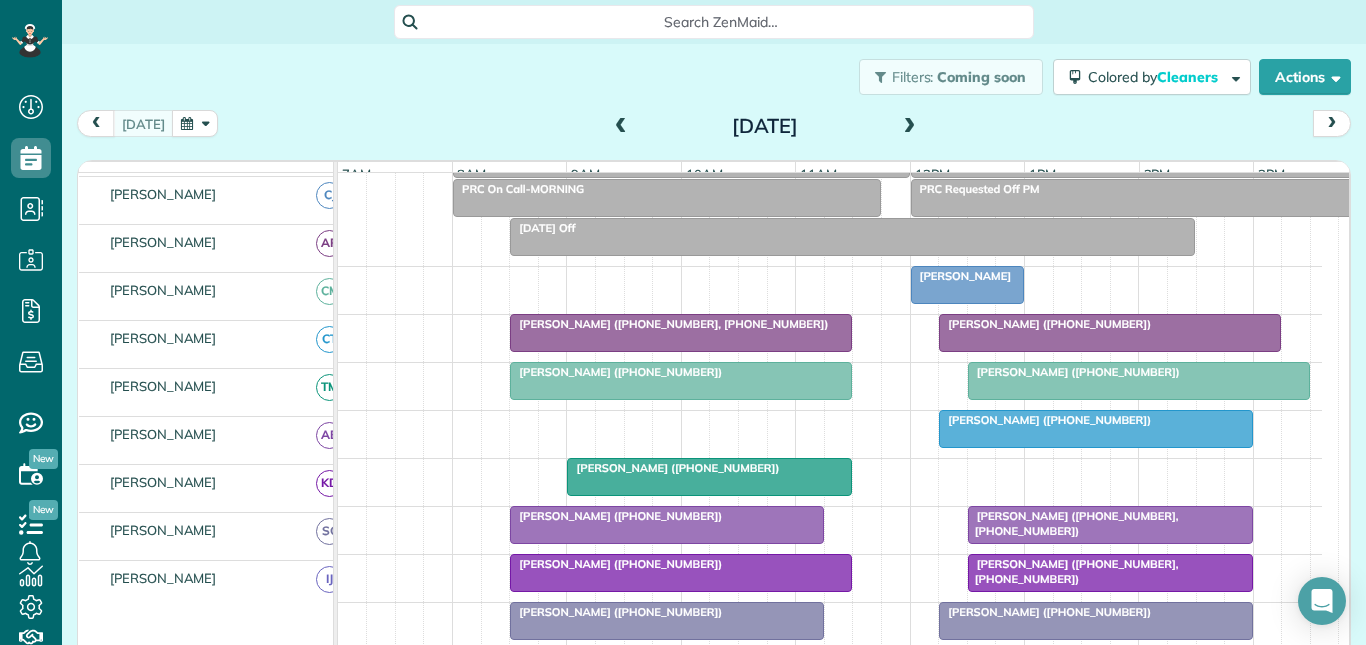 scroll, scrollTop: 110, scrollLeft: 0, axis: vertical 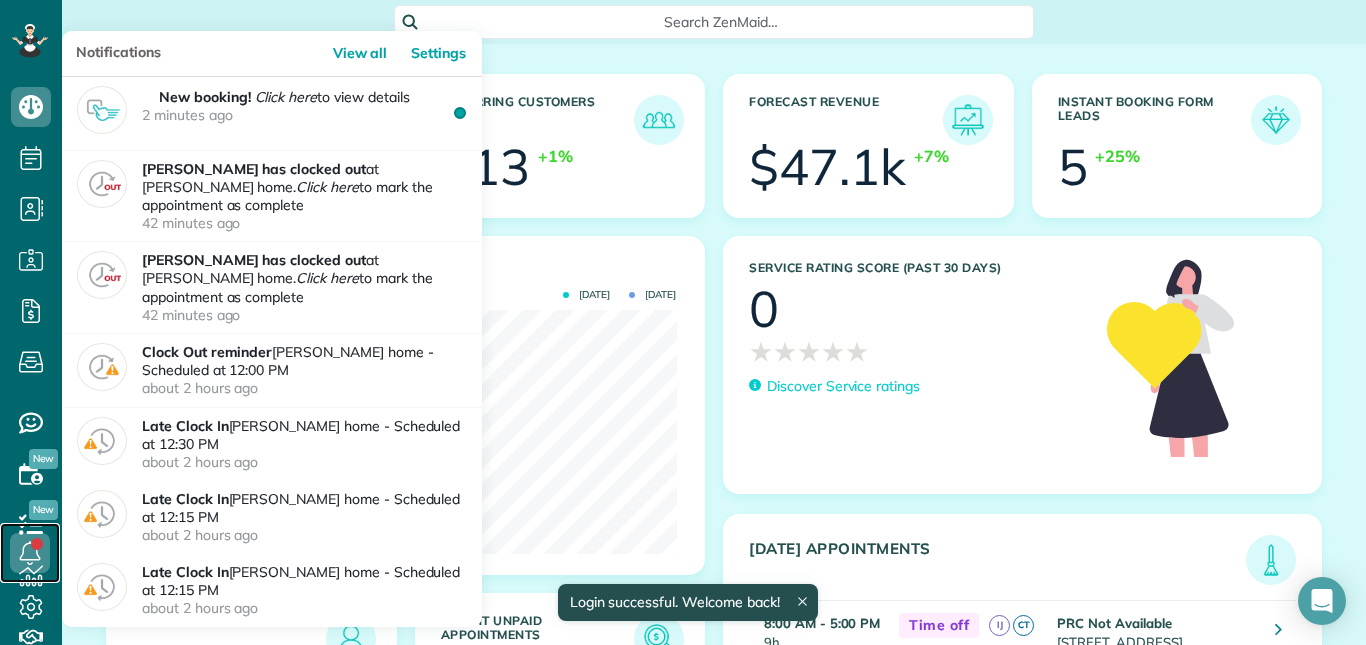 click 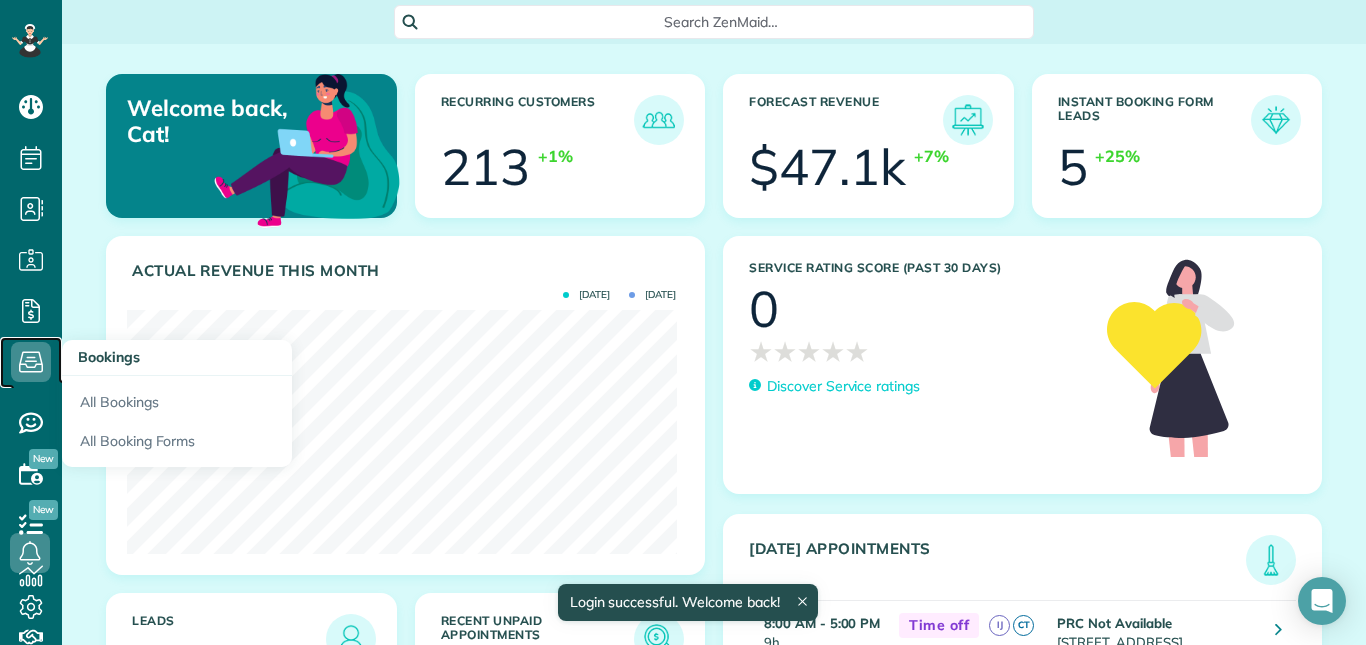 click 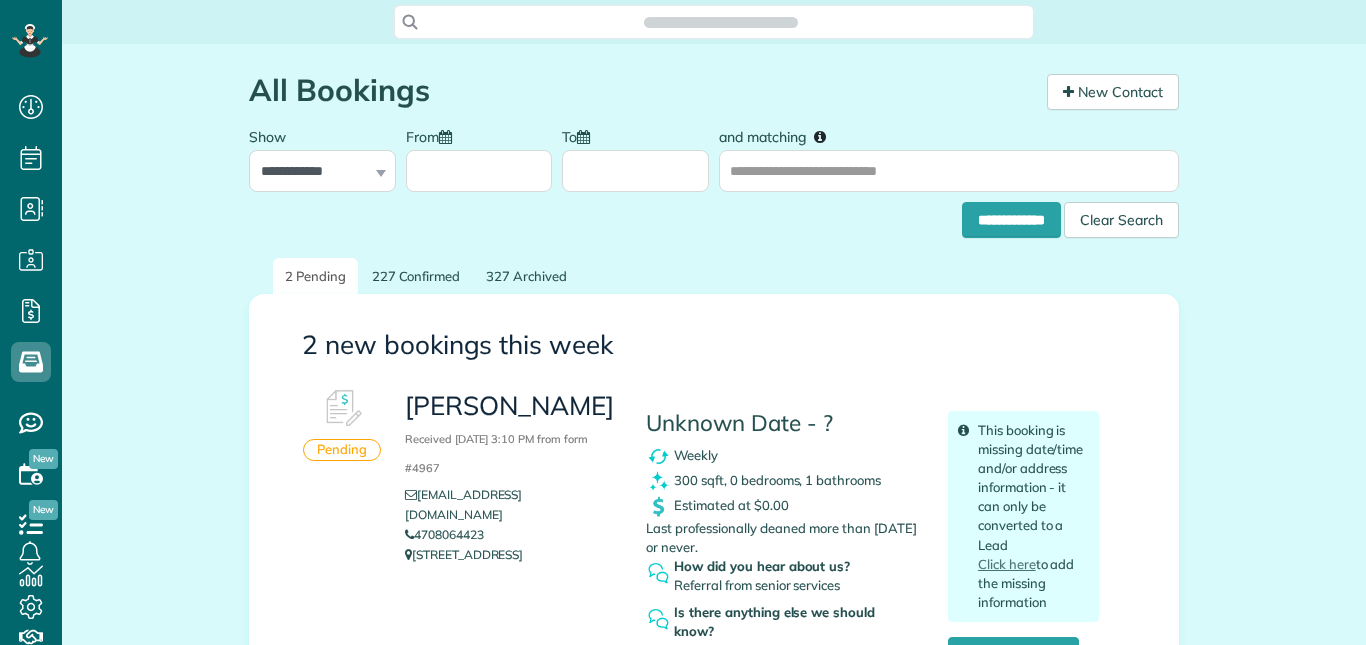 scroll, scrollTop: 0, scrollLeft: 0, axis: both 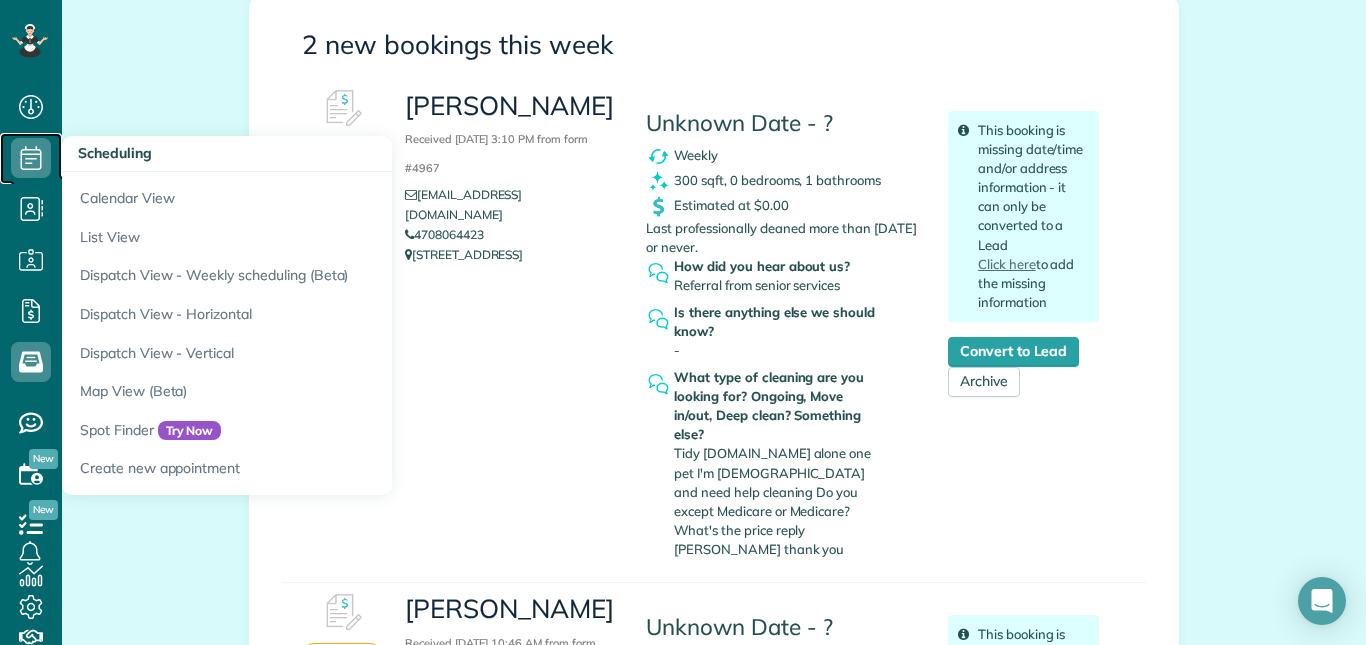 click 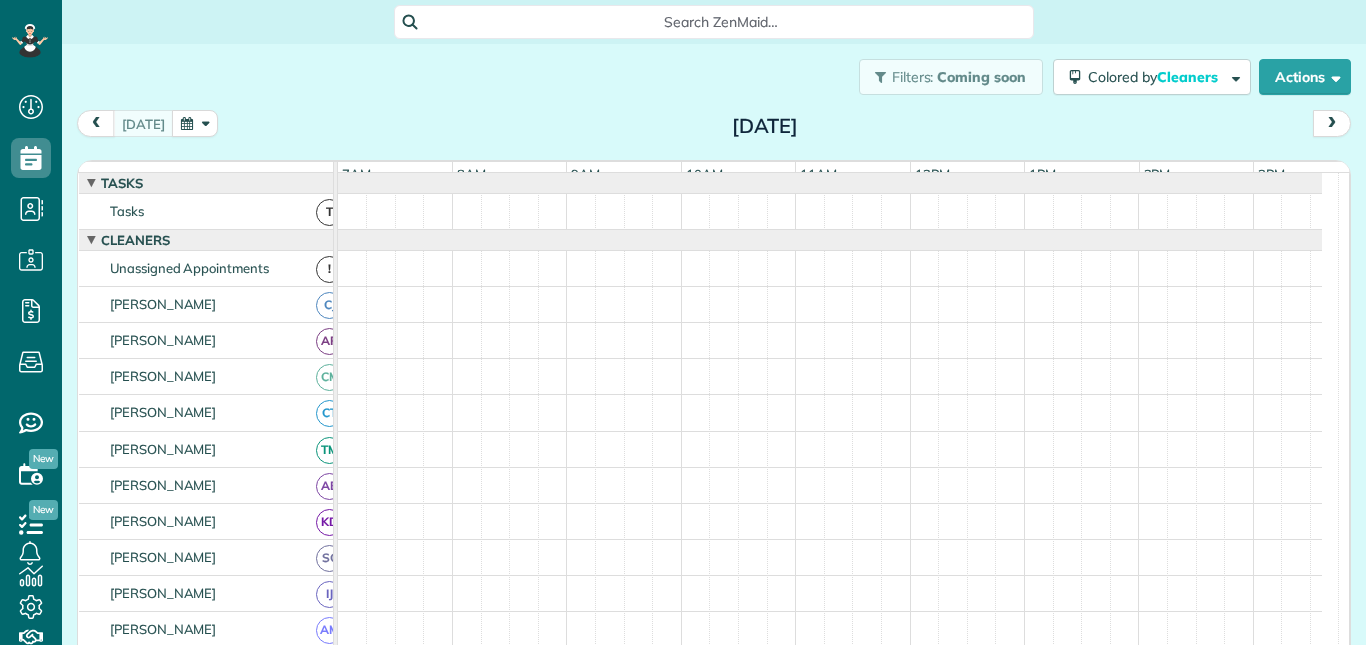 scroll, scrollTop: 0, scrollLeft: 0, axis: both 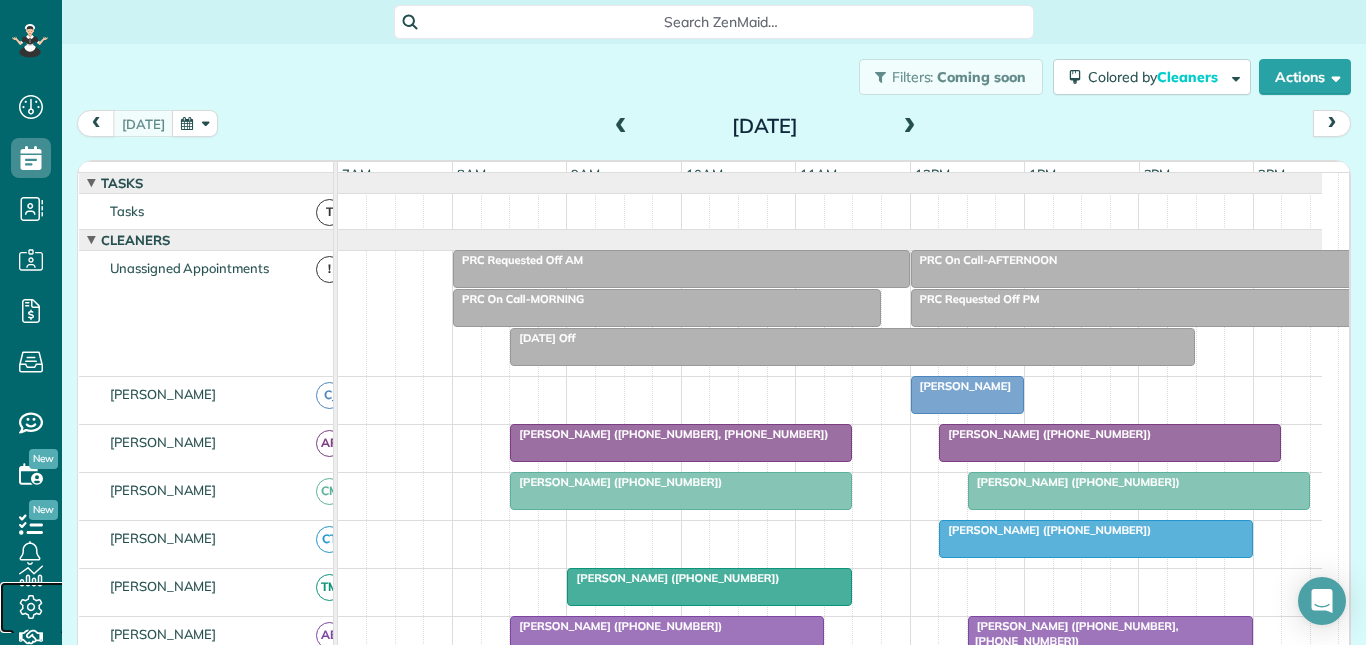 click 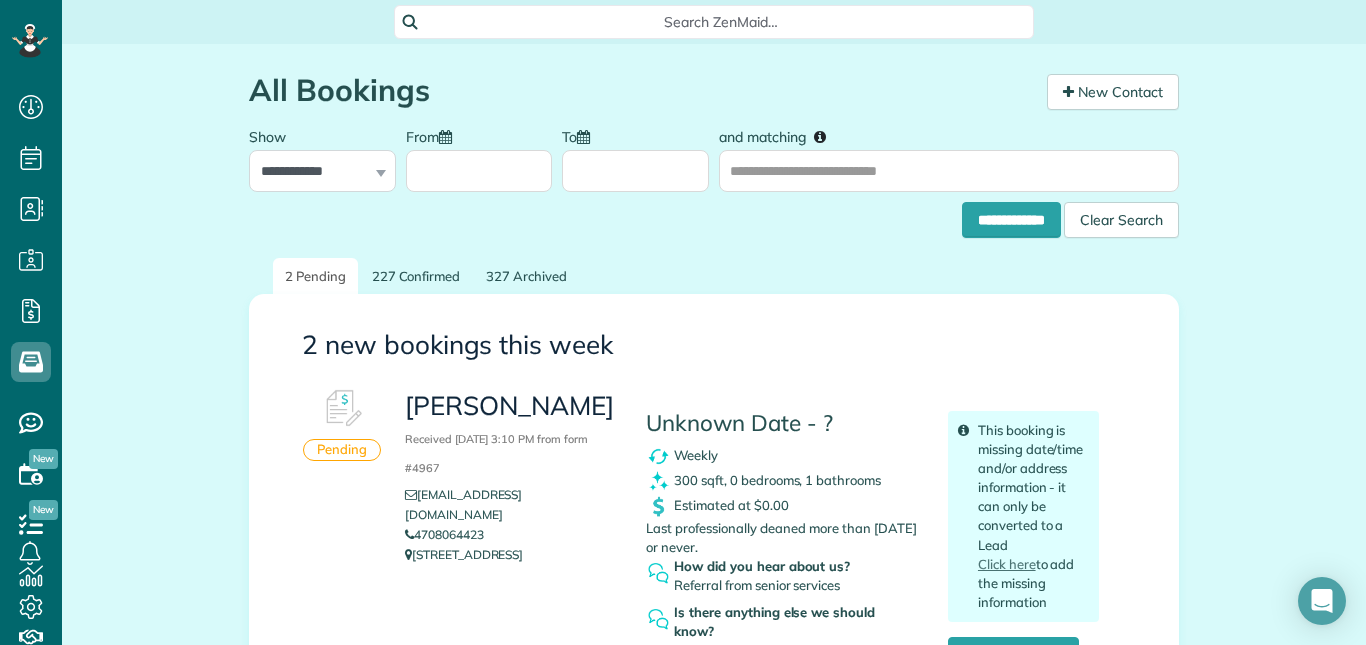 scroll, scrollTop: 0, scrollLeft: 0, axis: both 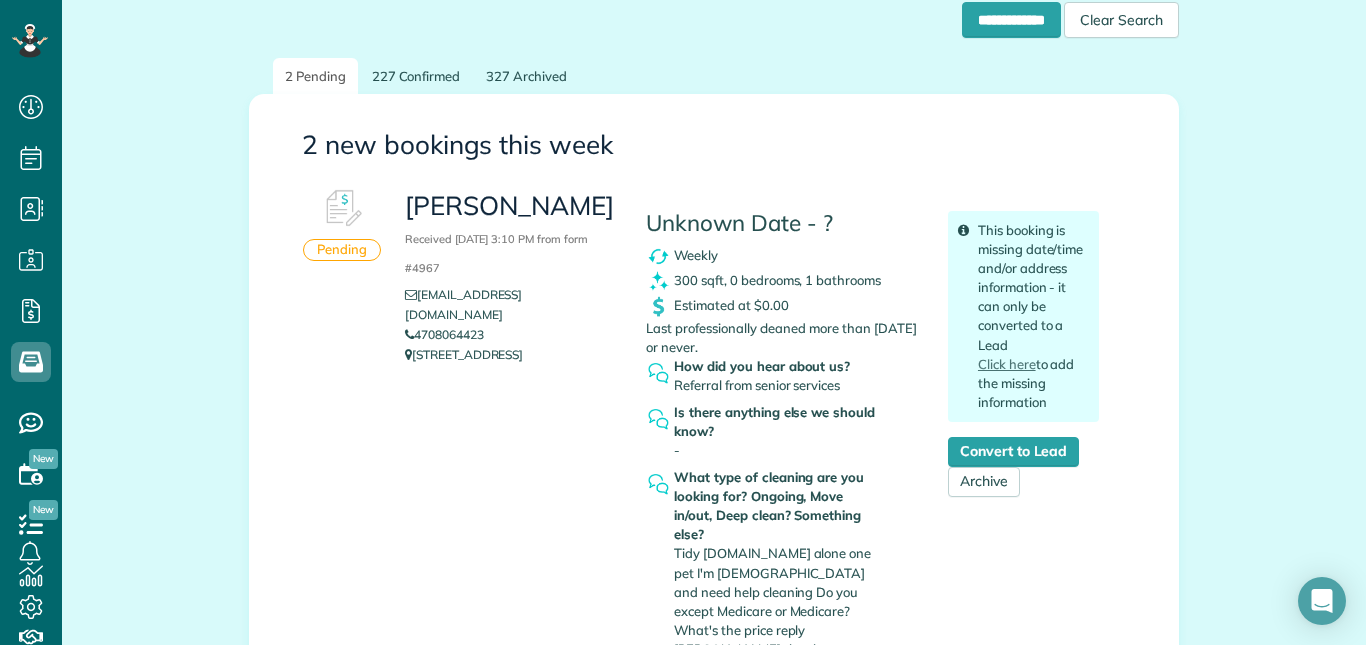 drag, startPoint x: 405, startPoint y: 331, endPoint x: 446, endPoint y: 356, distance: 48.02083 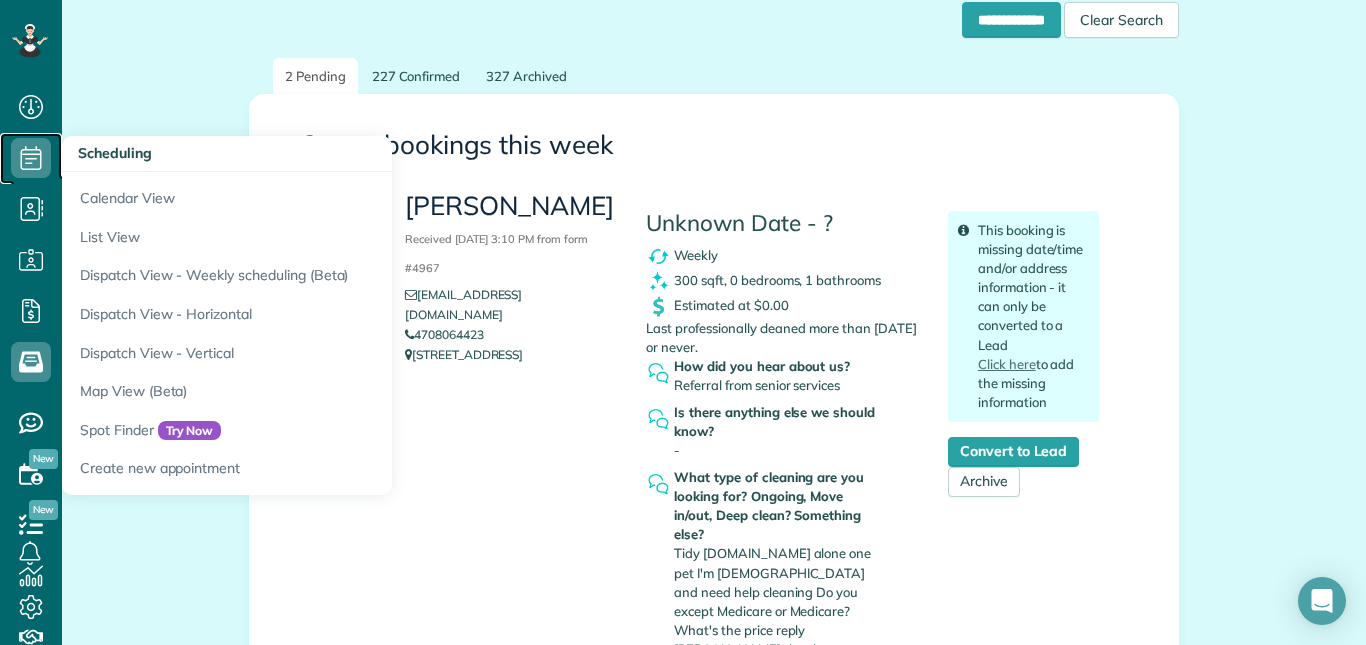 click 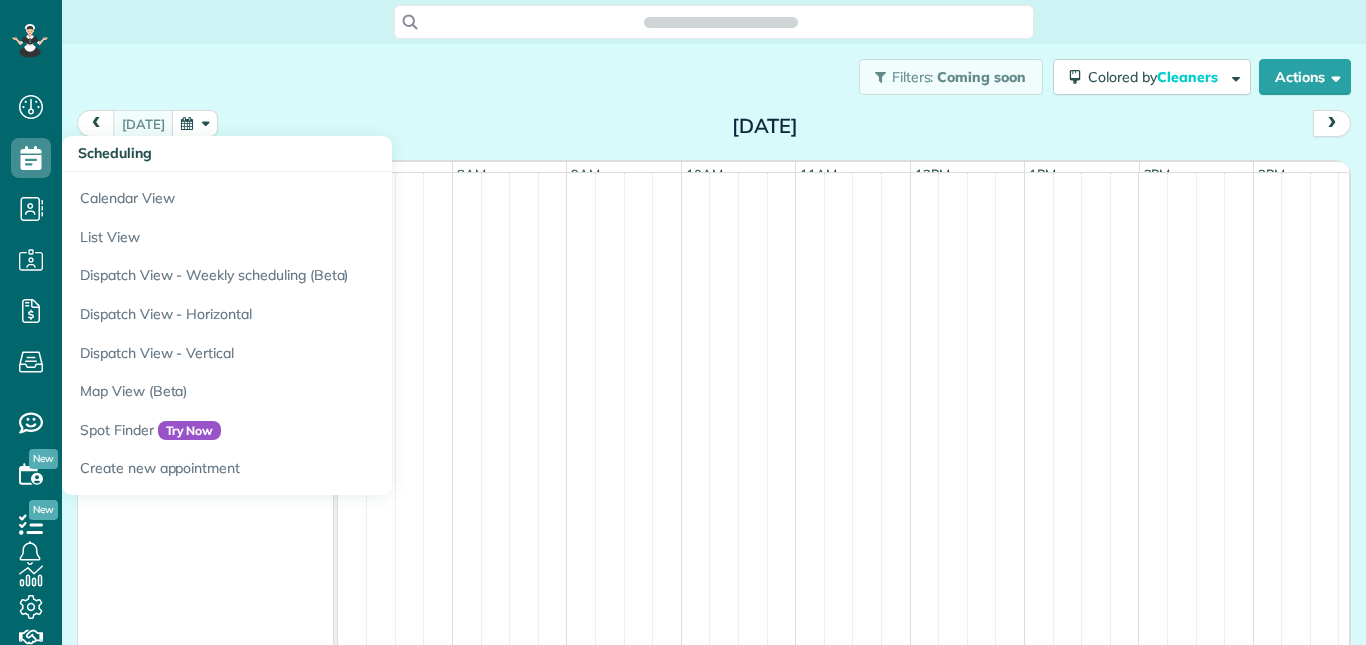 scroll, scrollTop: 0, scrollLeft: 0, axis: both 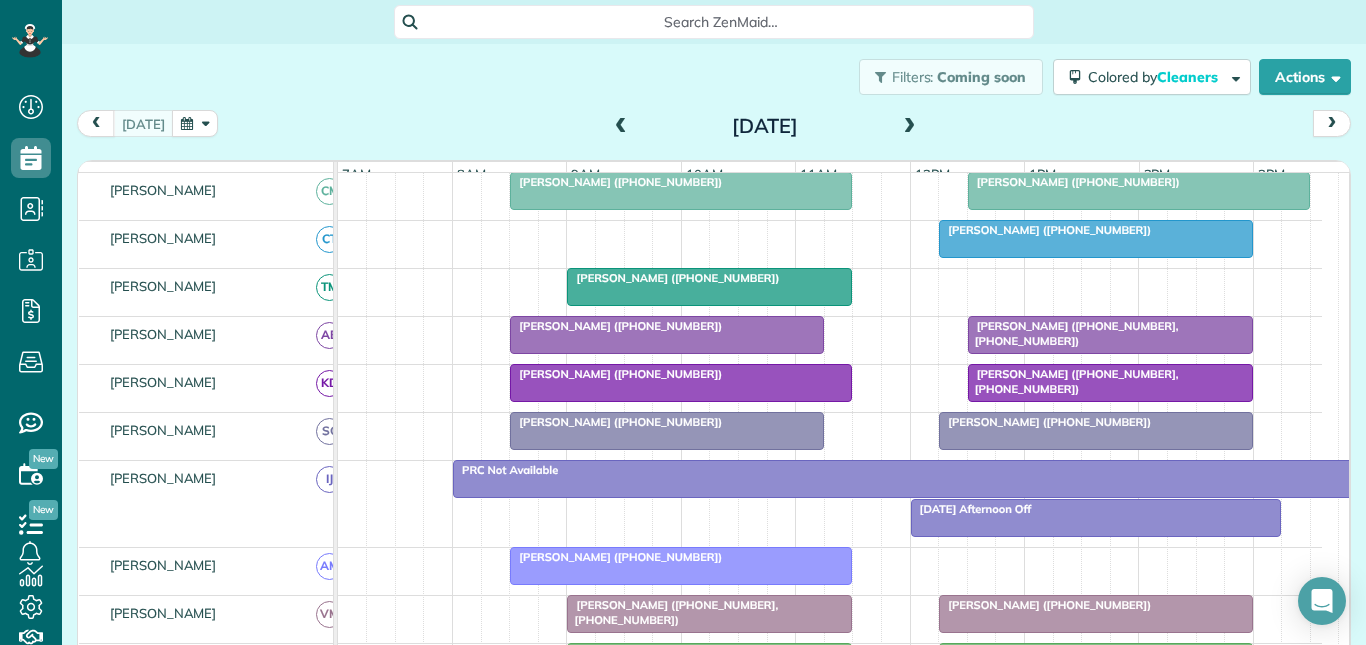 click at bounding box center [1096, 431] 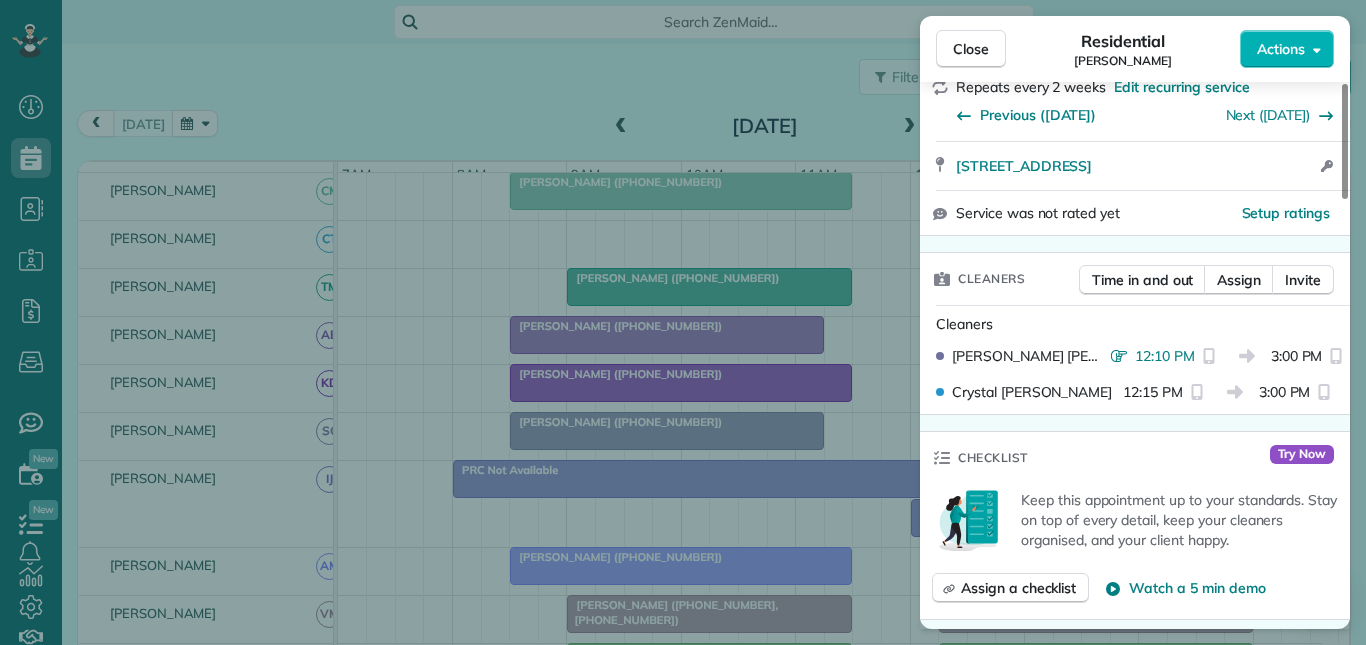 scroll, scrollTop: 400, scrollLeft: 0, axis: vertical 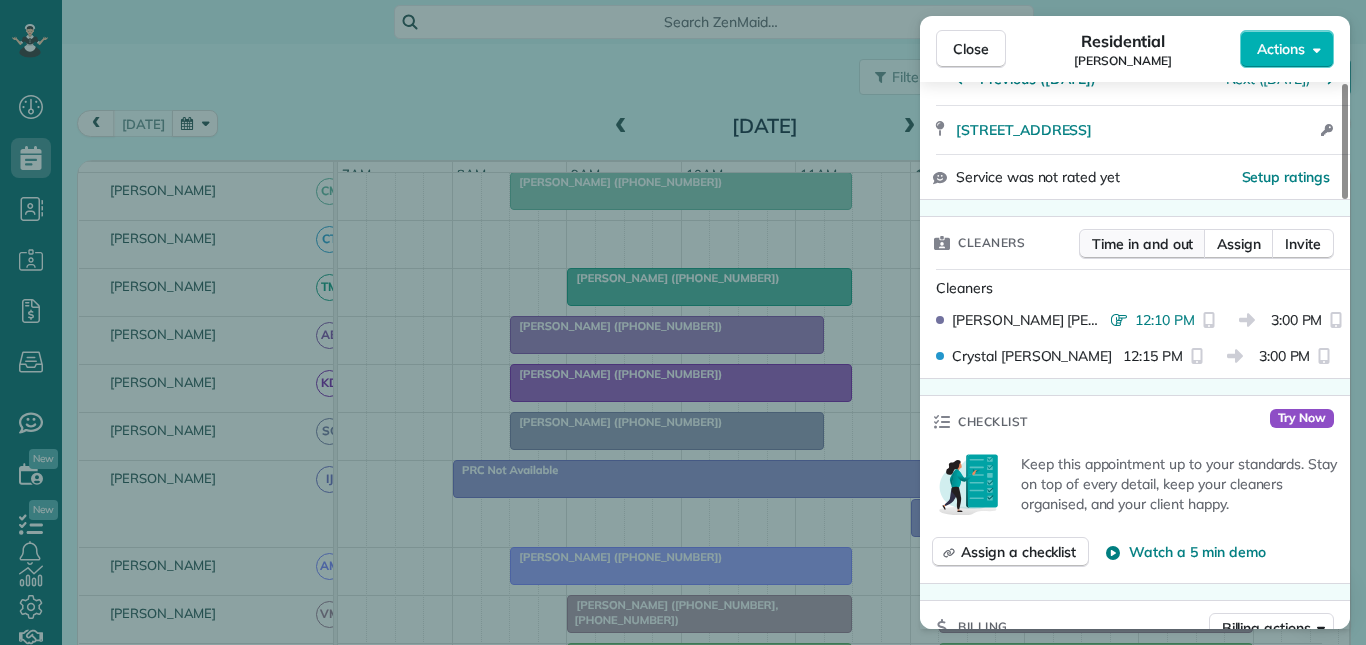 click on "Time in and out" at bounding box center (1142, 244) 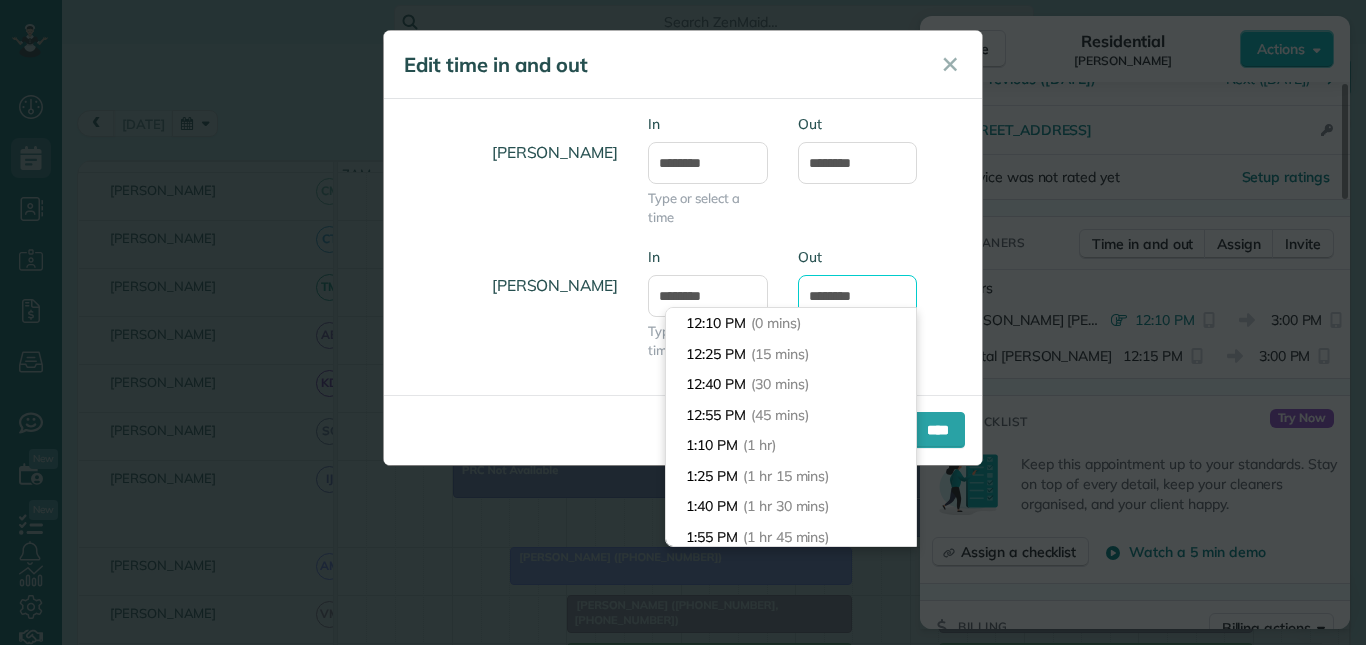 click on "*******" at bounding box center [858, 296] 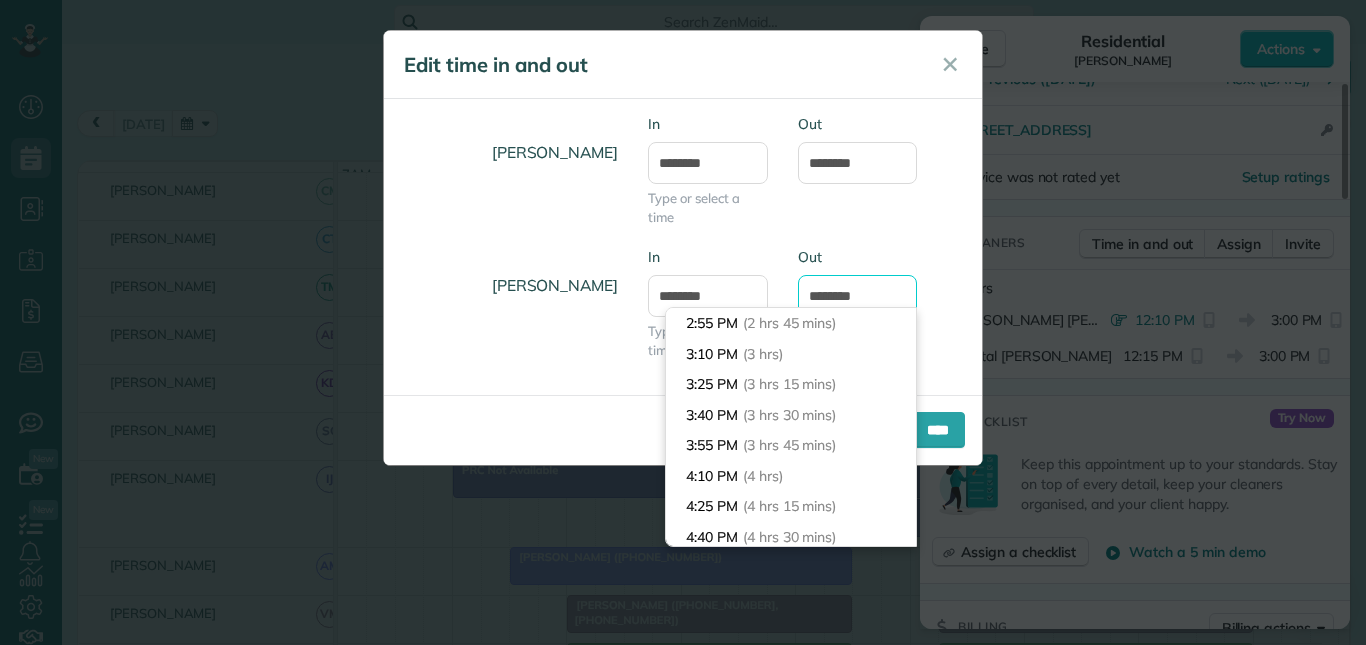 click on "*******" at bounding box center (858, 296) 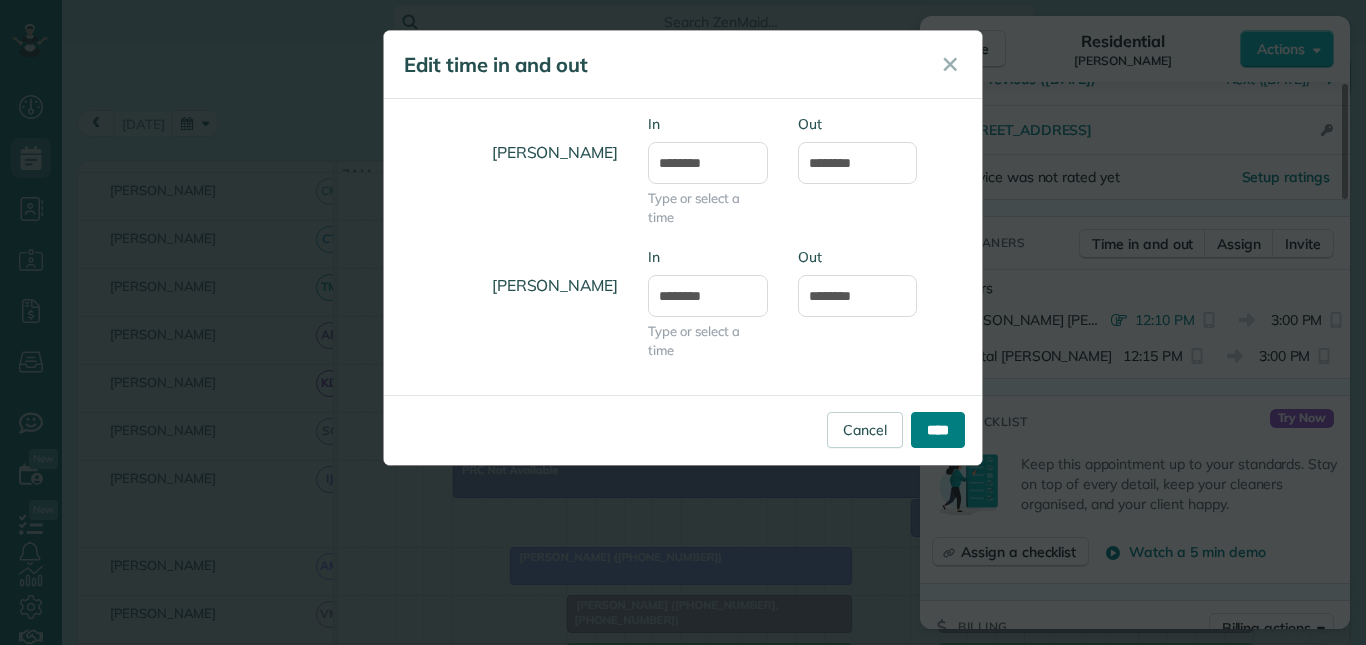 click on "****" at bounding box center (938, 430) 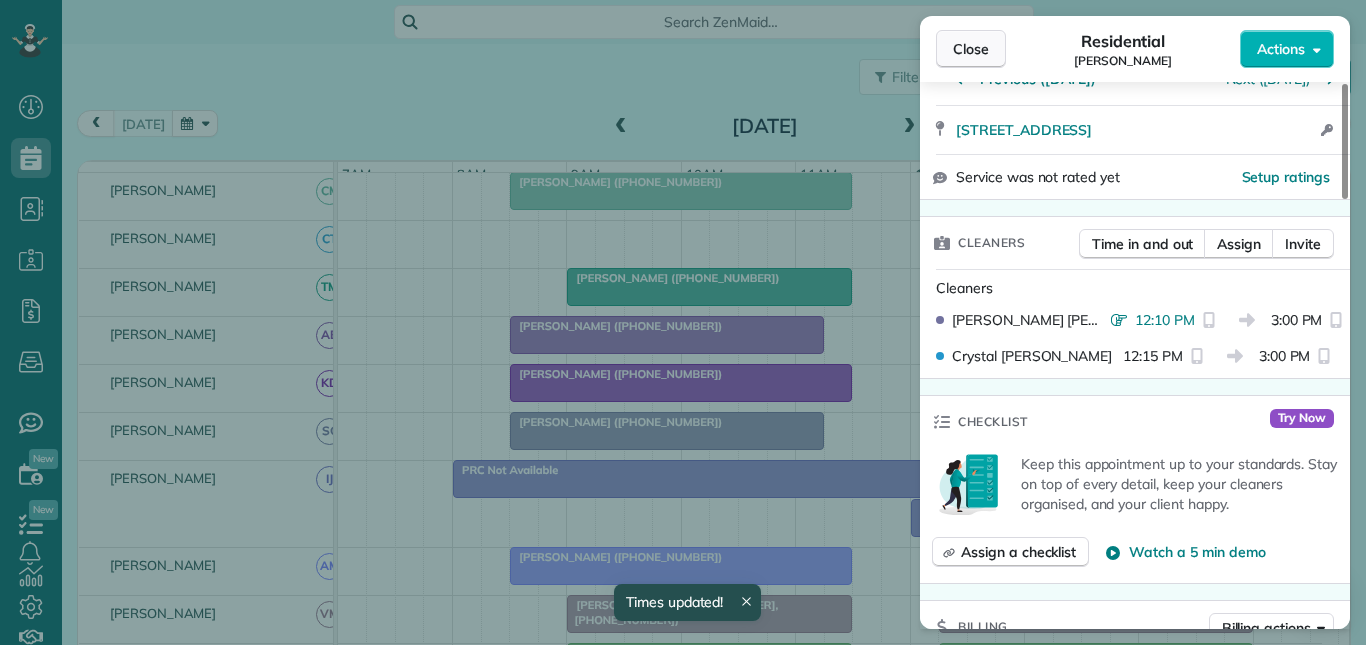 click on "Close" at bounding box center [971, 49] 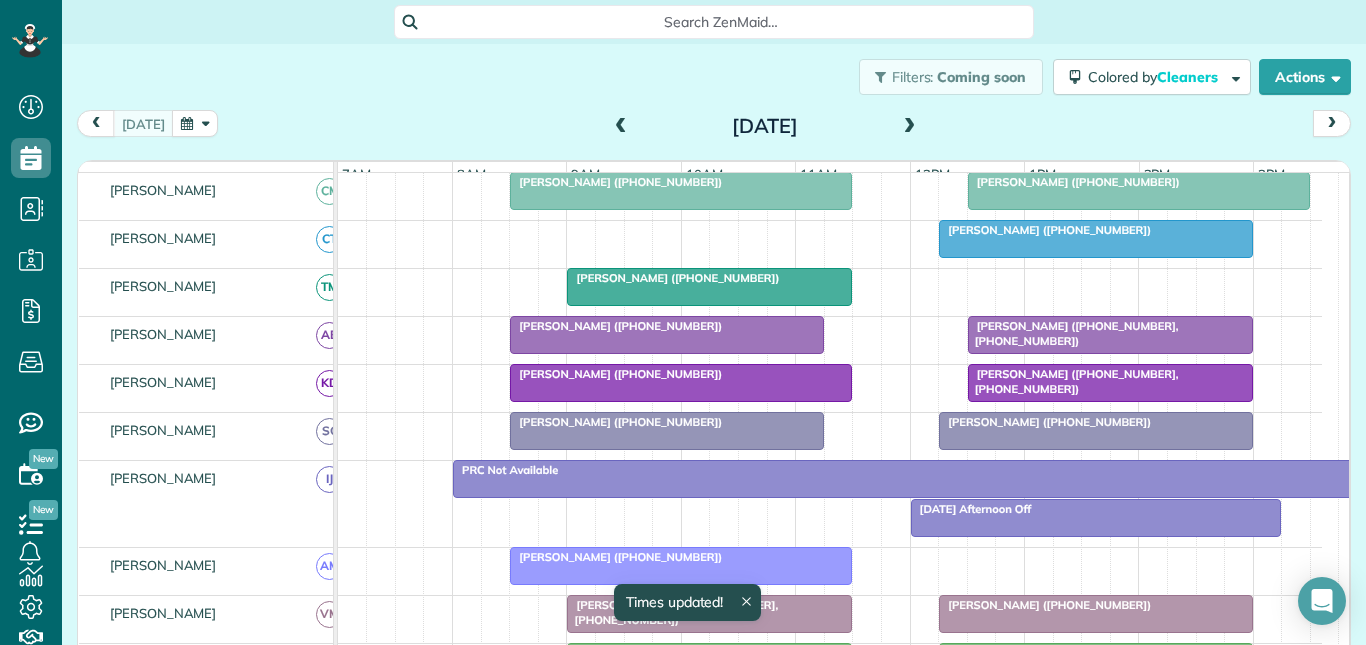 scroll, scrollTop: 655, scrollLeft: 0, axis: vertical 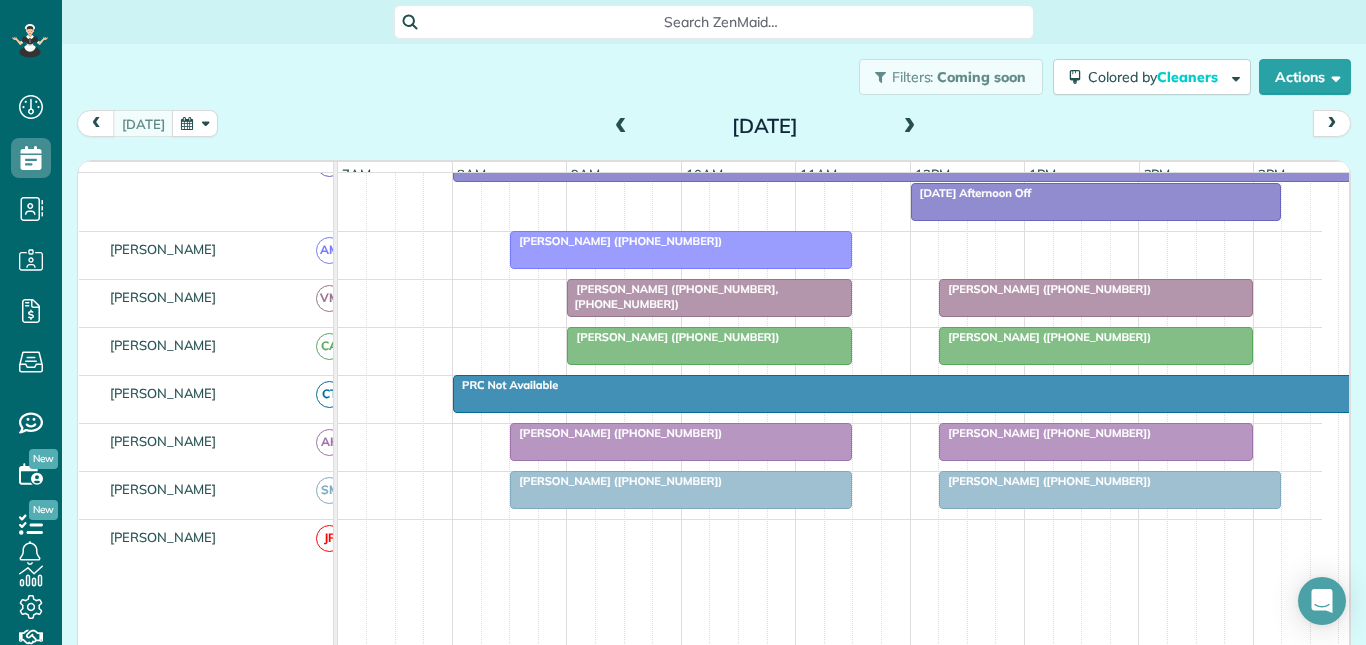 click on "[PERSON_NAME] ([PHONE_NUMBER])" at bounding box center (1045, 337) 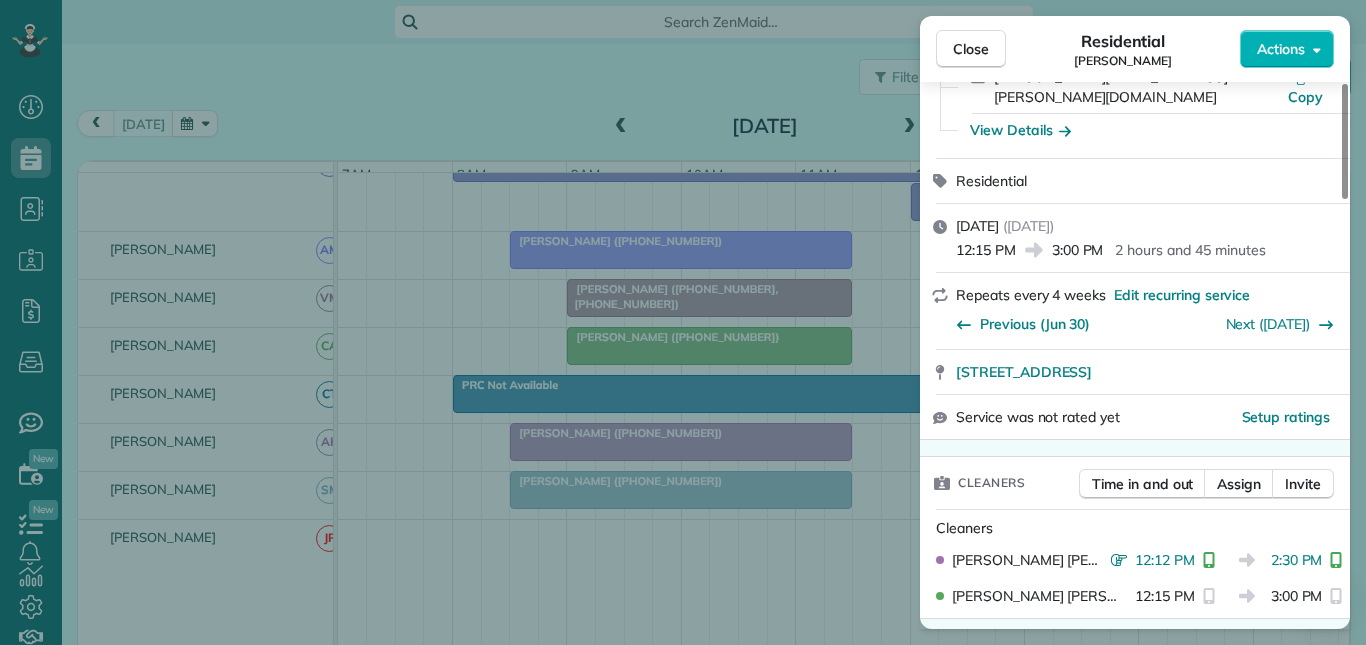 scroll, scrollTop: 400, scrollLeft: 0, axis: vertical 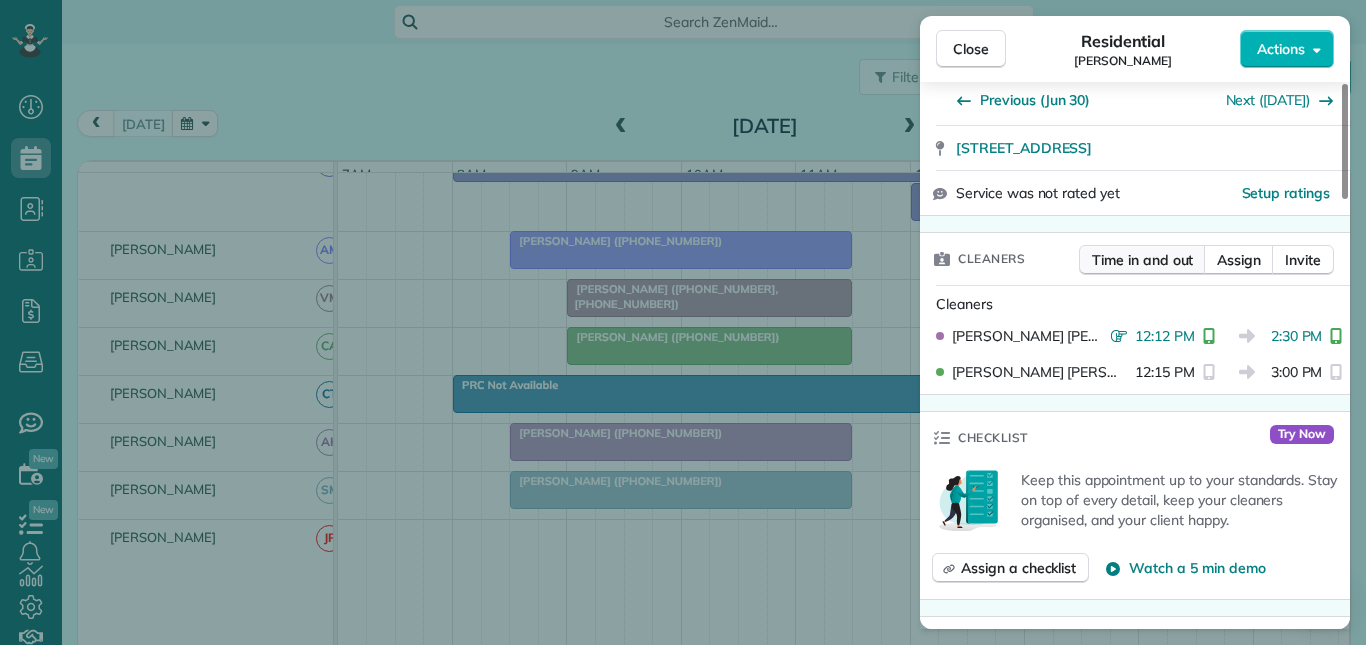 click on "Time in and out" at bounding box center [1142, 260] 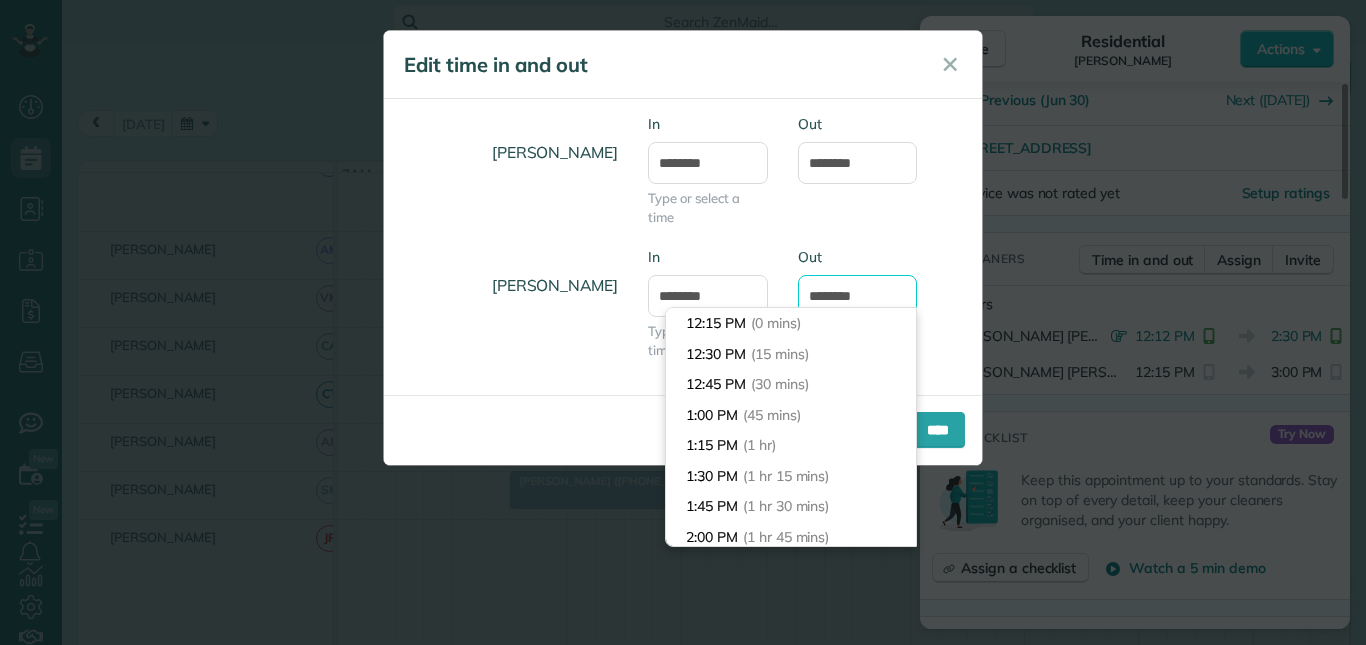 click on "*******" at bounding box center [858, 296] 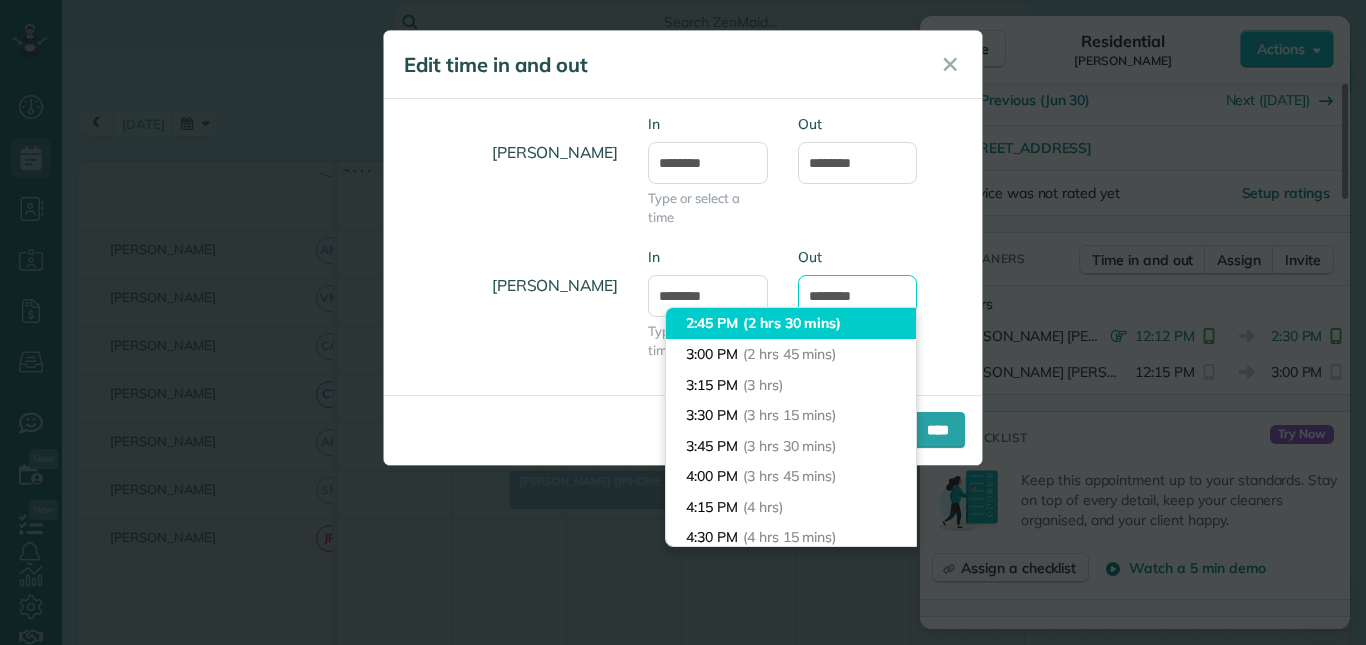 scroll, scrollTop: 205, scrollLeft: 0, axis: vertical 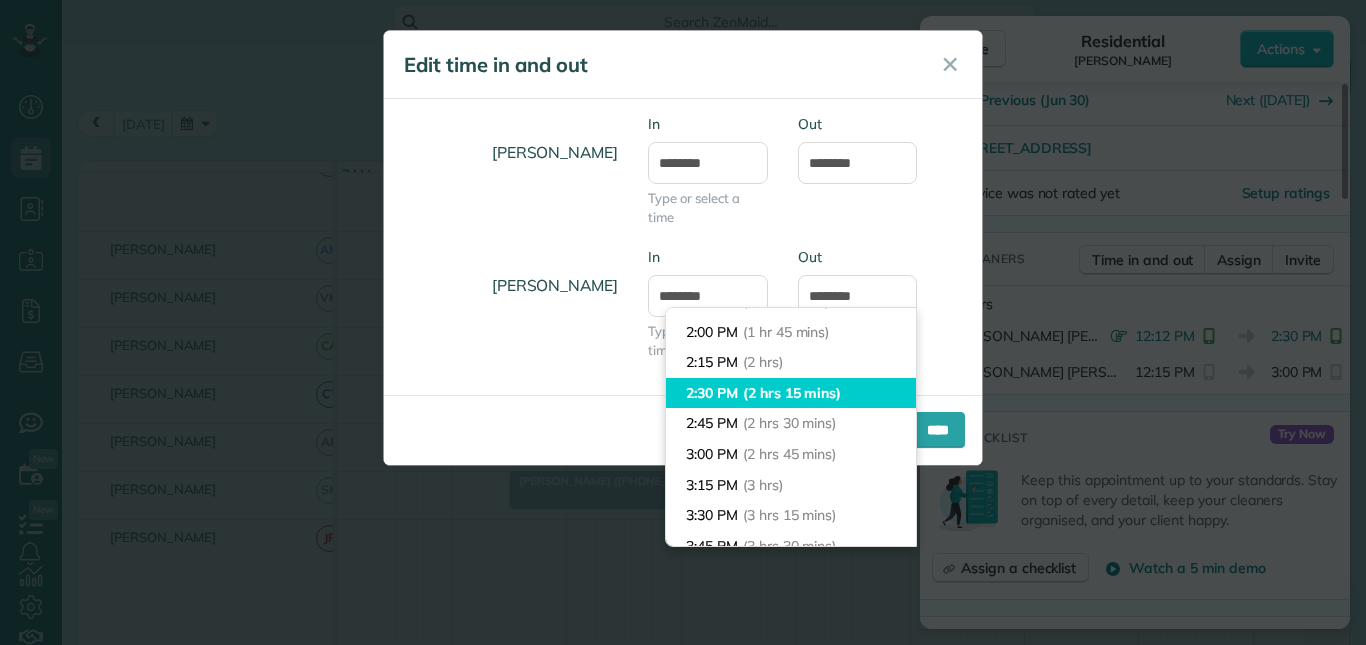 type on "*******" 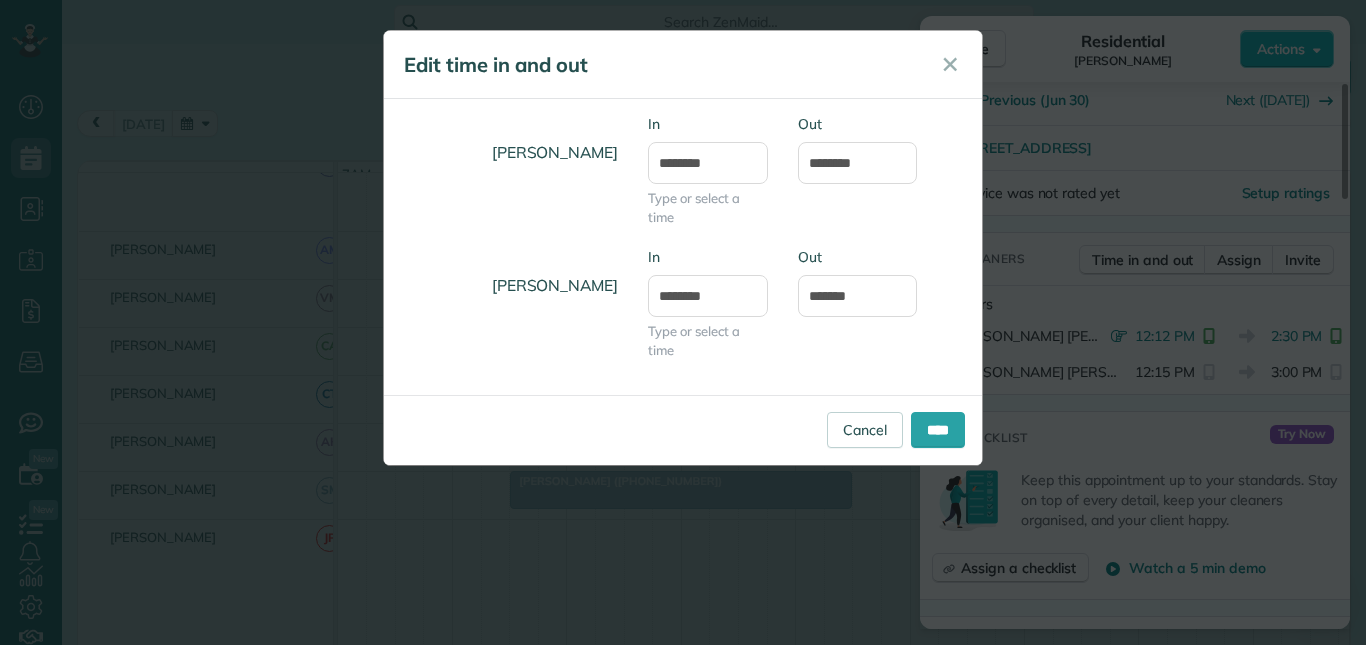 click on "Dashboard
Scheduling
Calendar View
List View
Dispatch View - Weekly scheduling (Beta)" at bounding box center [683, 322] 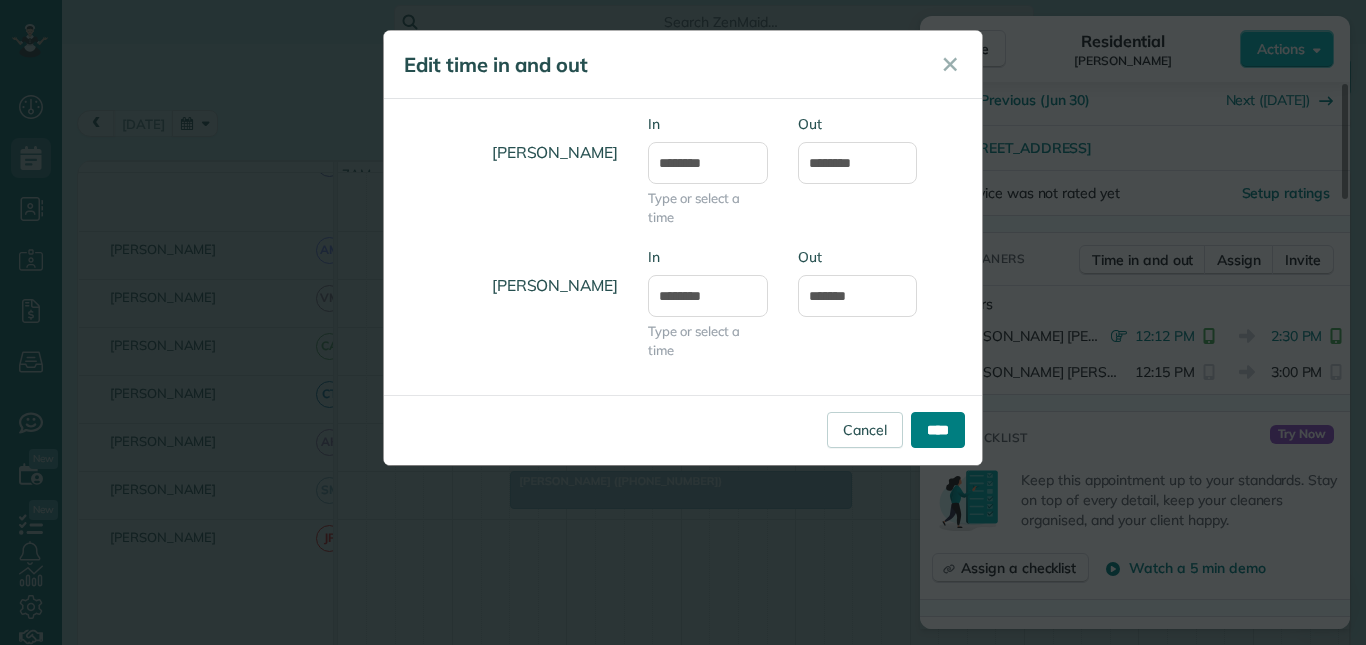 click on "****" at bounding box center (938, 430) 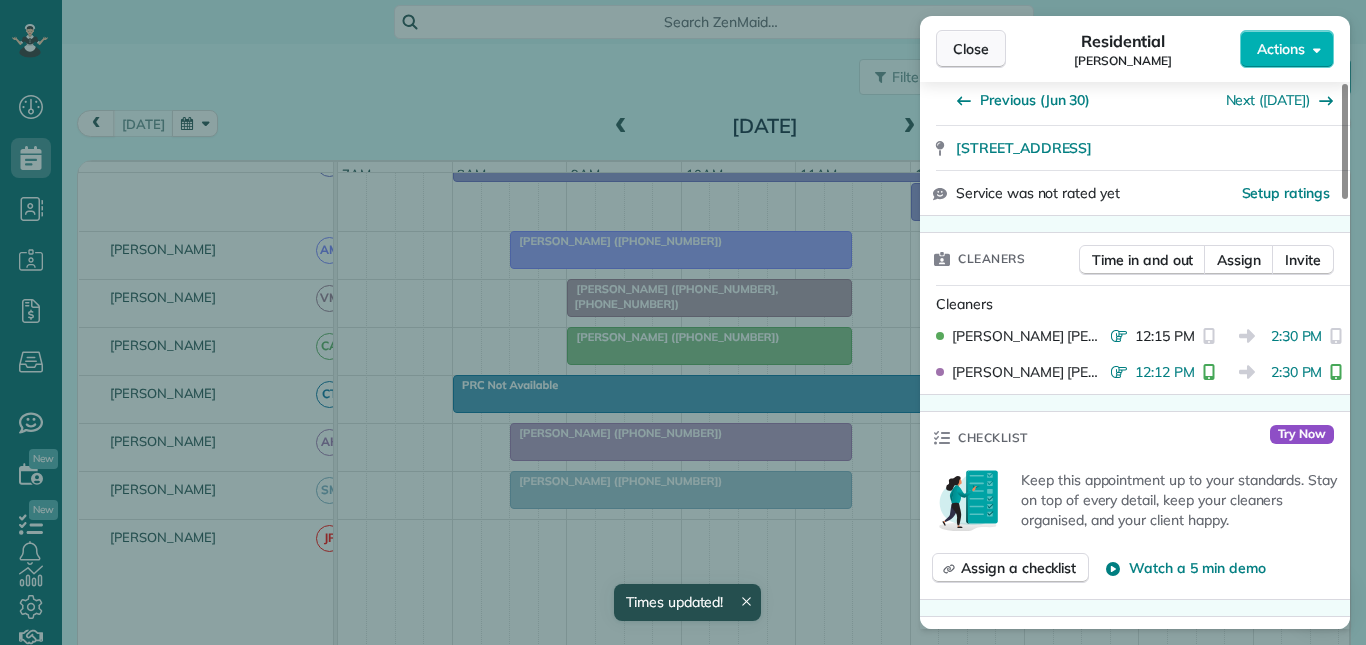 click on "Close" at bounding box center (971, 49) 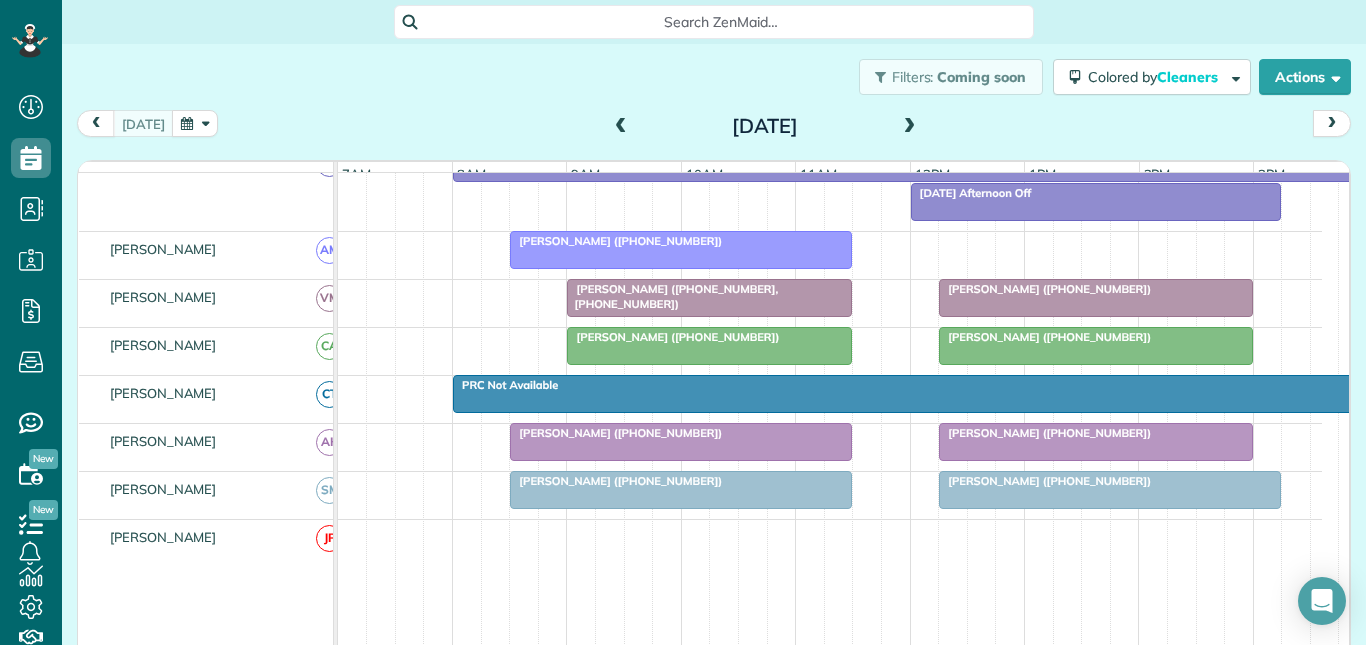 click at bounding box center (1110, 490) 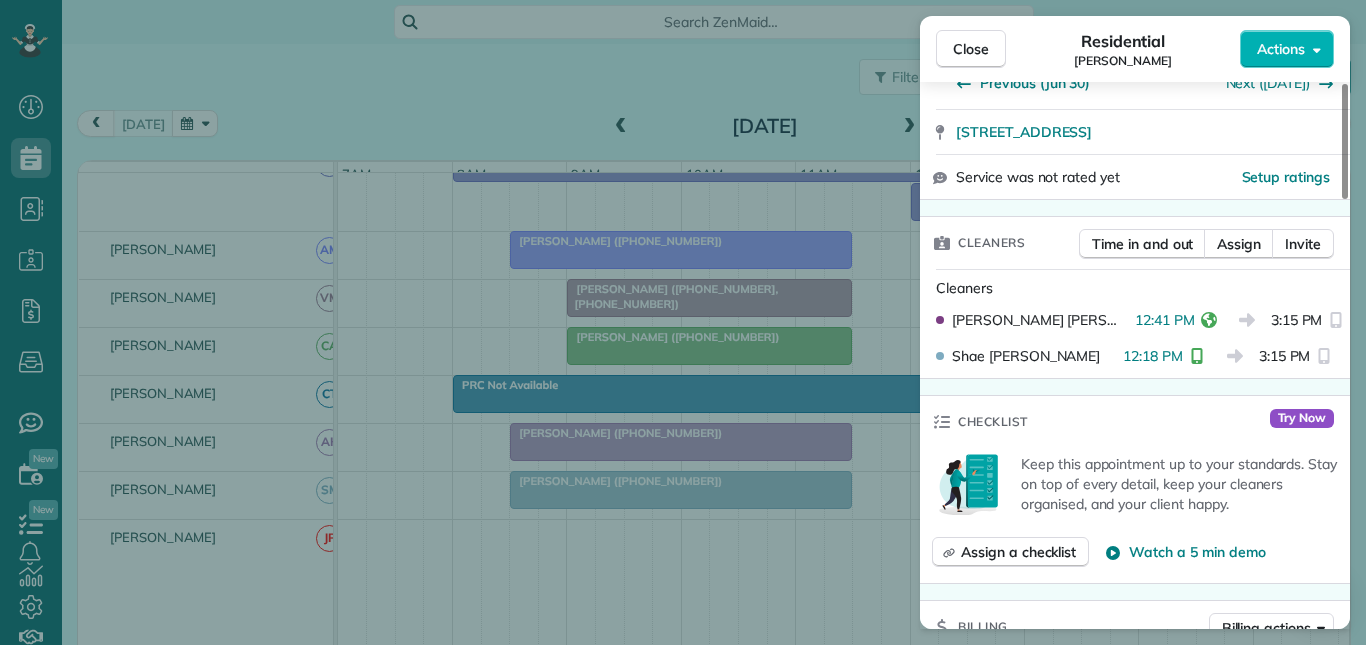 scroll, scrollTop: 400, scrollLeft: 0, axis: vertical 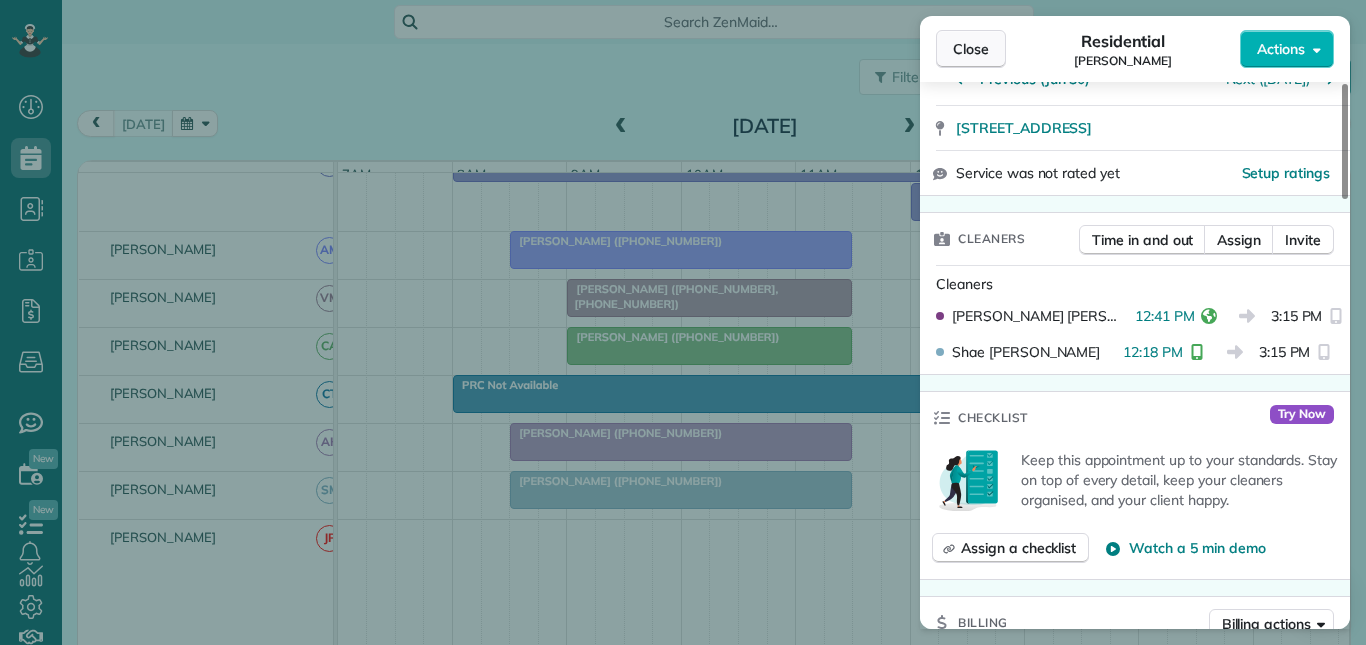 click on "Close" at bounding box center [971, 49] 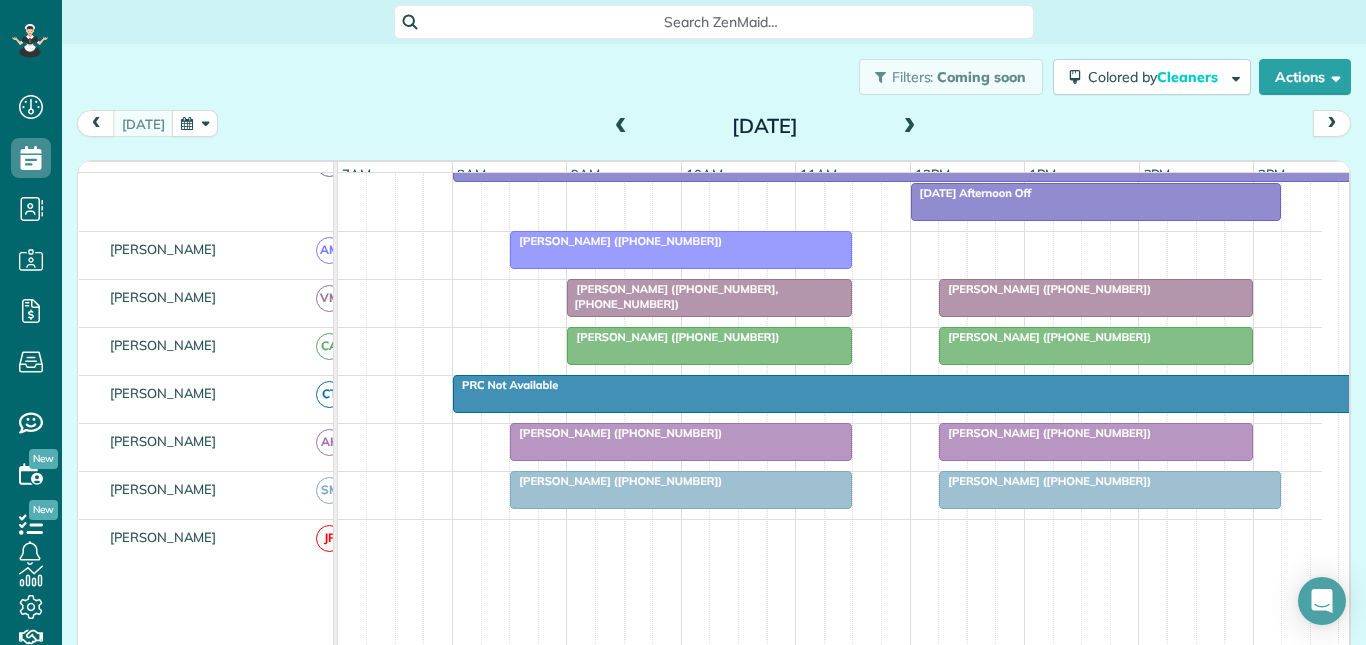 scroll, scrollTop: 416, scrollLeft: 0, axis: vertical 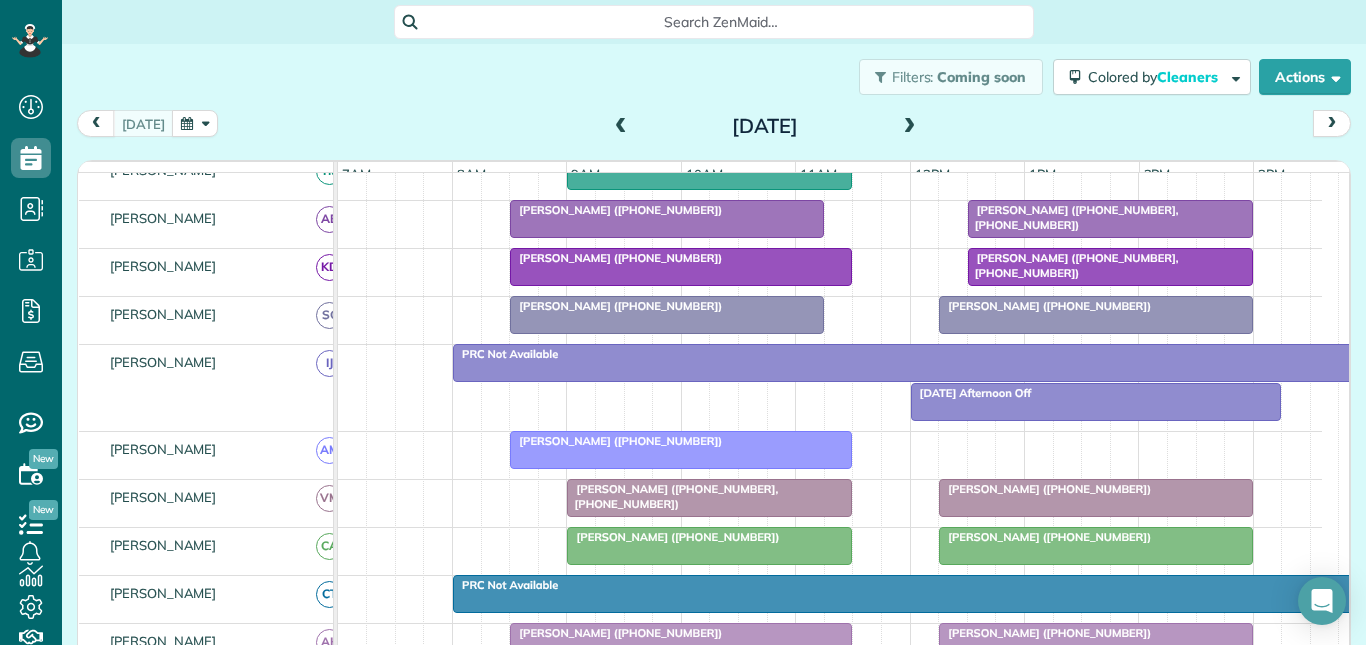click at bounding box center (1110, 267) 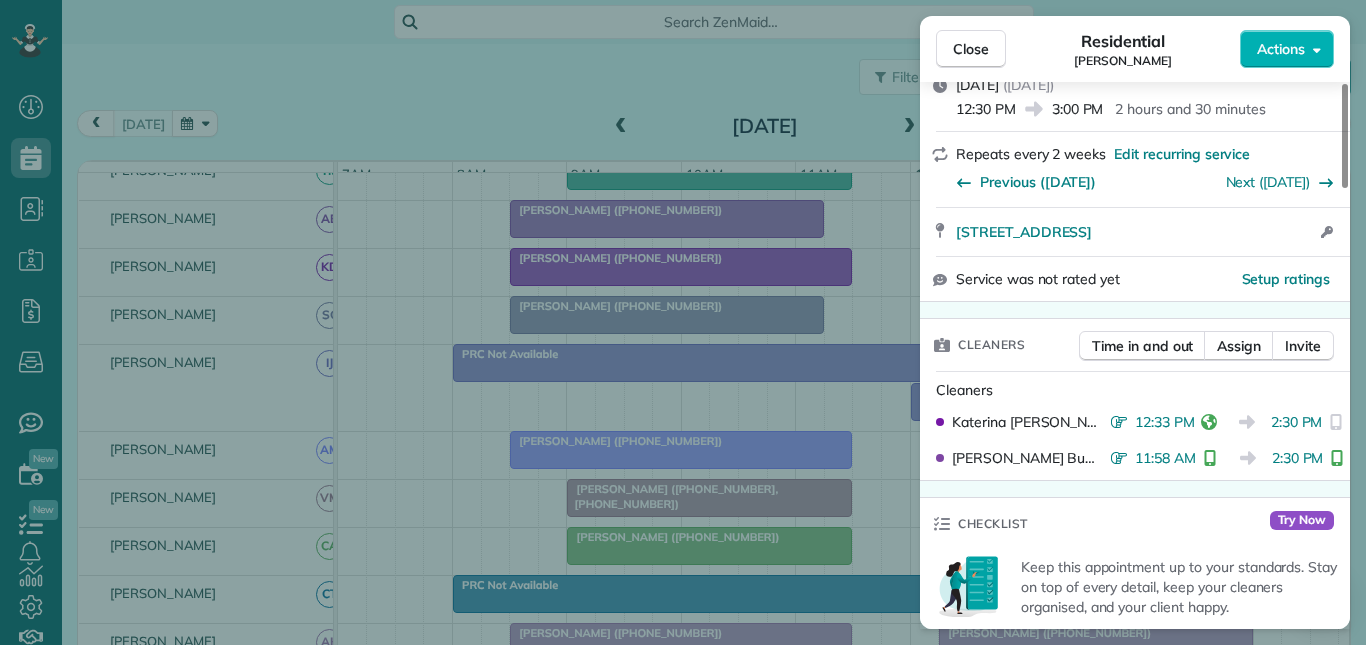 scroll, scrollTop: 400, scrollLeft: 0, axis: vertical 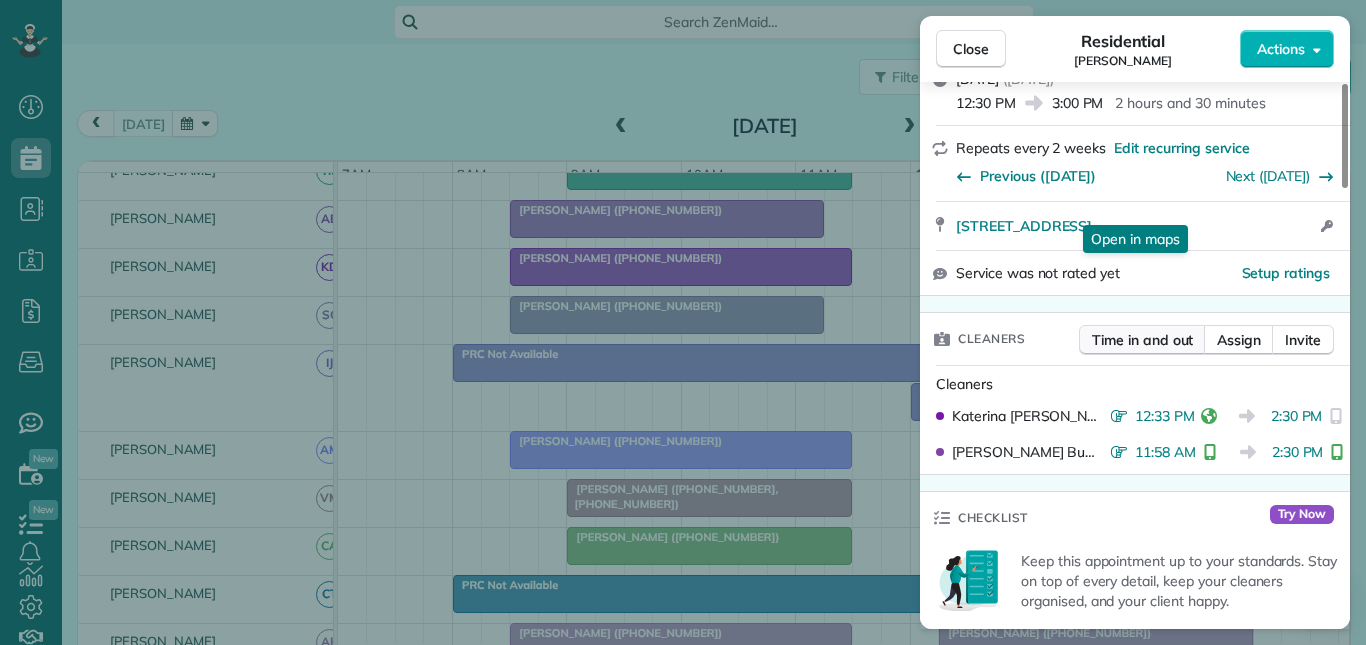 click on "Time in and out" at bounding box center [1142, 340] 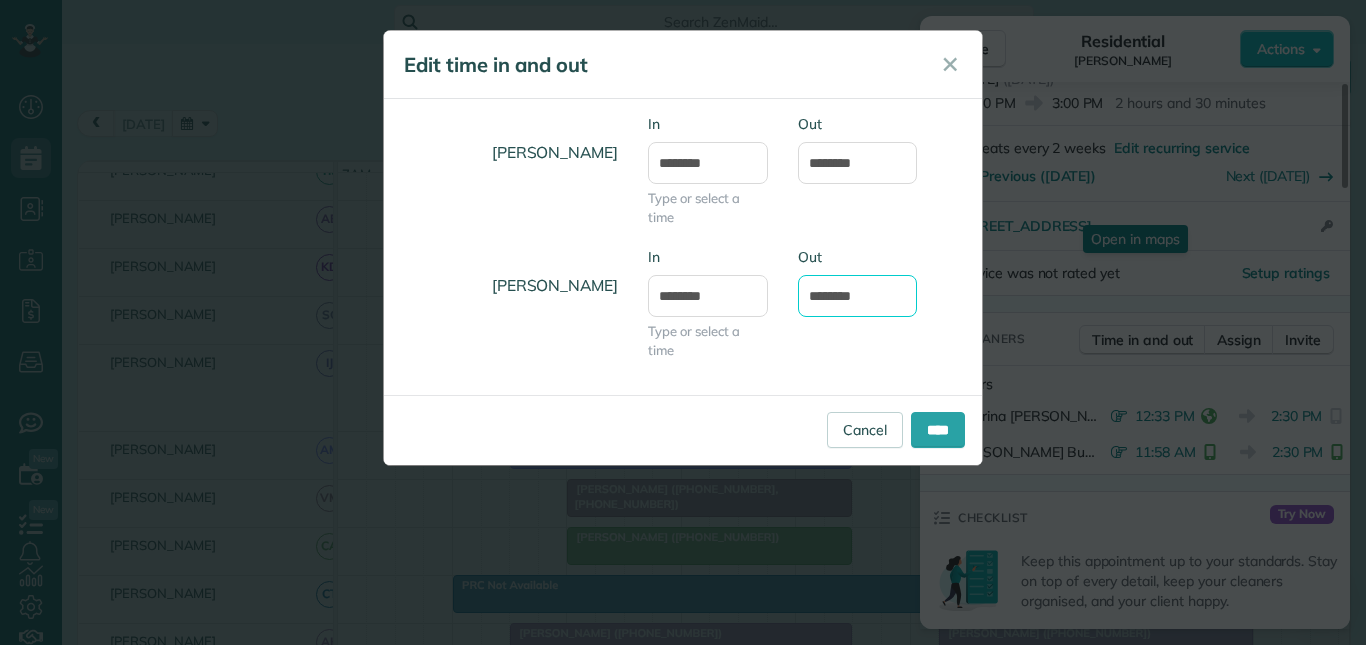 click on "*******" at bounding box center [858, 296] 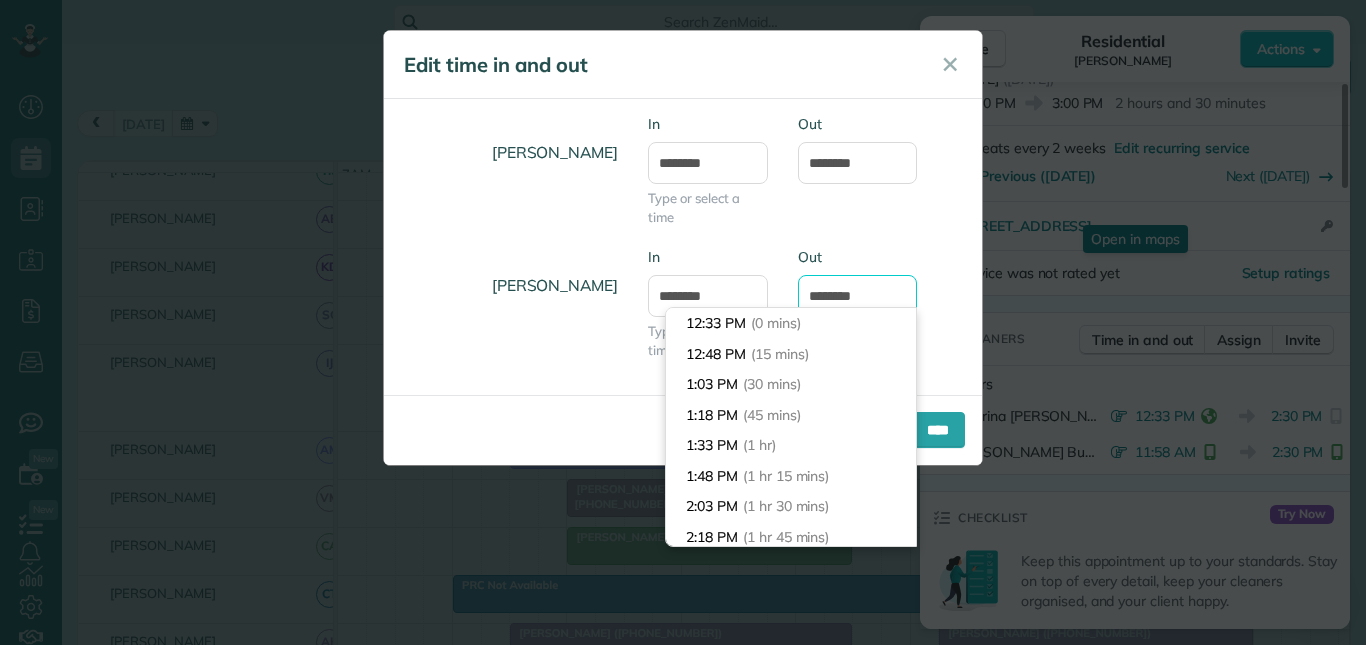 scroll, scrollTop: 214, scrollLeft: 0, axis: vertical 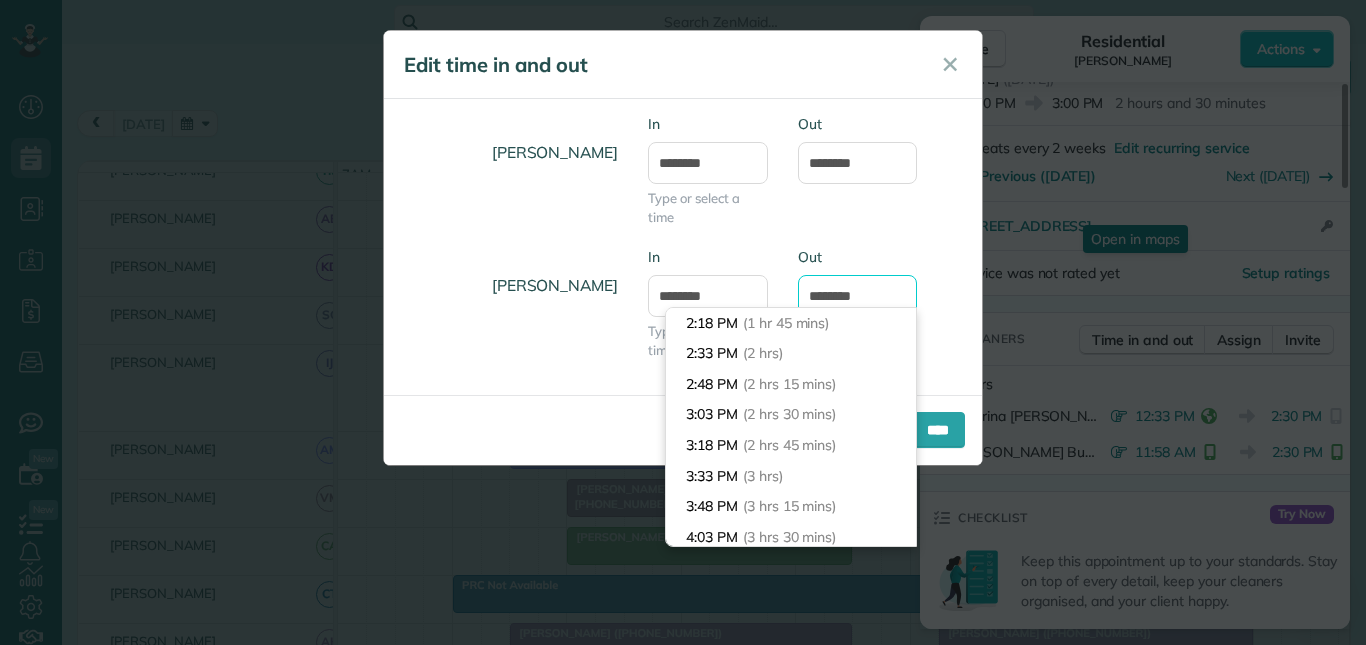 click on "*******" at bounding box center [858, 296] 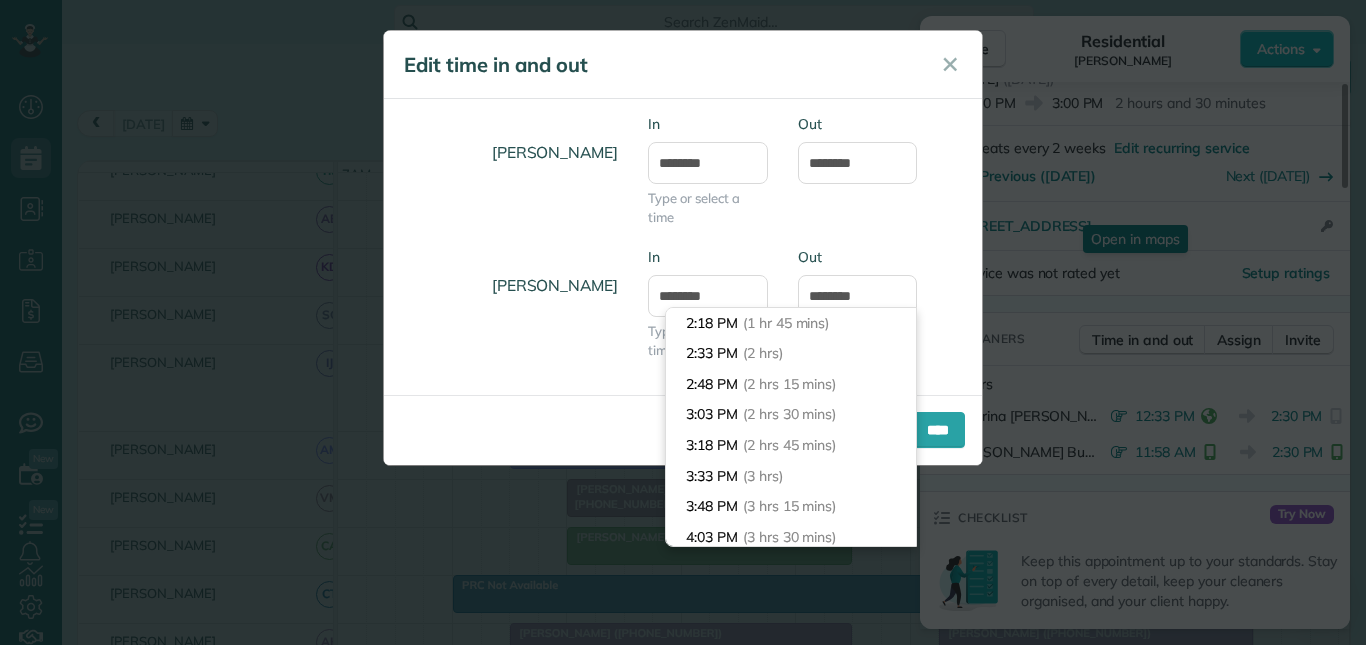 click on "Out *******" at bounding box center [858, 292] 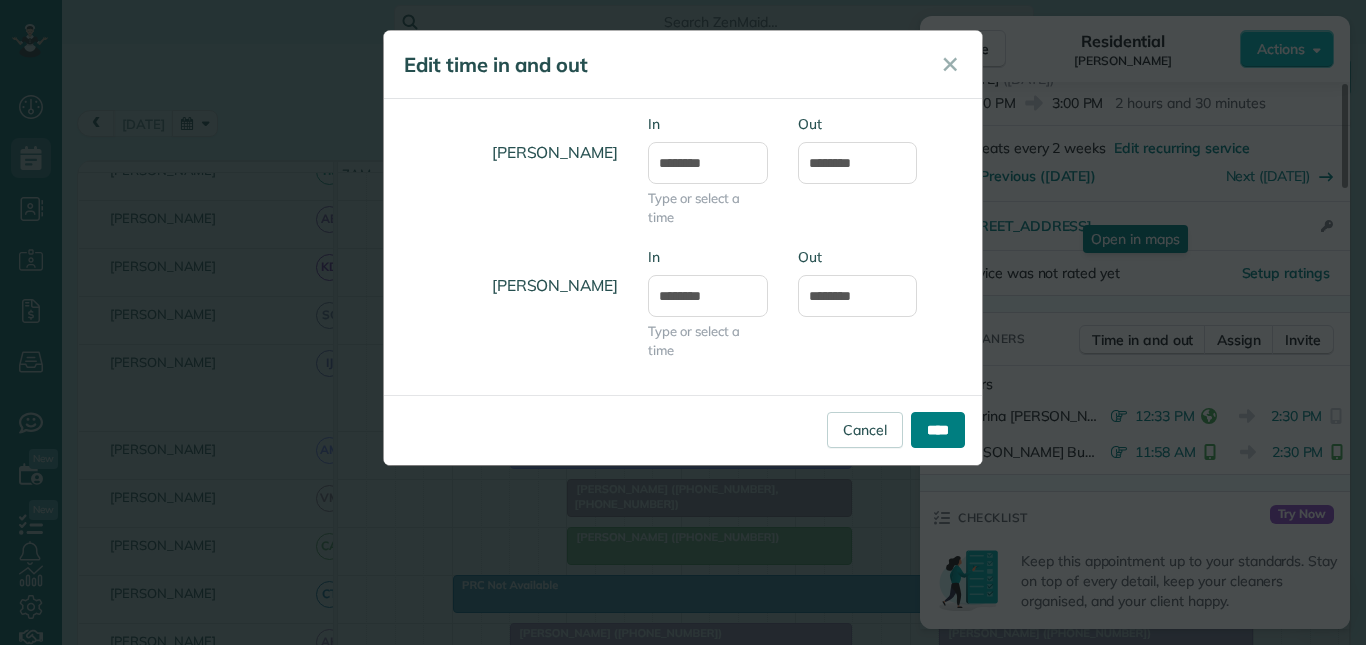 click on "****" at bounding box center (938, 430) 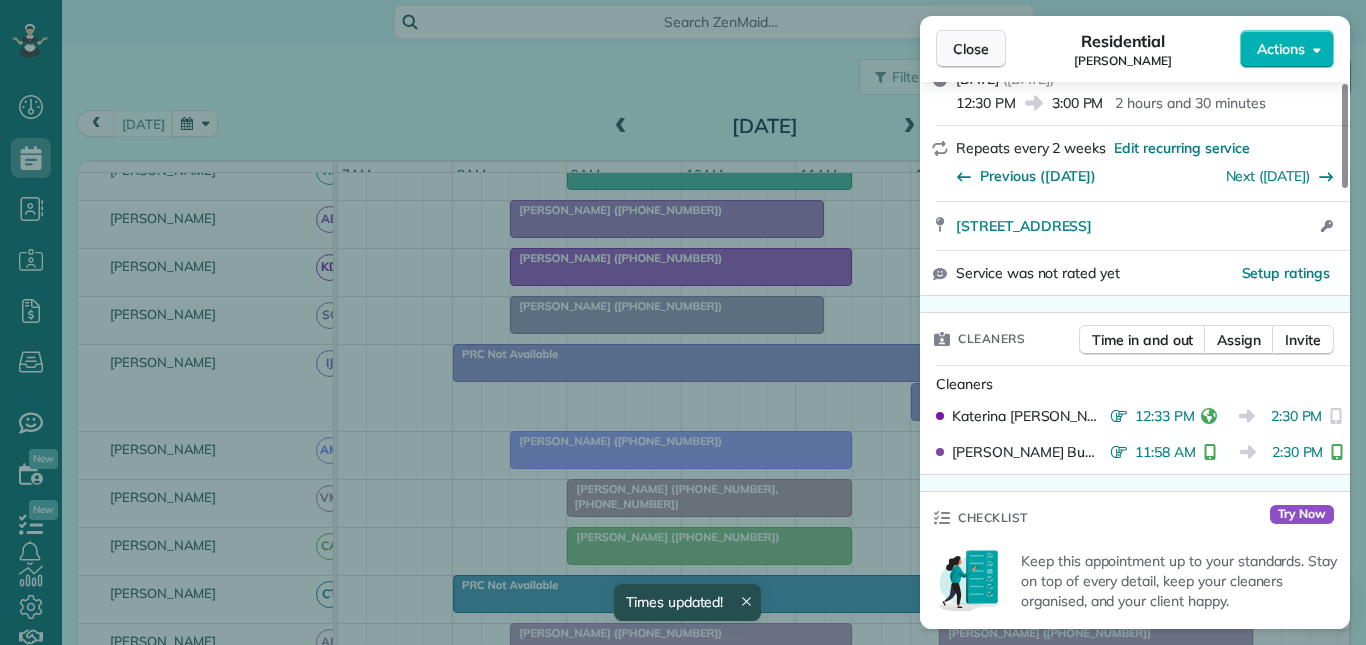 click on "Close" at bounding box center [971, 49] 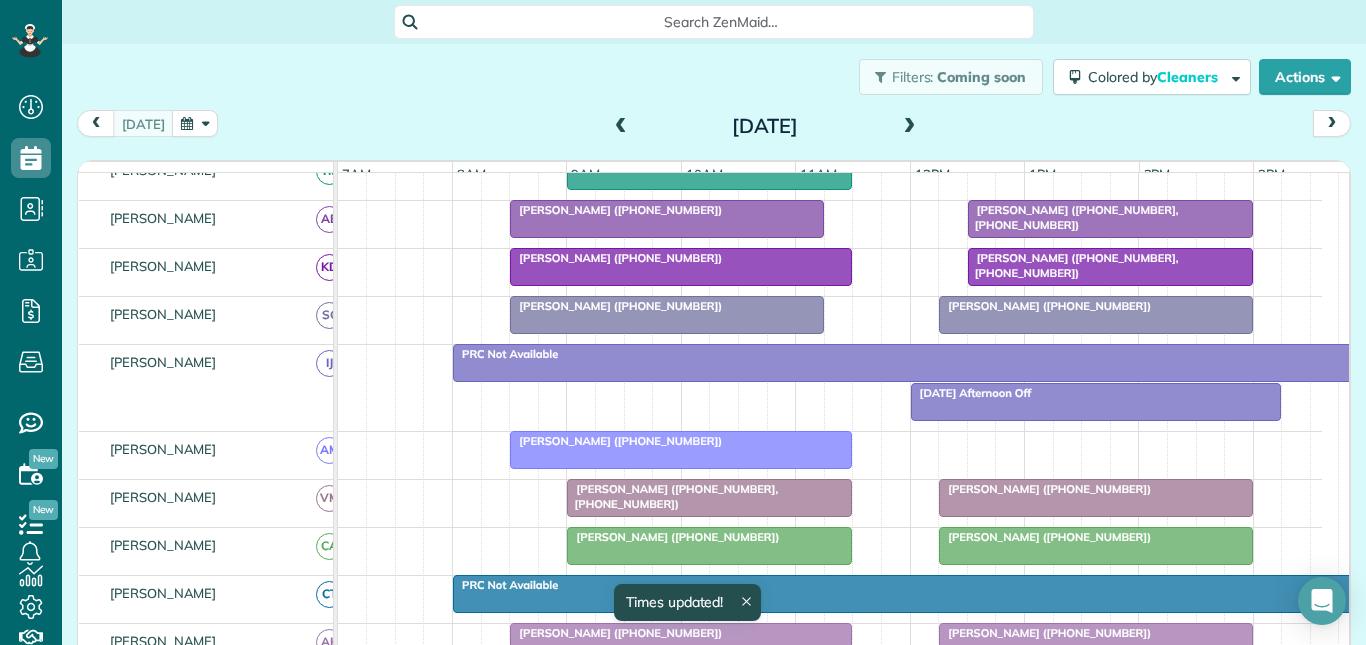 scroll, scrollTop: 296, scrollLeft: 0, axis: vertical 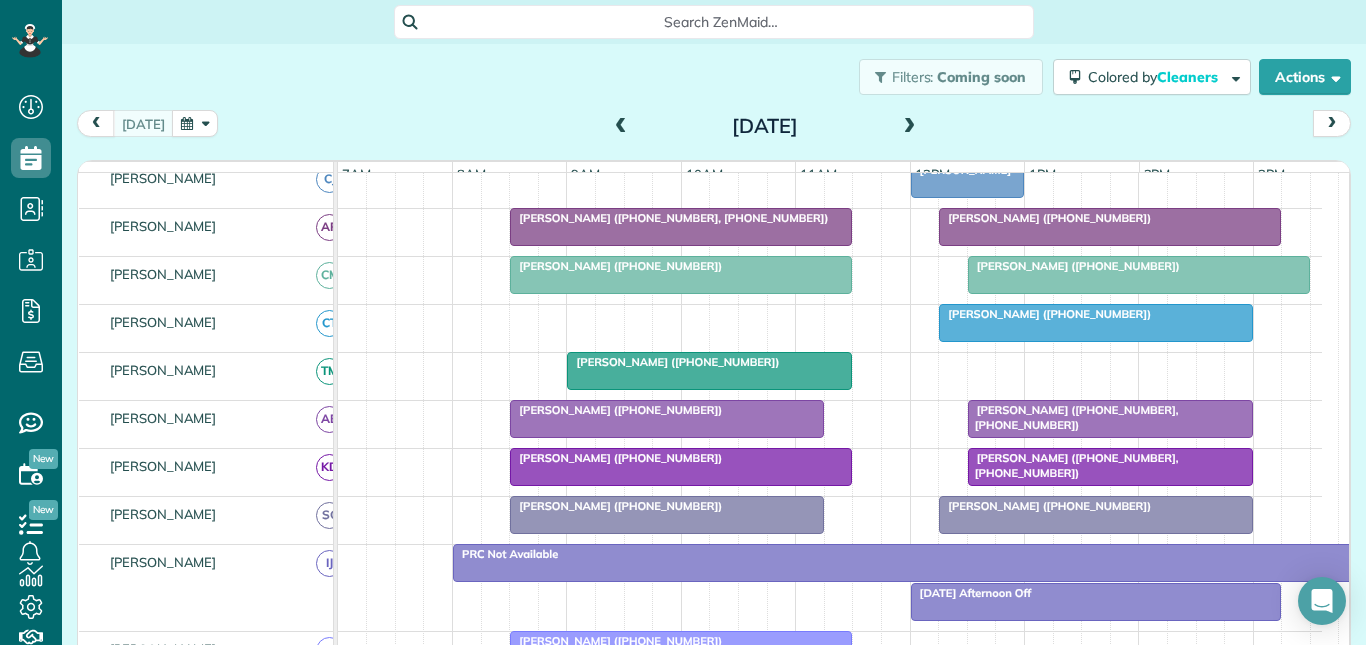 click on "[PERSON_NAME] ([PHONE_NUMBER])" at bounding box center (1045, 314) 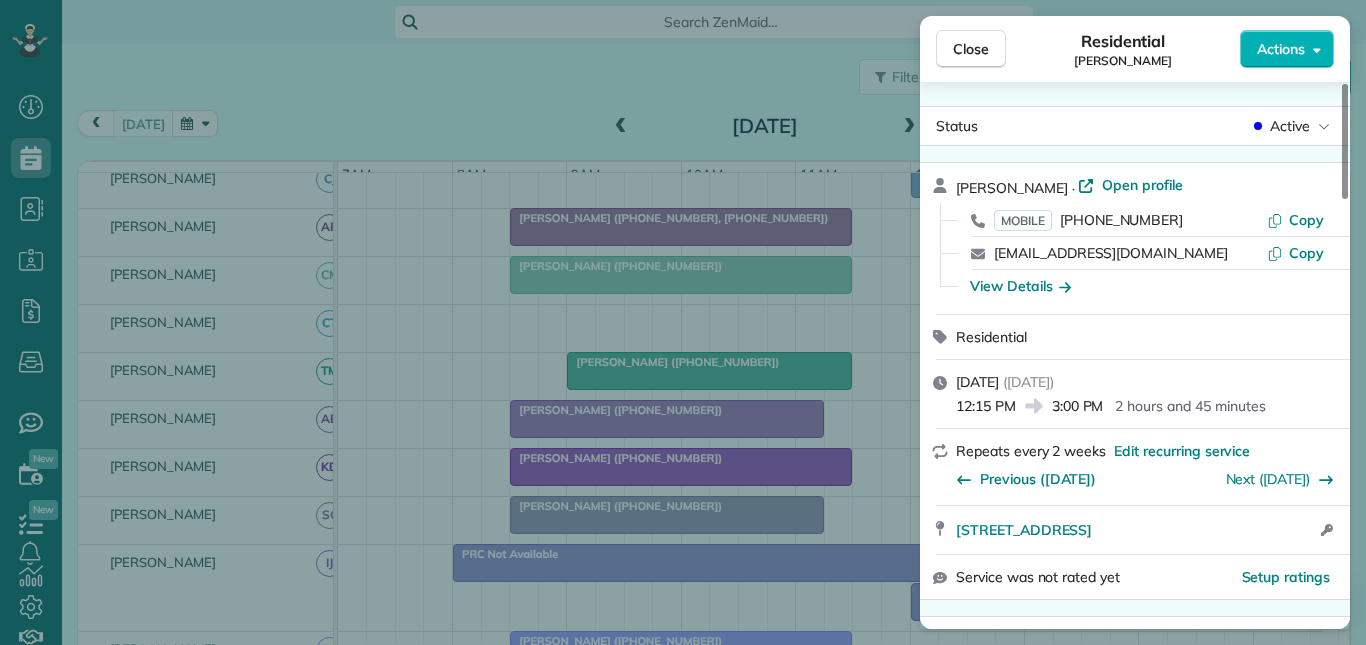scroll, scrollTop: 500, scrollLeft: 0, axis: vertical 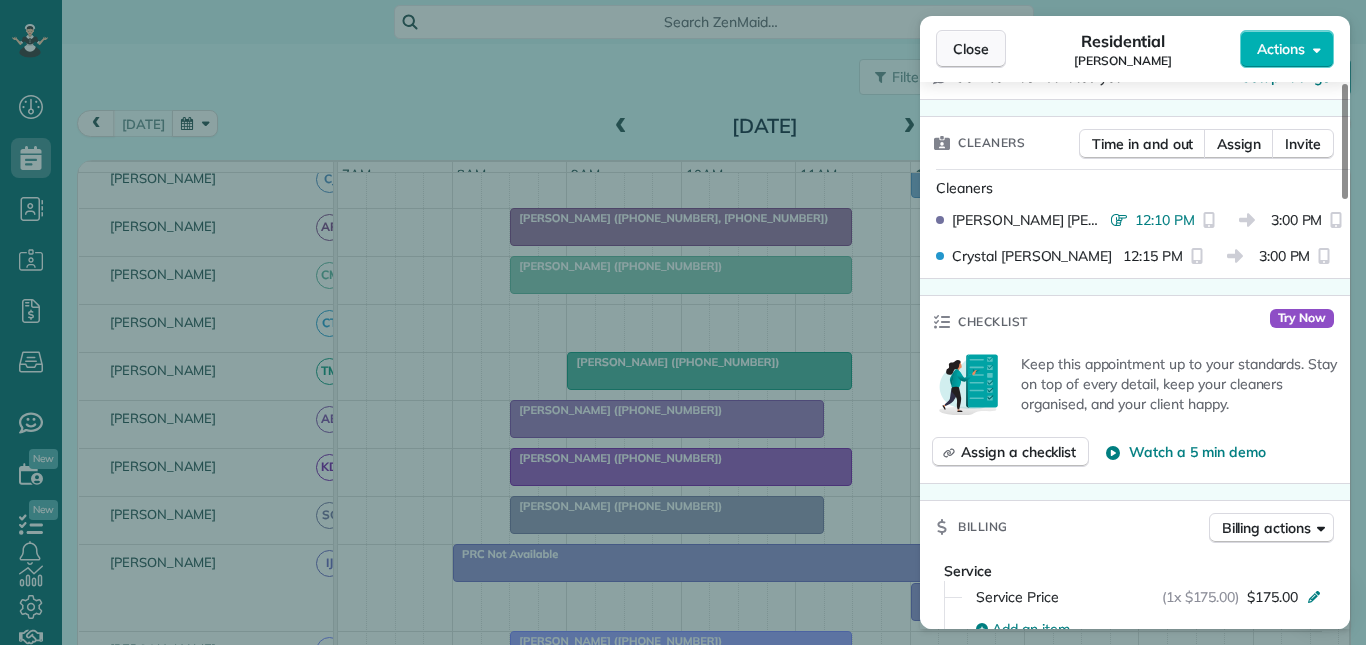 click on "Close" at bounding box center [971, 49] 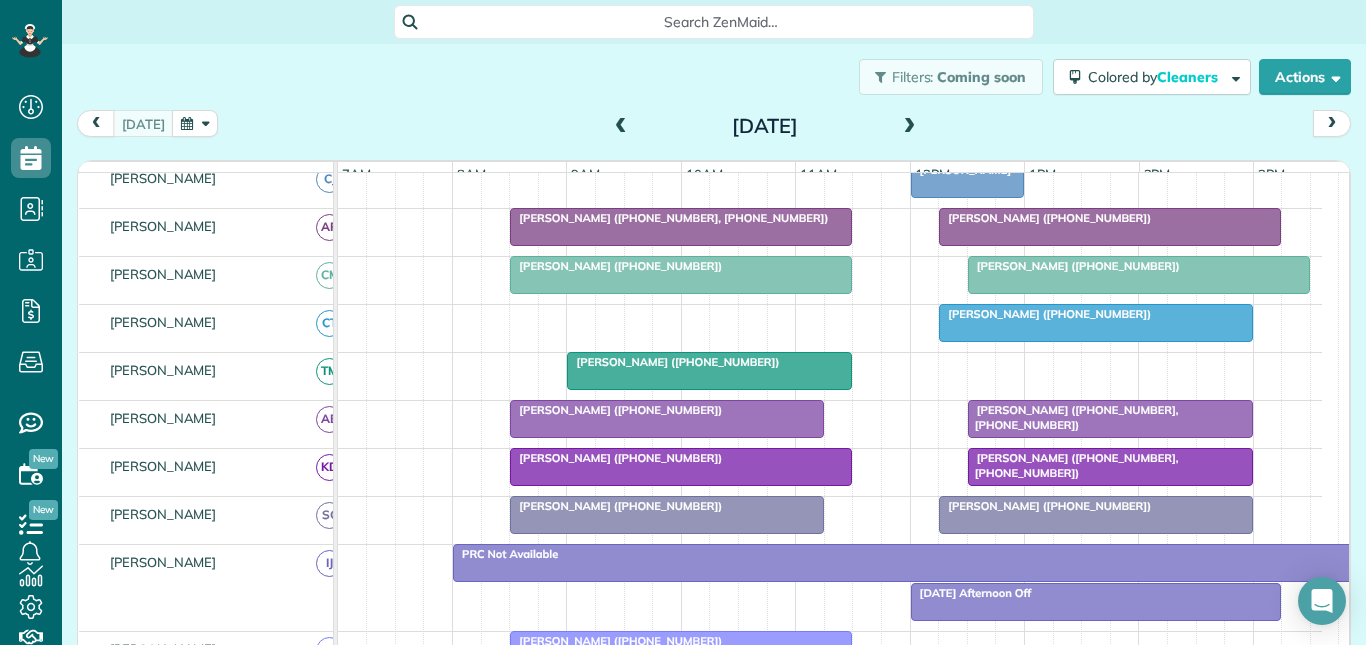 scroll, scrollTop: 360, scrollLeft: 0, axis: vertical 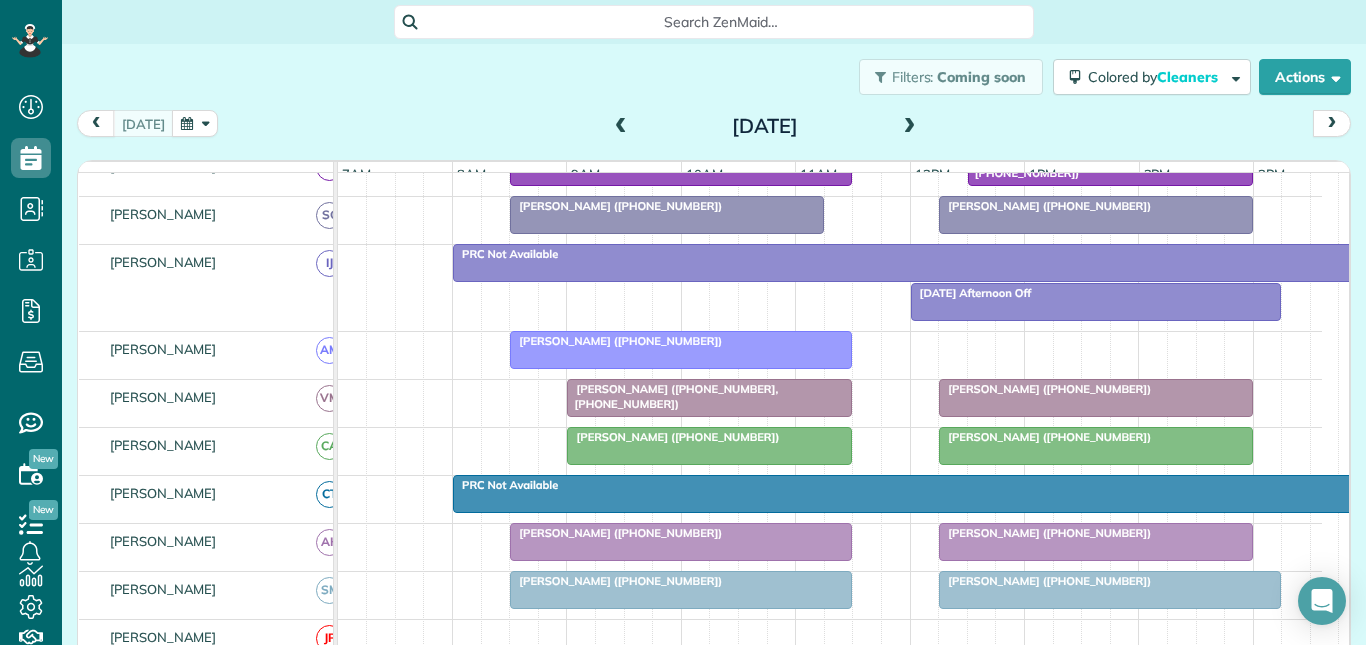 click on "[PERSON_NAME] ([PHONE_NUMBER])" at bounding box center (1096, 389) 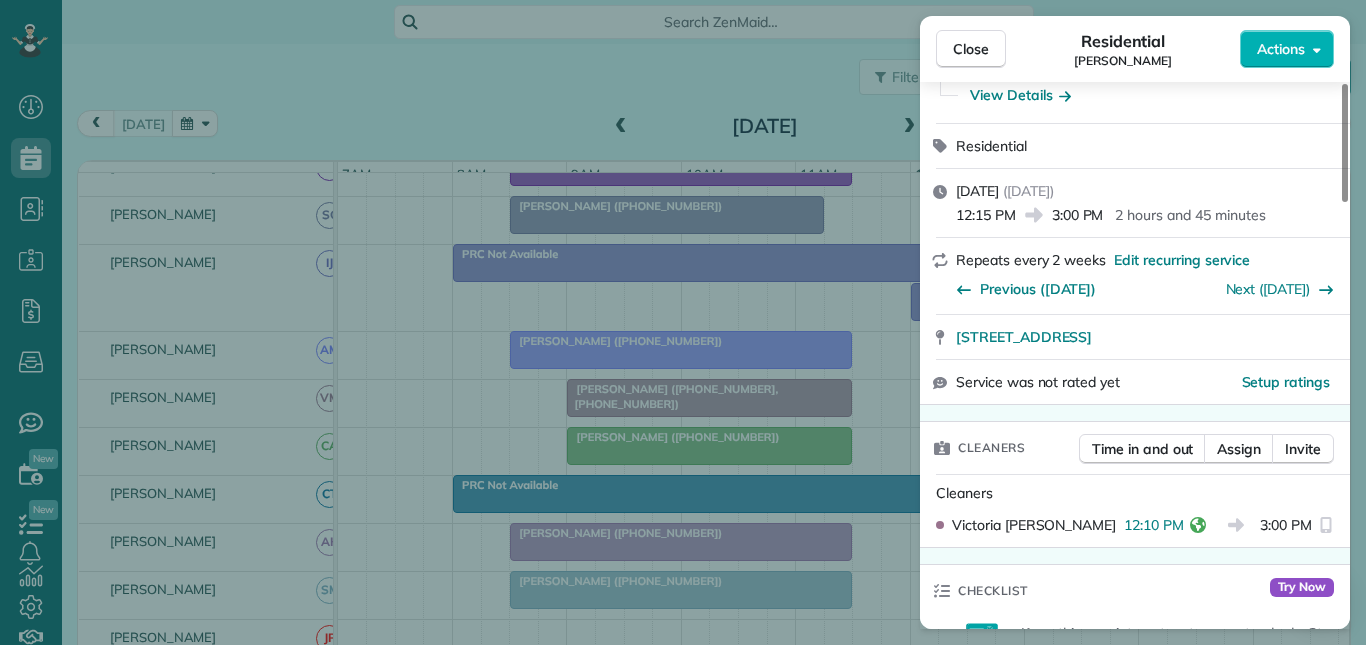scroll, scrollTop: 300, scrollLeft: 0, axis: vertical 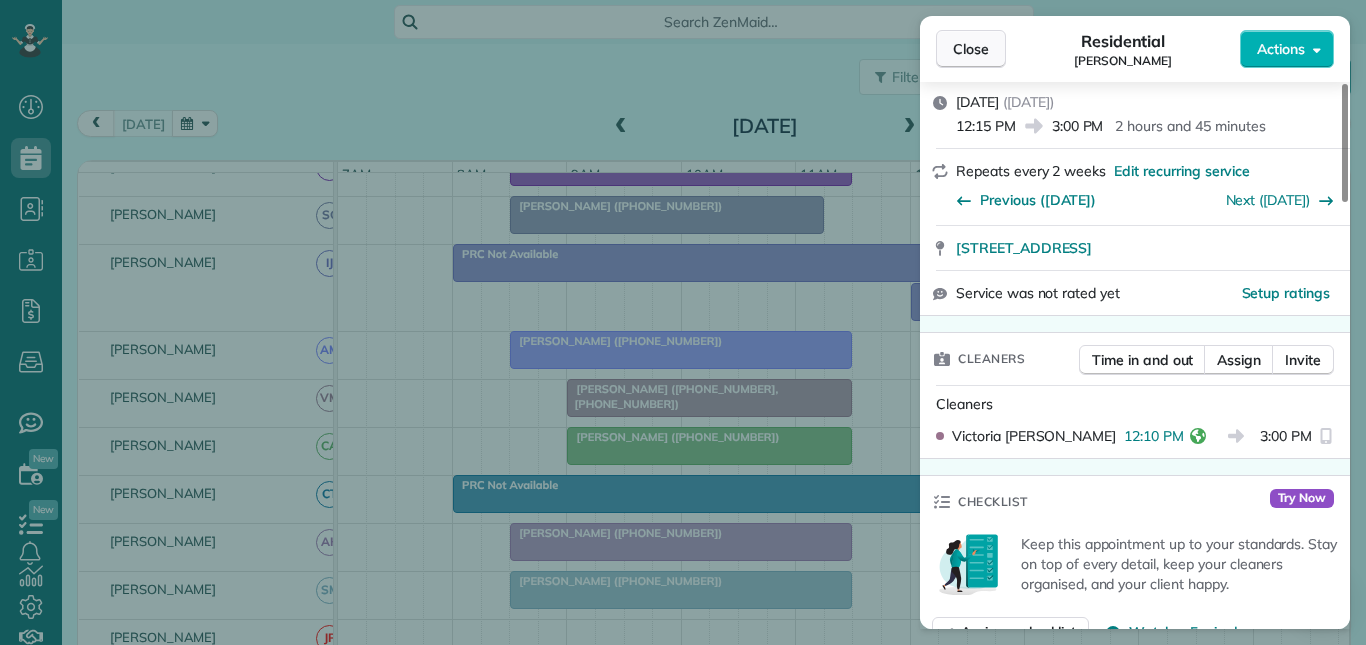 click on "Close" at bounding box center [971, 49] 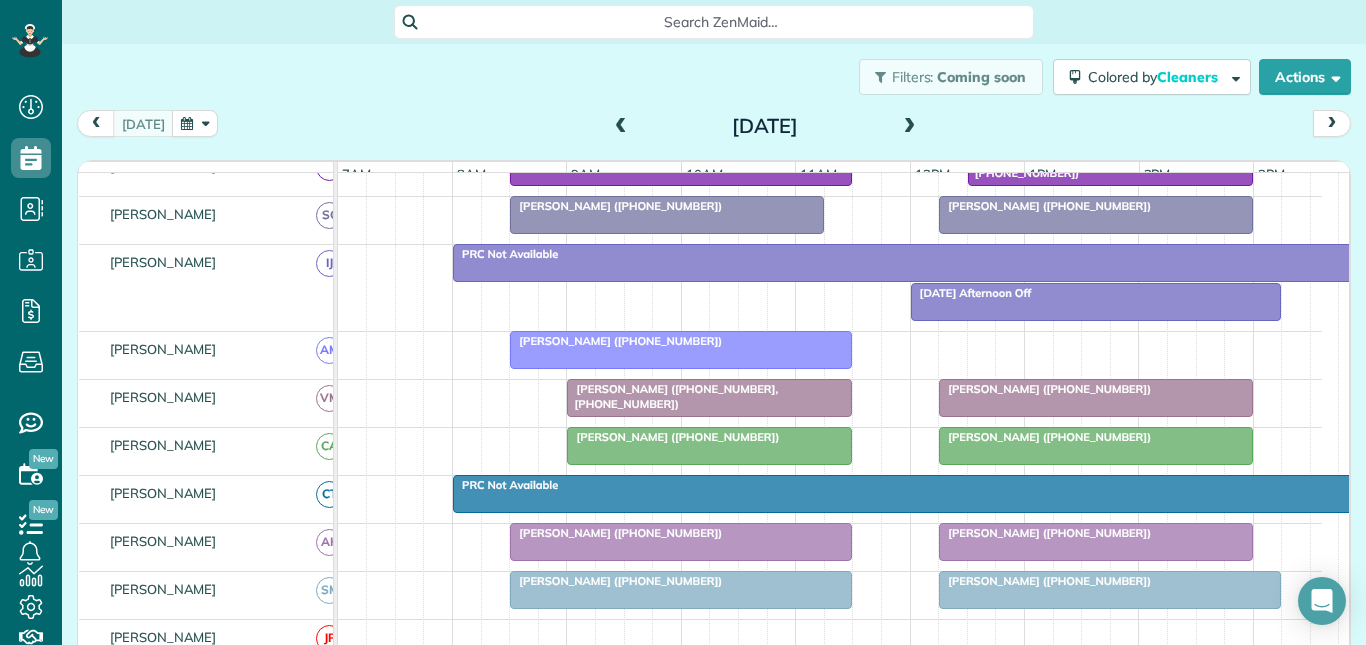 scroll, scrollTop: 645, scrollLeft: 0, axis: vertical 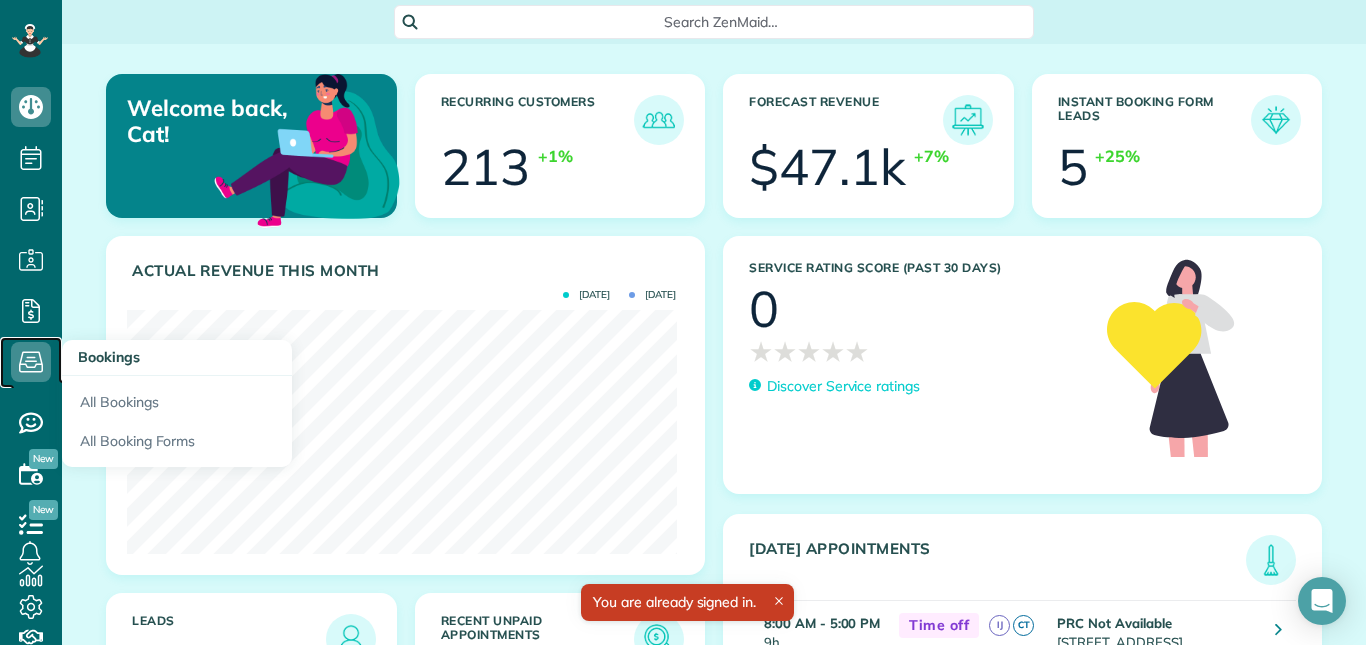click 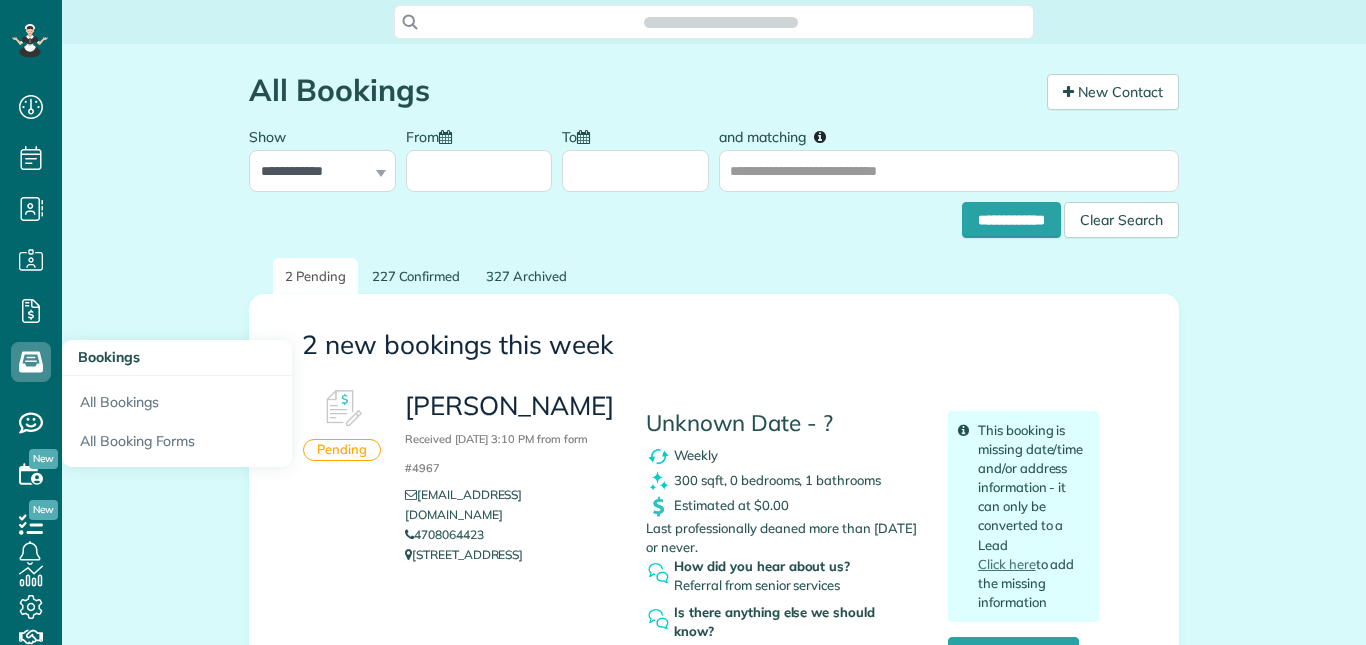 scroll, scrollTop: 0, scrollLeft: 0, axis: both 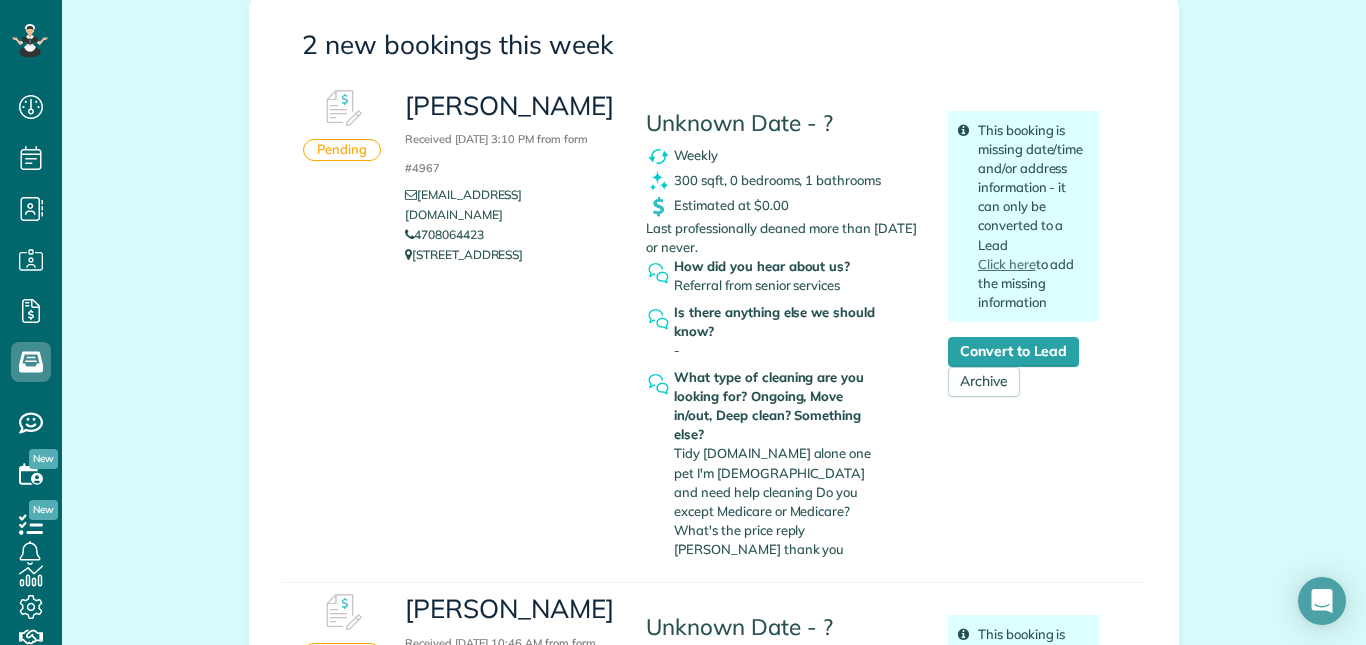 drag, startPoint x: 408, startPoint y: 231, endPoint x: 490, endPoint y: 257, distance: 86.023254 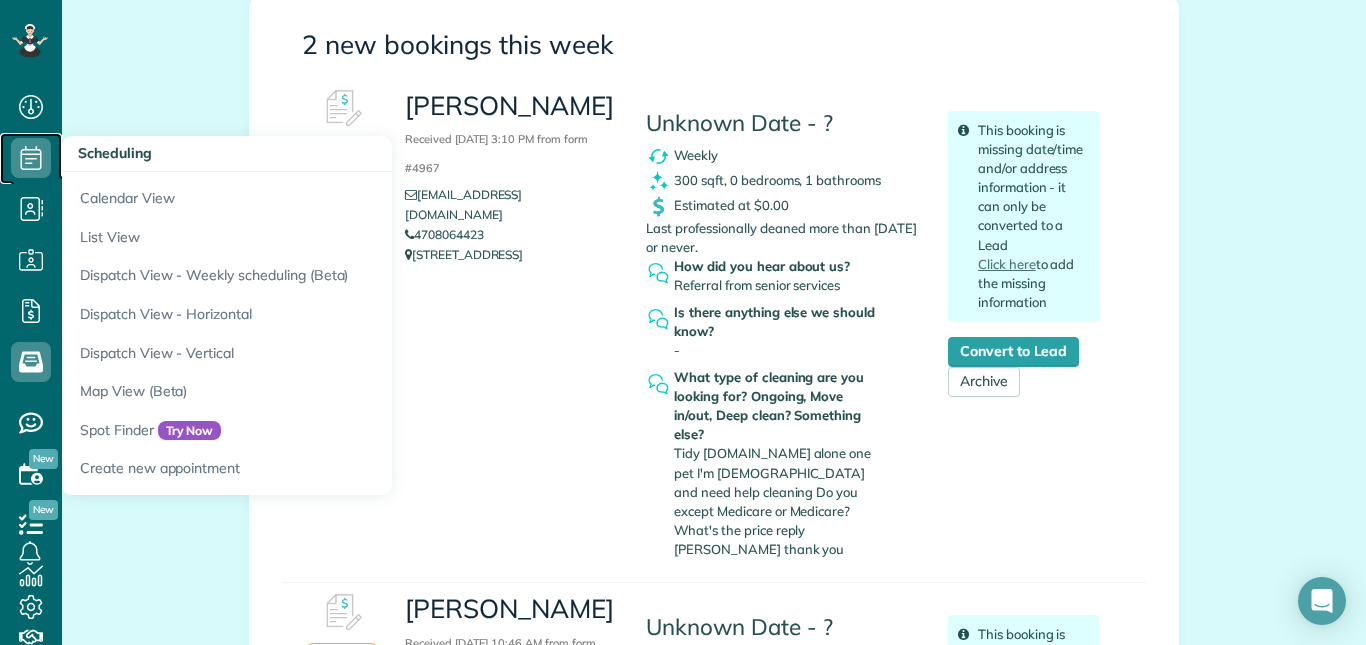 click 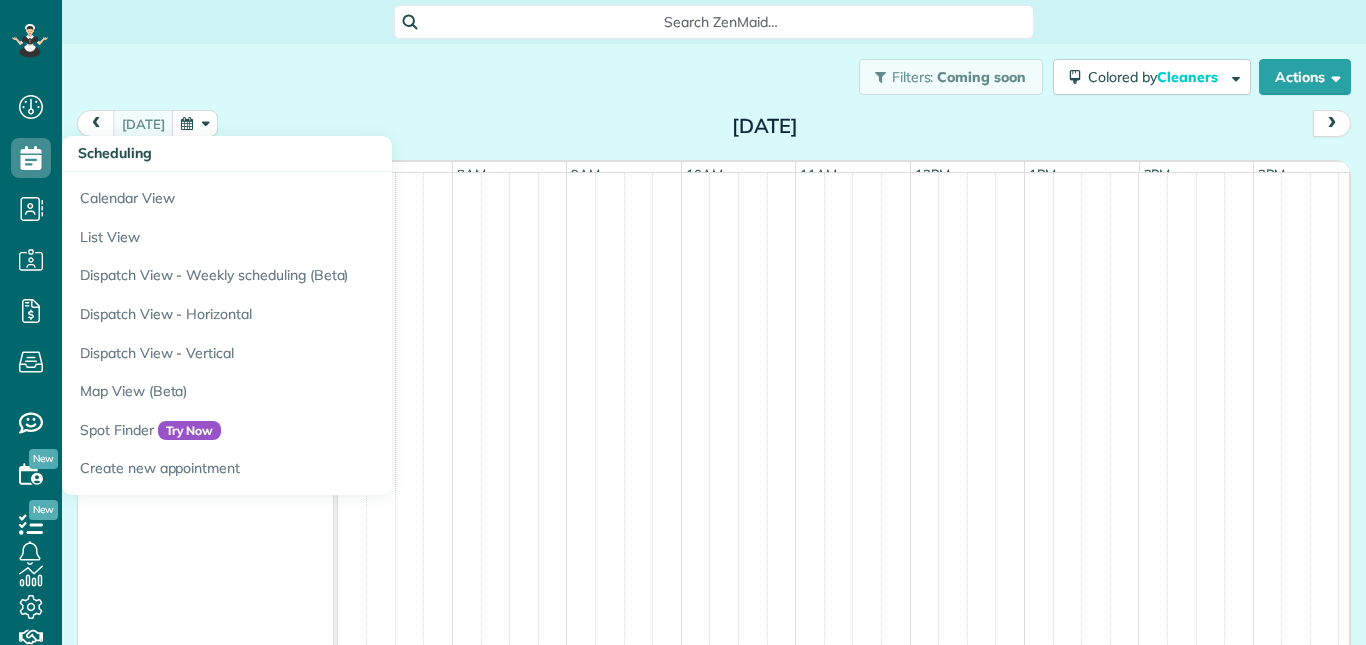 scroll, scrollTop: 0, scrollLeft: 0, axis: both 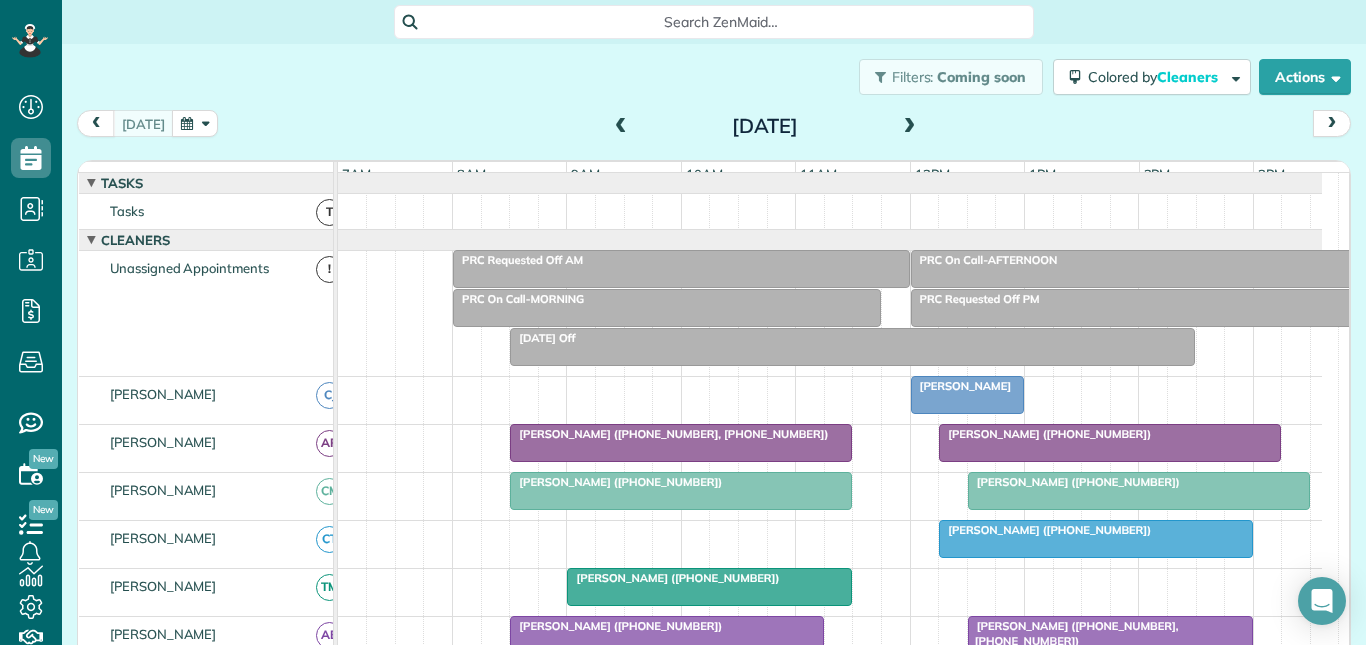 click at bounding box center (910, 127) 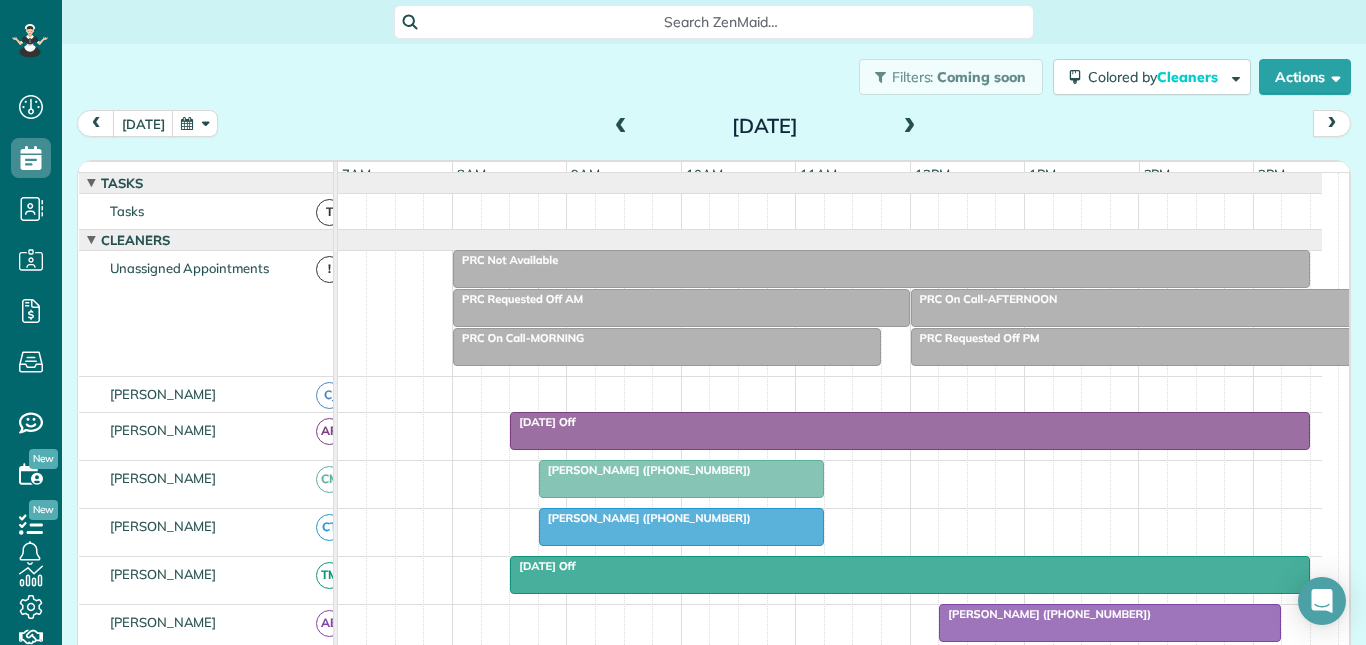 scroll, scrollTop: 400, scrollLeft: 0, axis: vertical 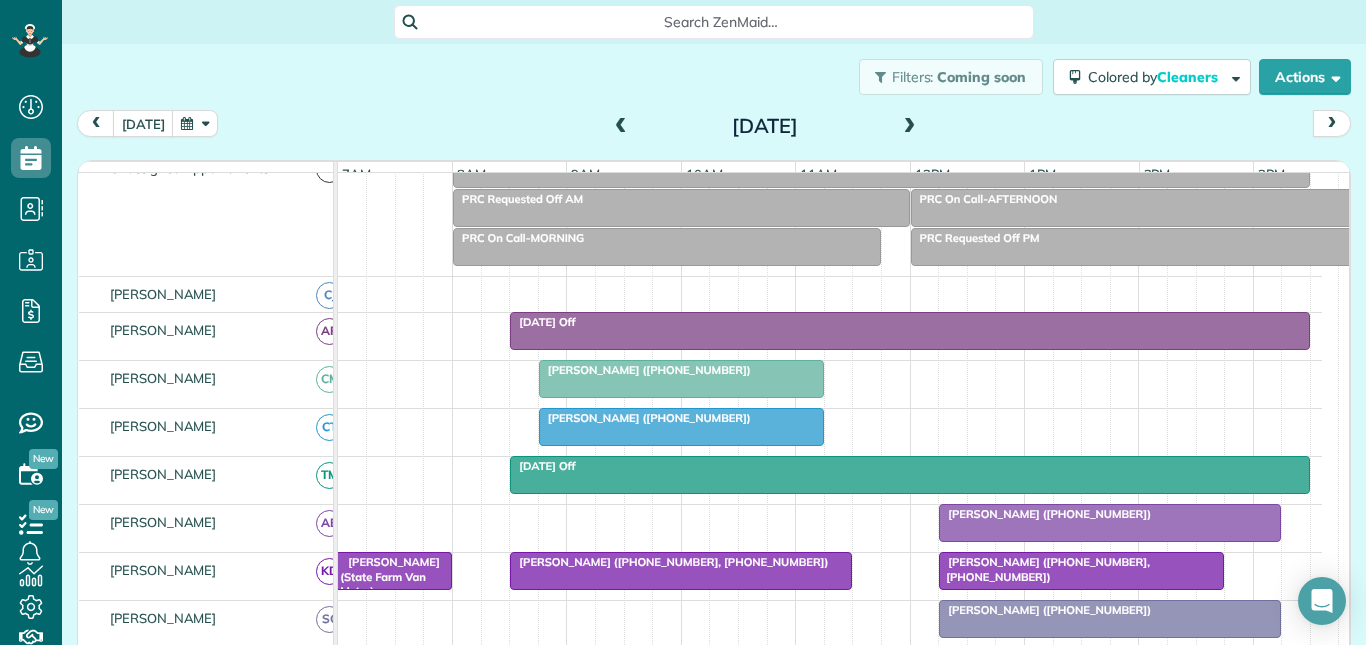 click on "PRC On Call-MORNING" at bounding box center [667, 238] 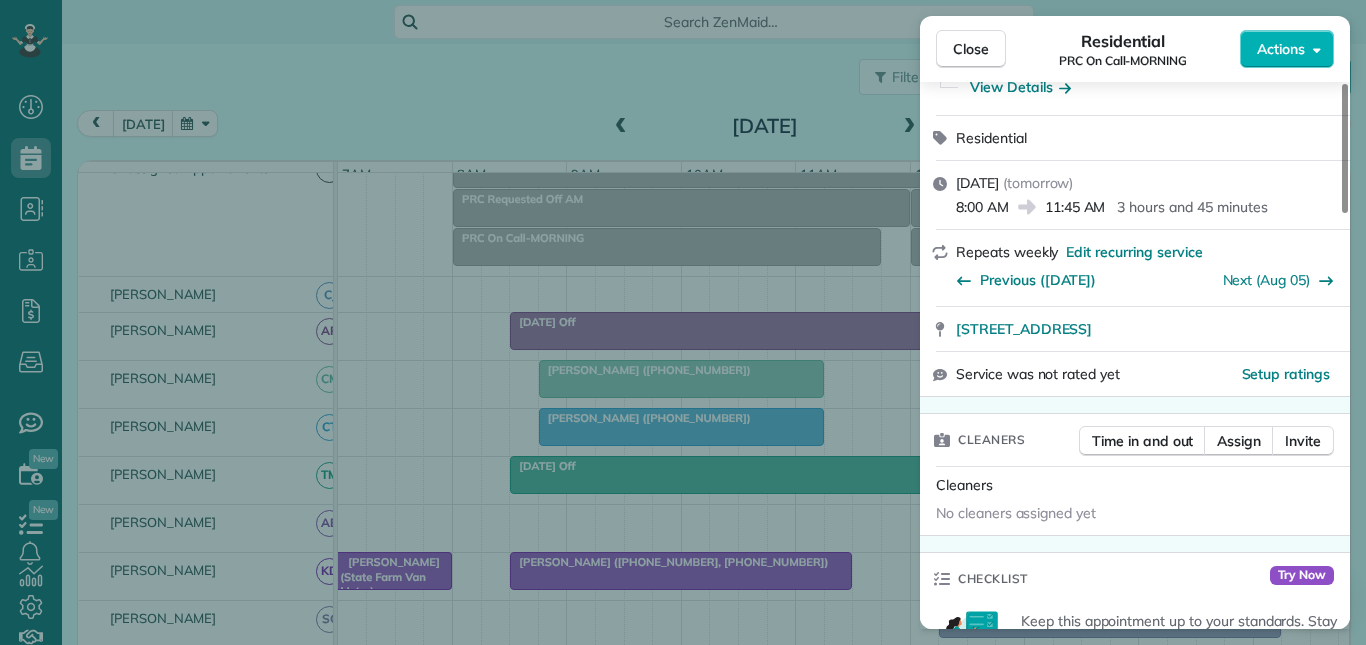 scroll, scrollTop: 400, scrollLeft: 0, axis: vertical 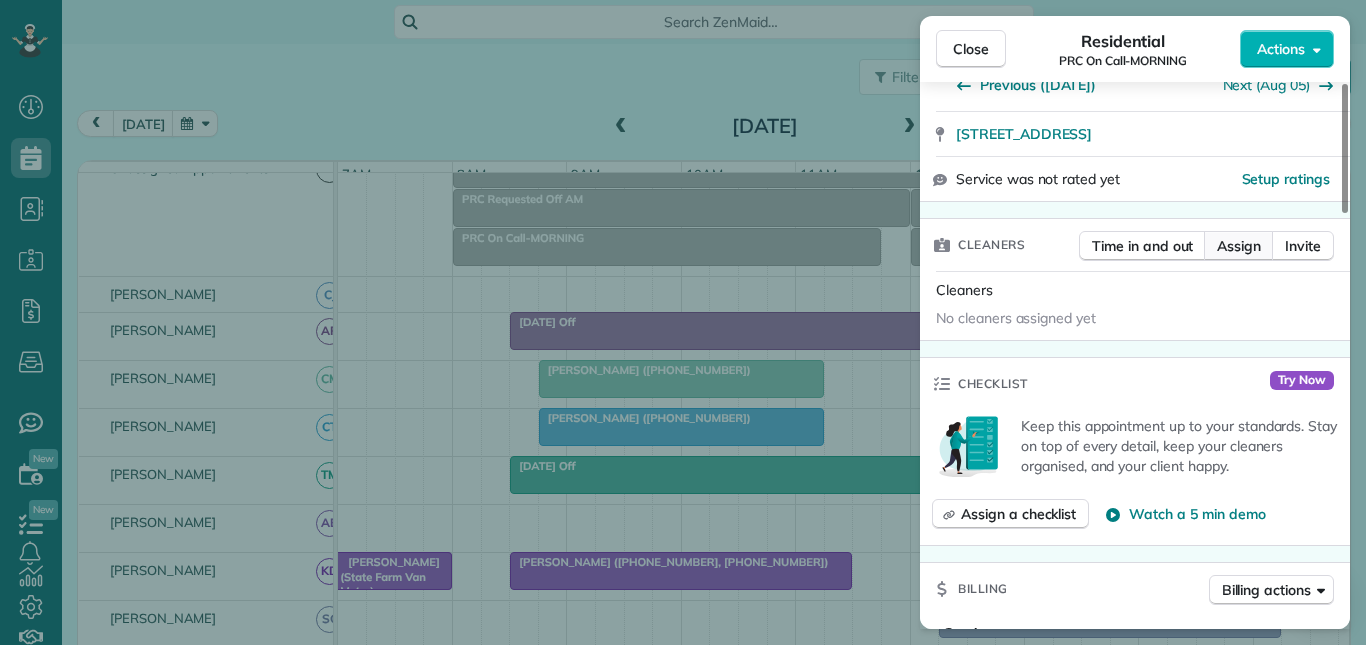 click on "Assign" at bounding box center (1239, 246) 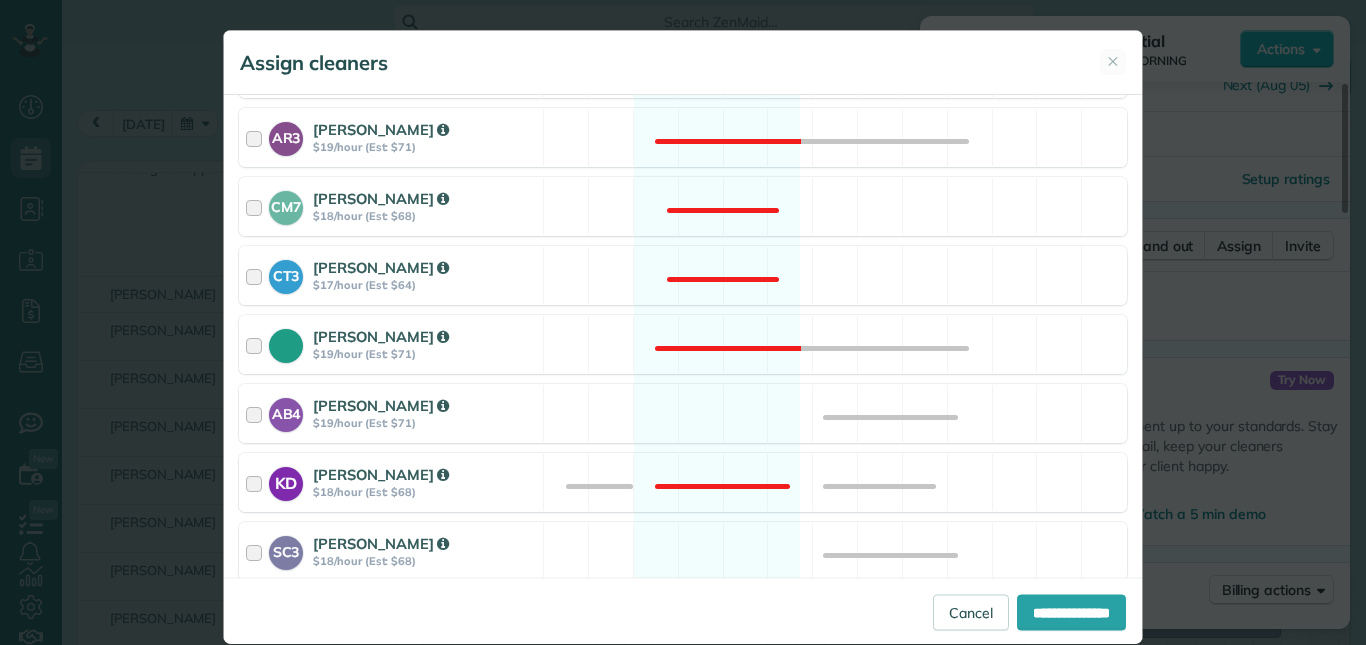 scroll, scrollTop: 600, scrollLeft: 0, axis: vertical 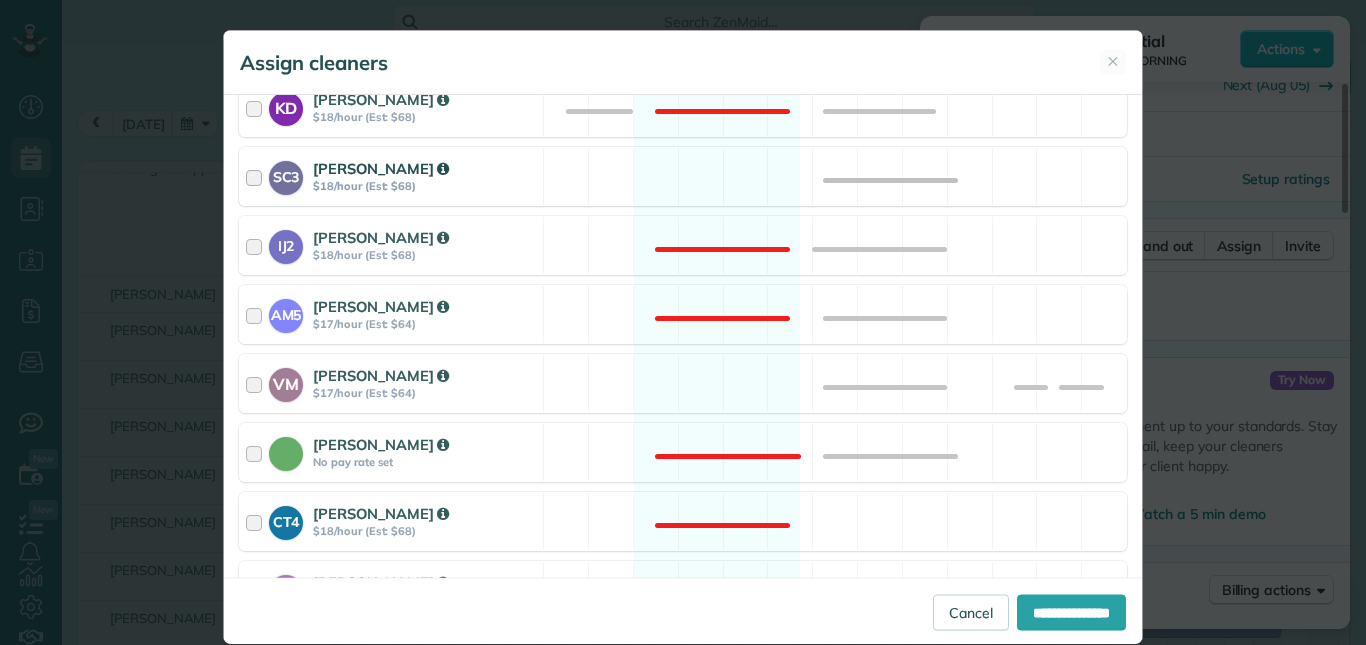 click on "SC3
[PERSON_NAME]
$18/hour (Est: $68)
Available" at bounding box center (683, 176) 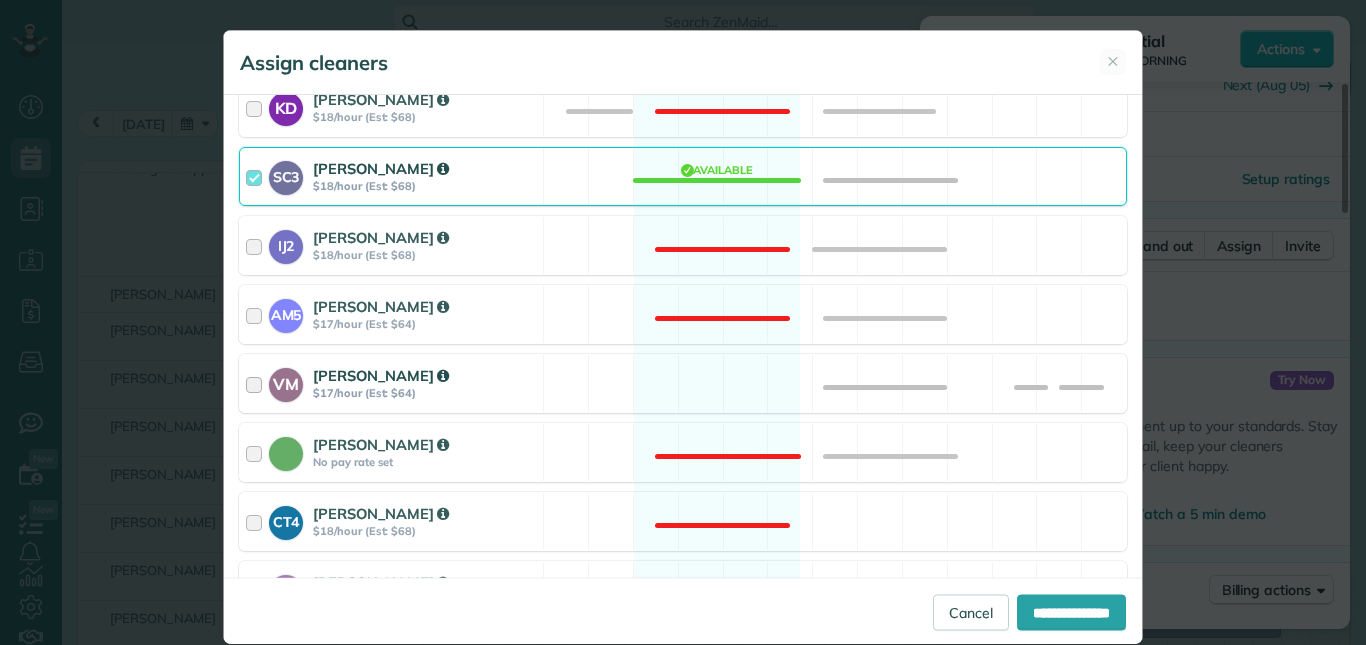 click on "VM
[PERSON_NAME]
$17/hour (Est: $64)
Available" at bounding box center [683, 383] 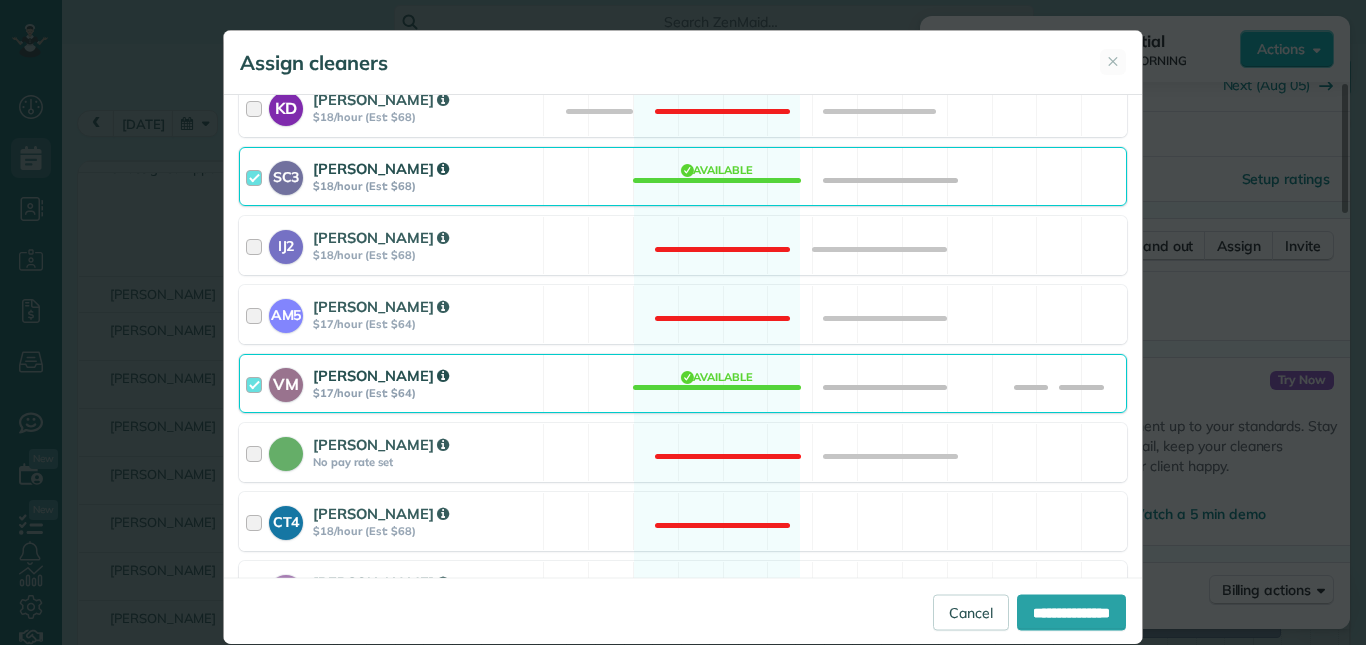 scroll, scrollTop: 852, scrollLeft: 0, axis: vertical 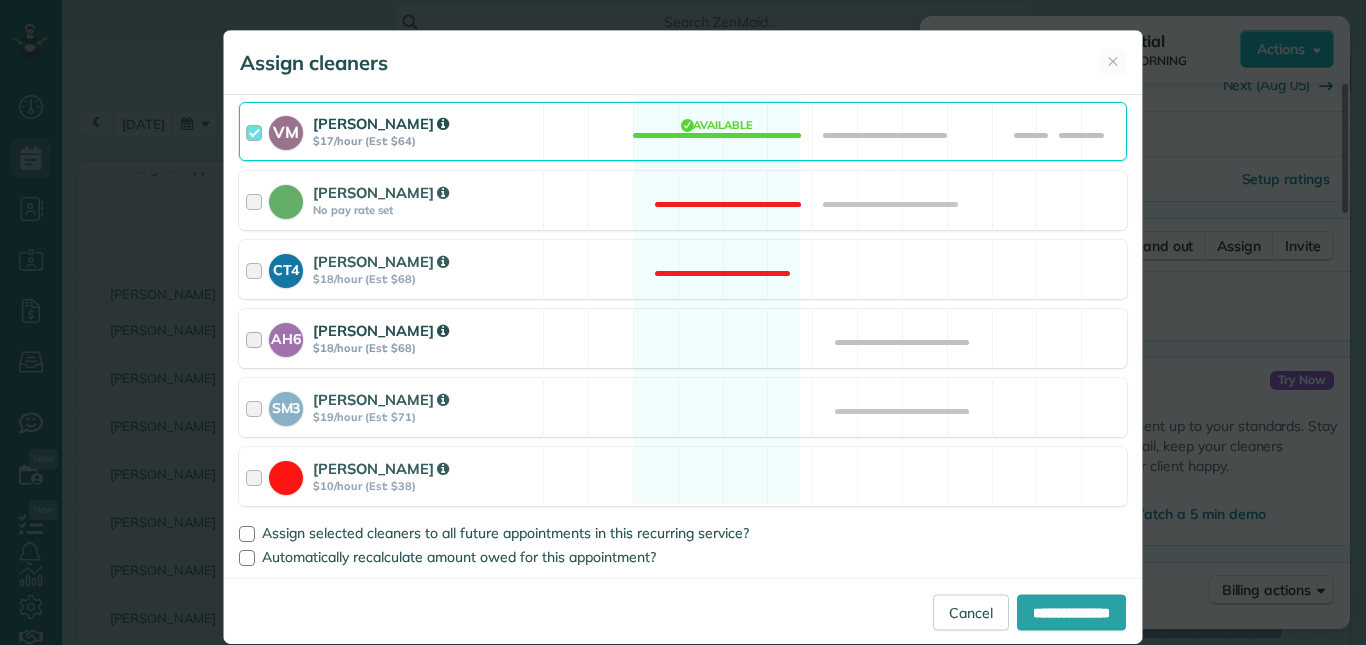click on "AH6
[PERSON_NAME]
$18/hour (Est: $68)
Available" at bounding box center [683, 338] 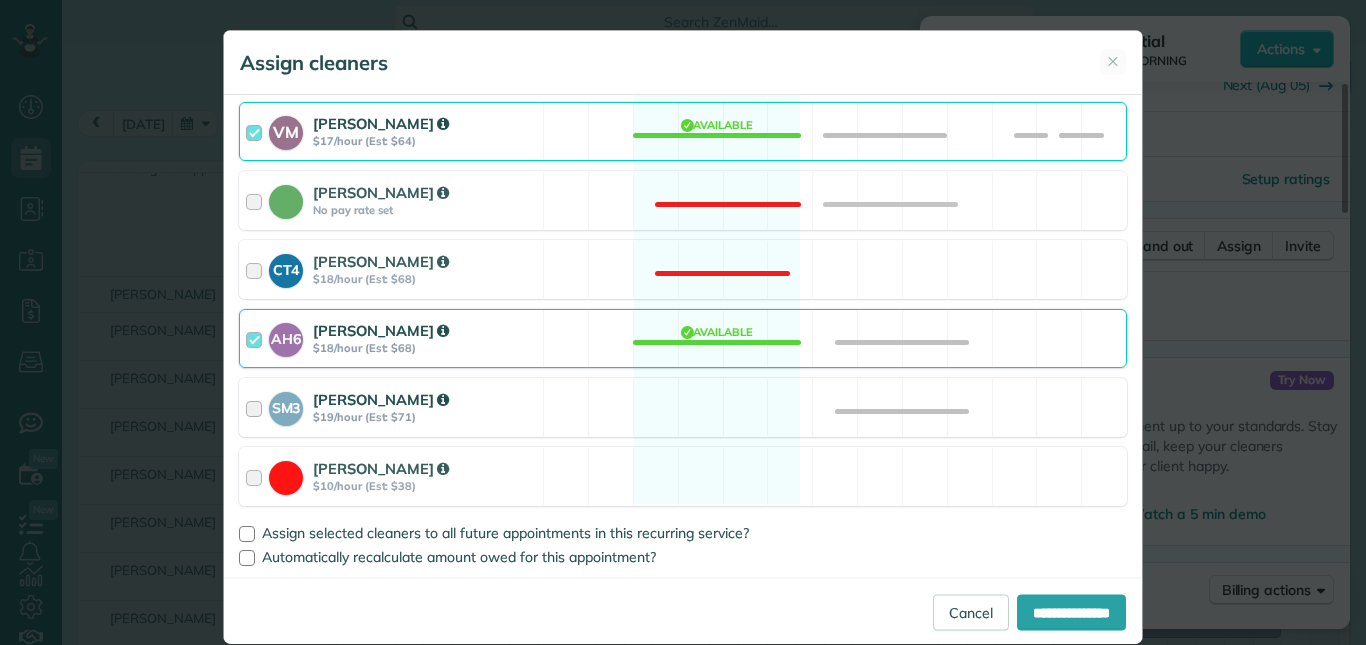 drag, startPoint x: 717, startPoint y: 393, endPoint x: 745, endPoint y: 399, distance: 28.635643 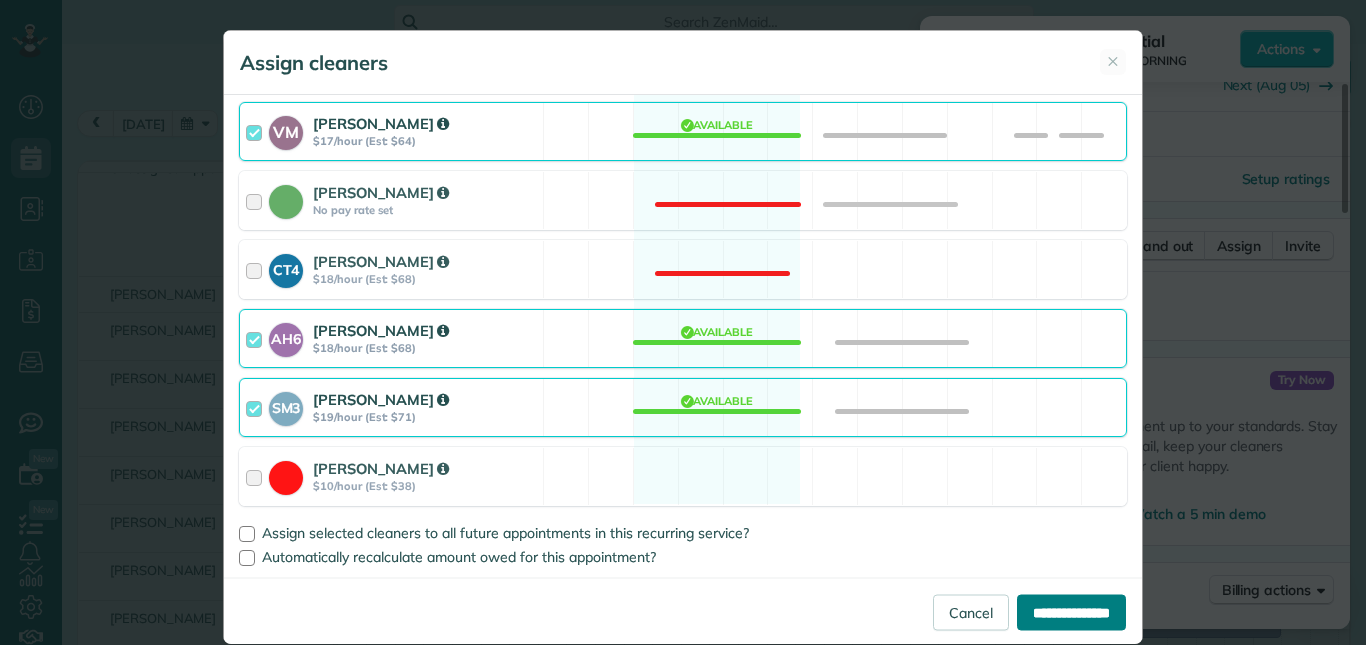 click on "**********" at bounding box center (1071, 612) 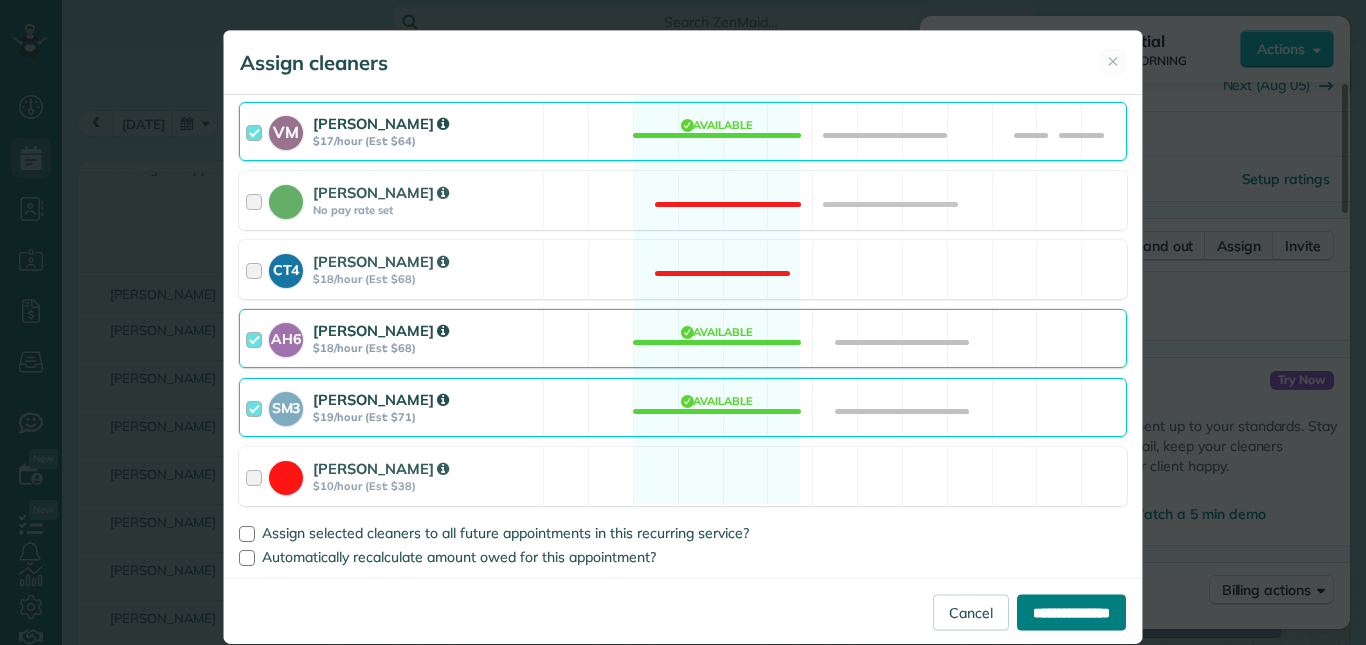type on "**********" 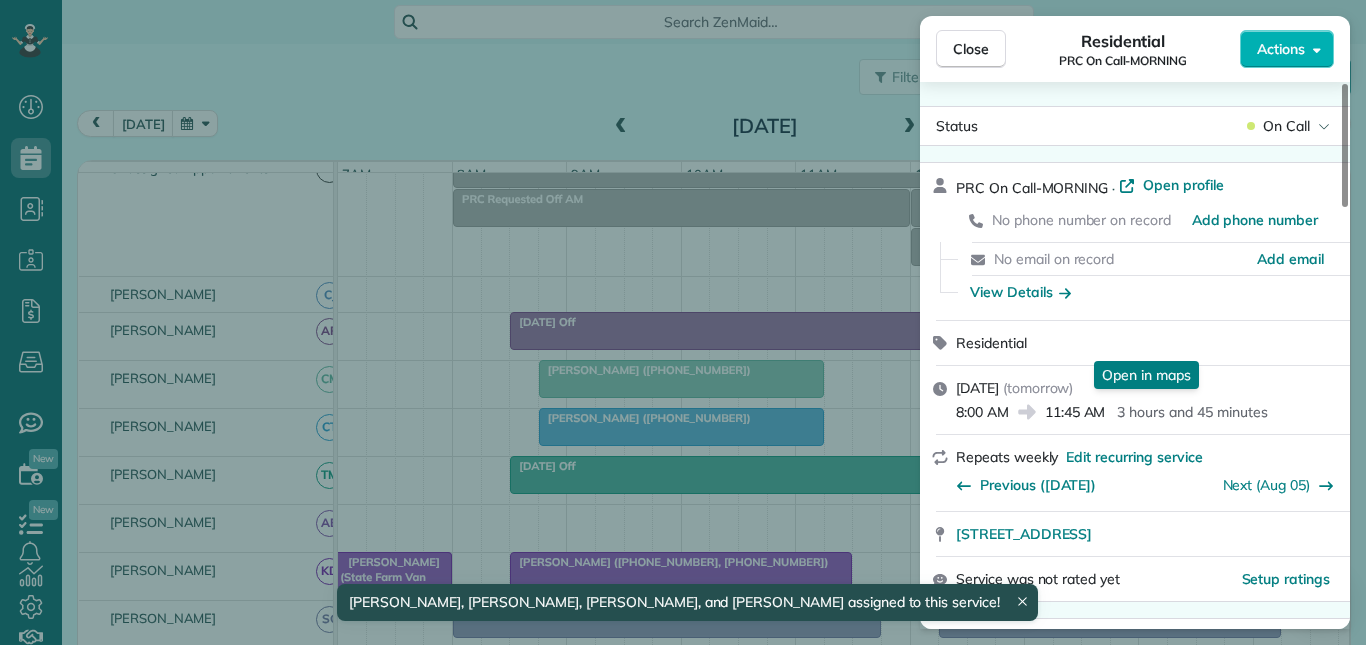 scroll, scrollTop: 500, scrollLeft: 0, axis: vertical 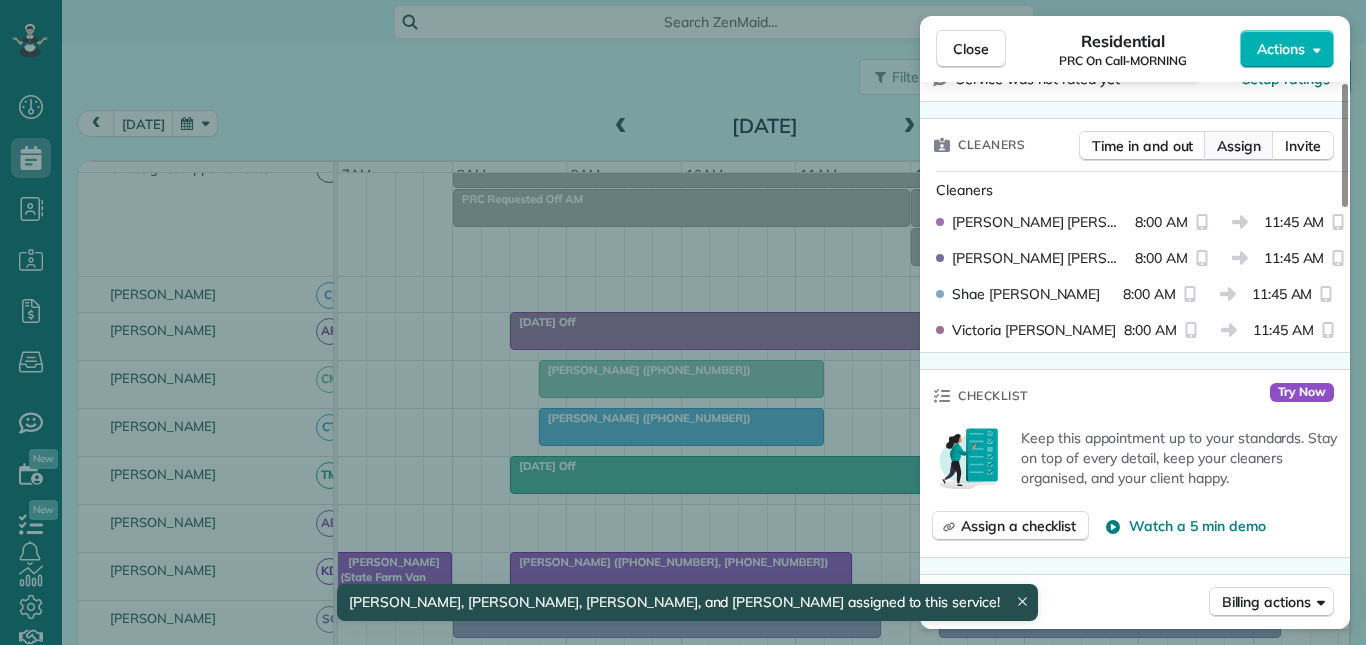 click on "Assign" at bounding box center [1239, 146] 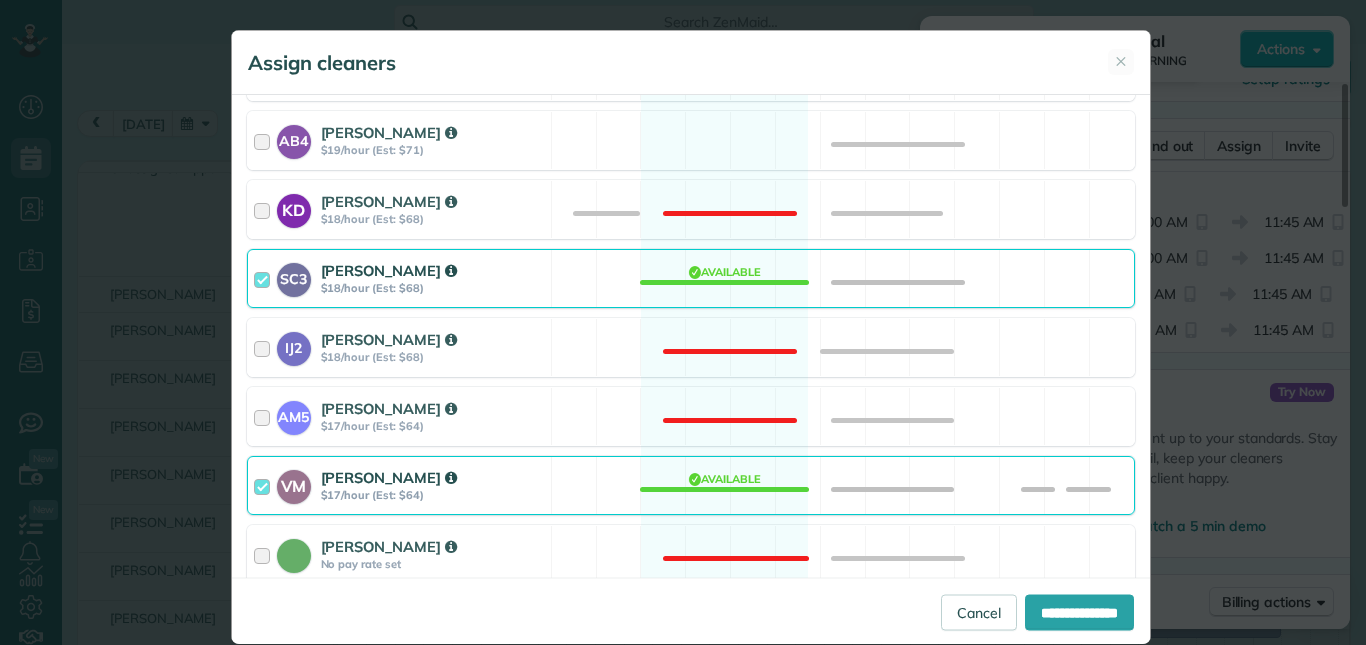 scroll, scrollTop: 500, scrollLeft: 0, axis: vertical 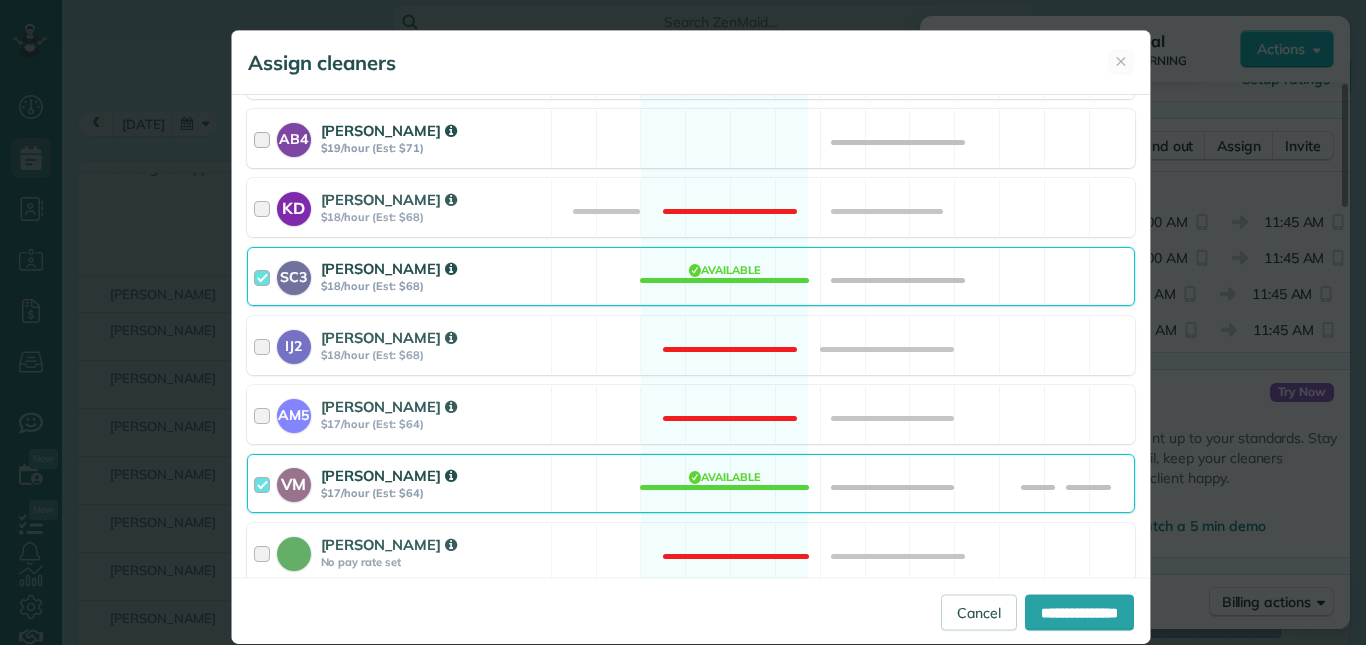 click on "AB4
[PERSON_NAME]
$19/hour (Est: $71)
Available" at bounding box center (691, 138) 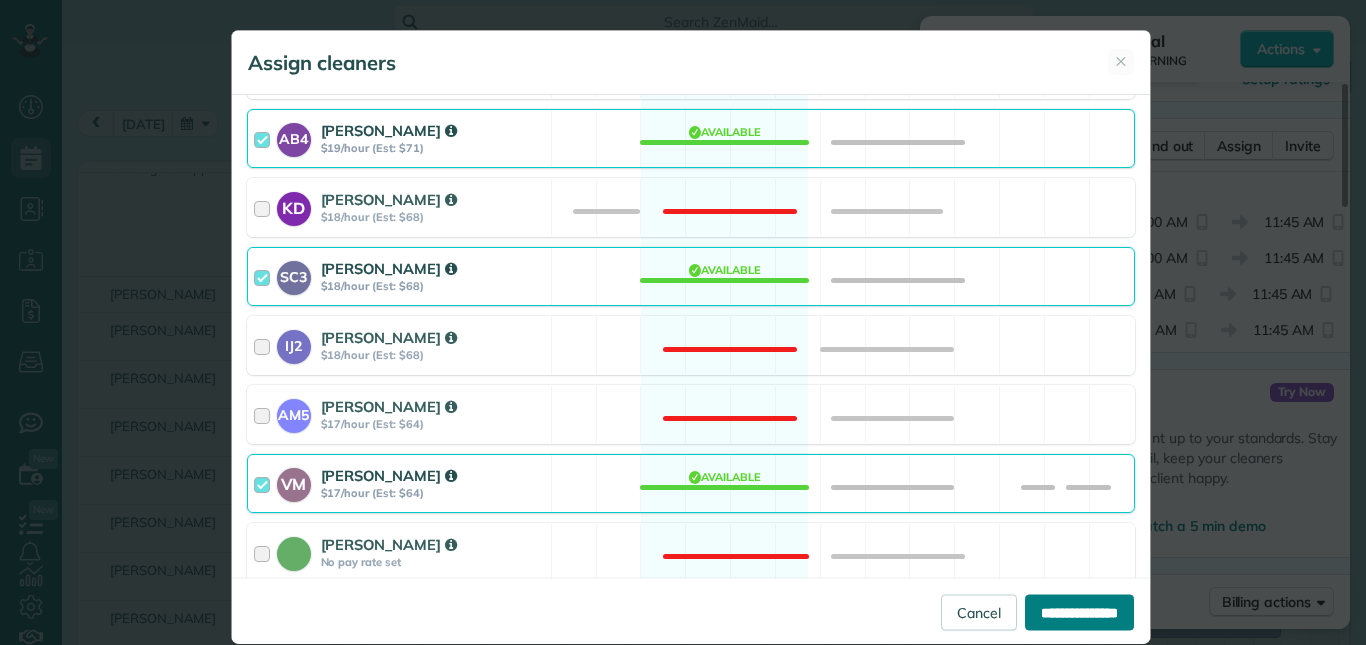 click on "**********" at bounding box center (1079, 612) 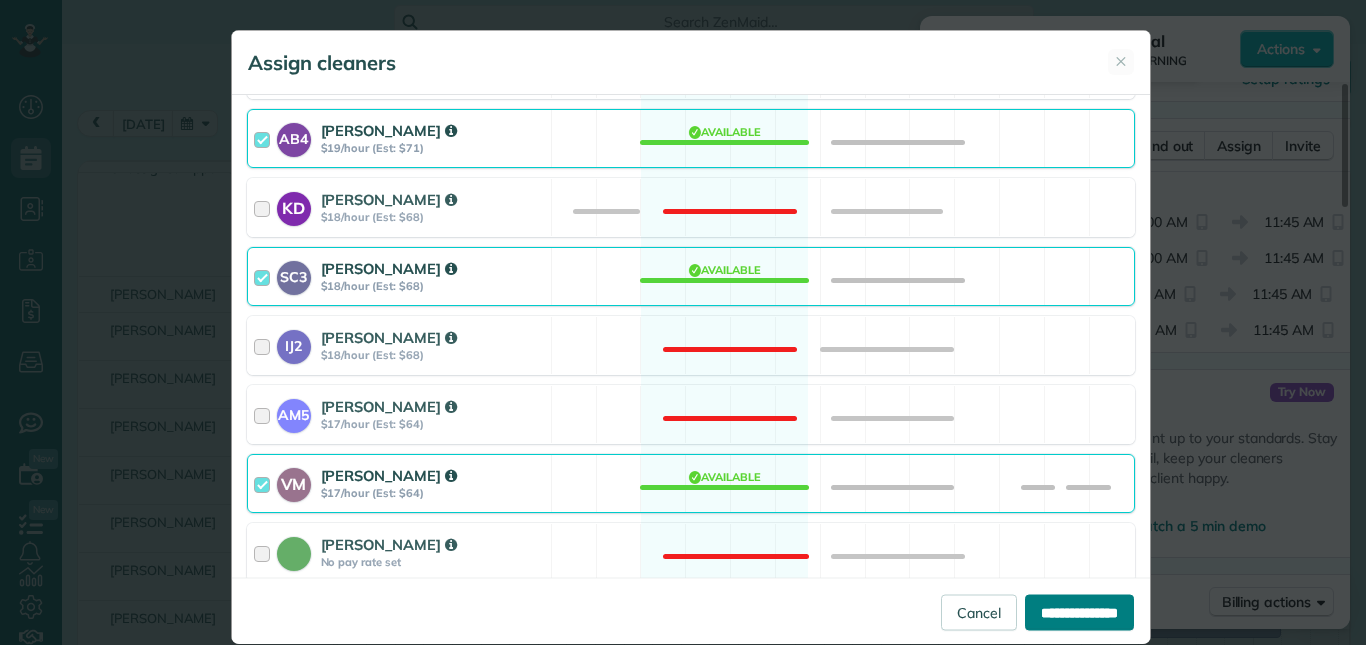 type on "**********" 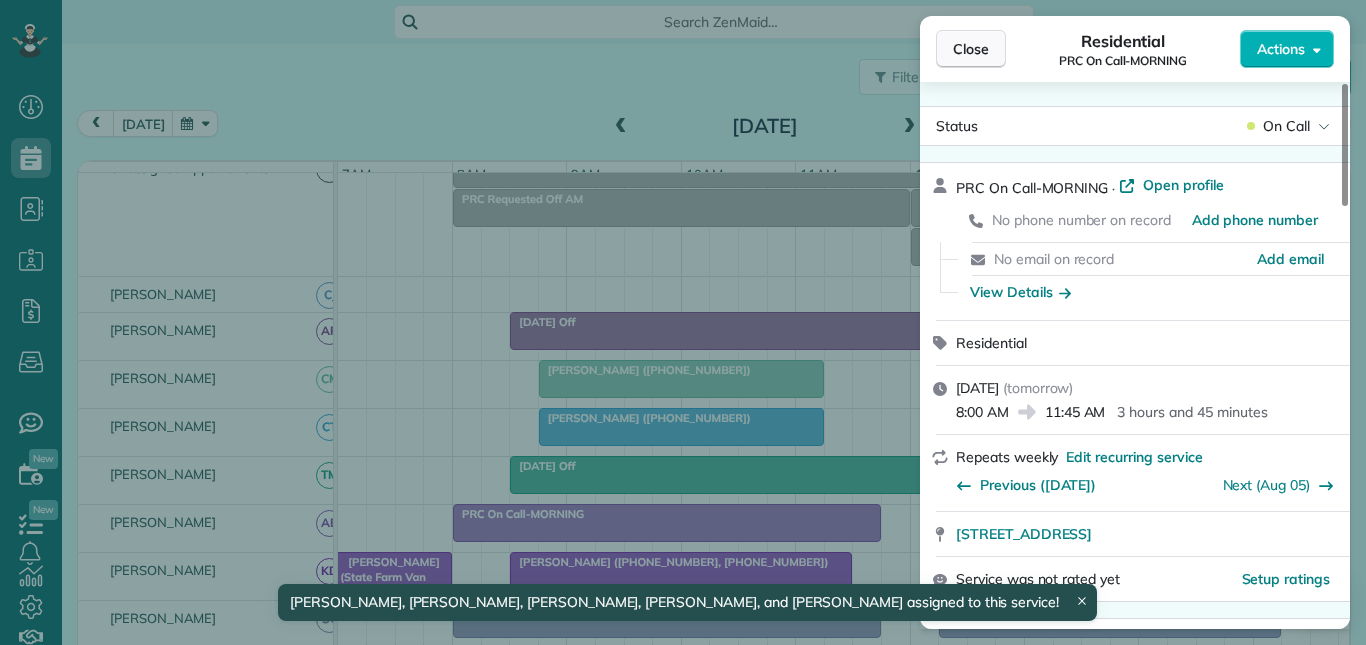 click on "Close" at bounding box center [971, 49] 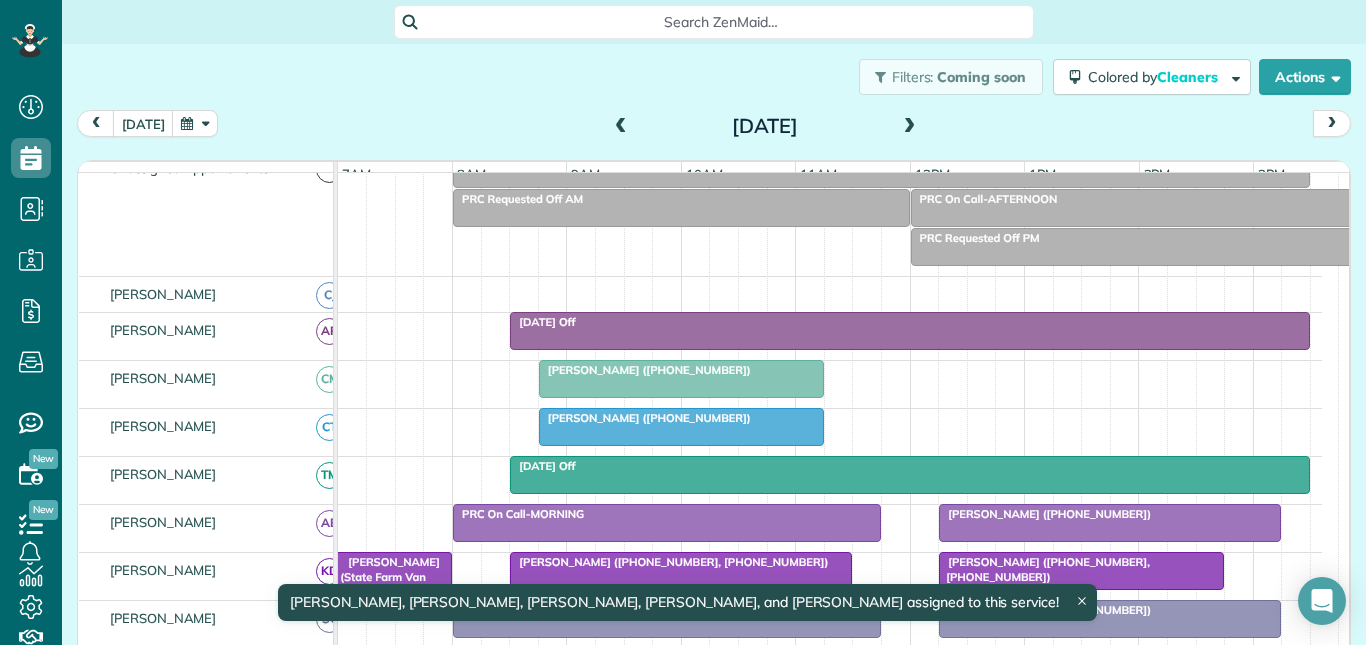 scroll, scrollTop: 245, scrollLeft: 0, axis: vertical 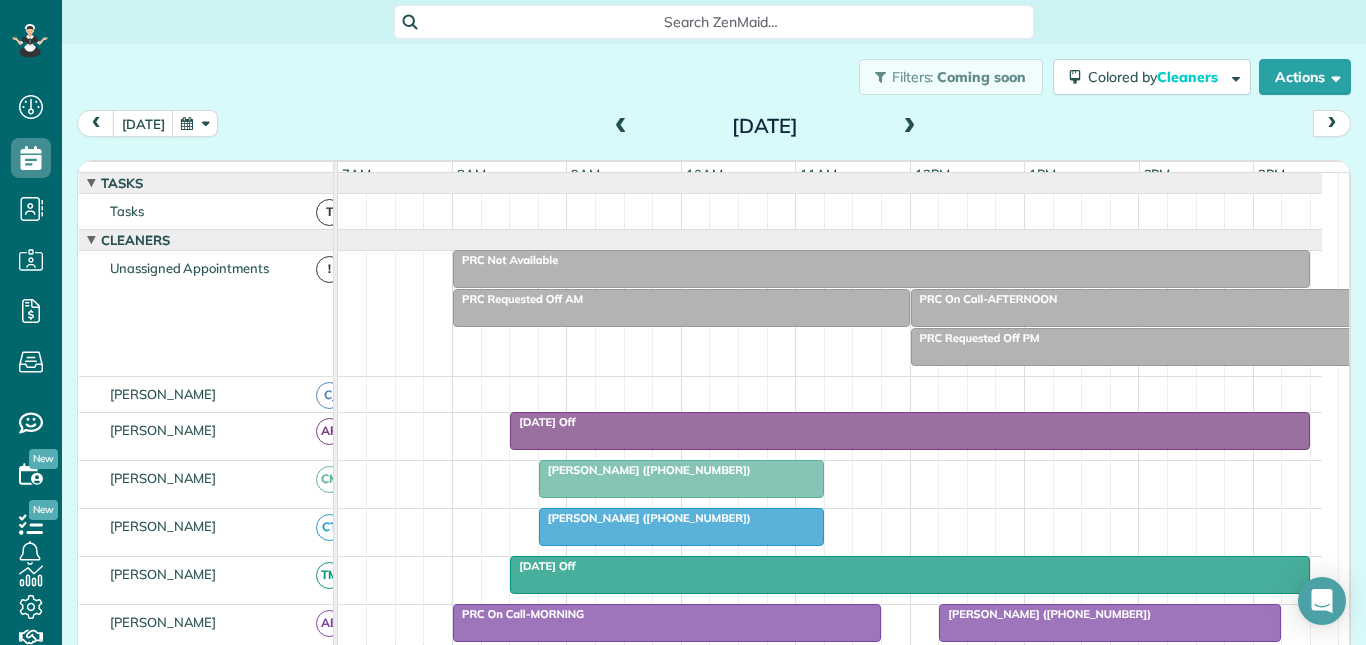 click at bounding box center (1139, 308) 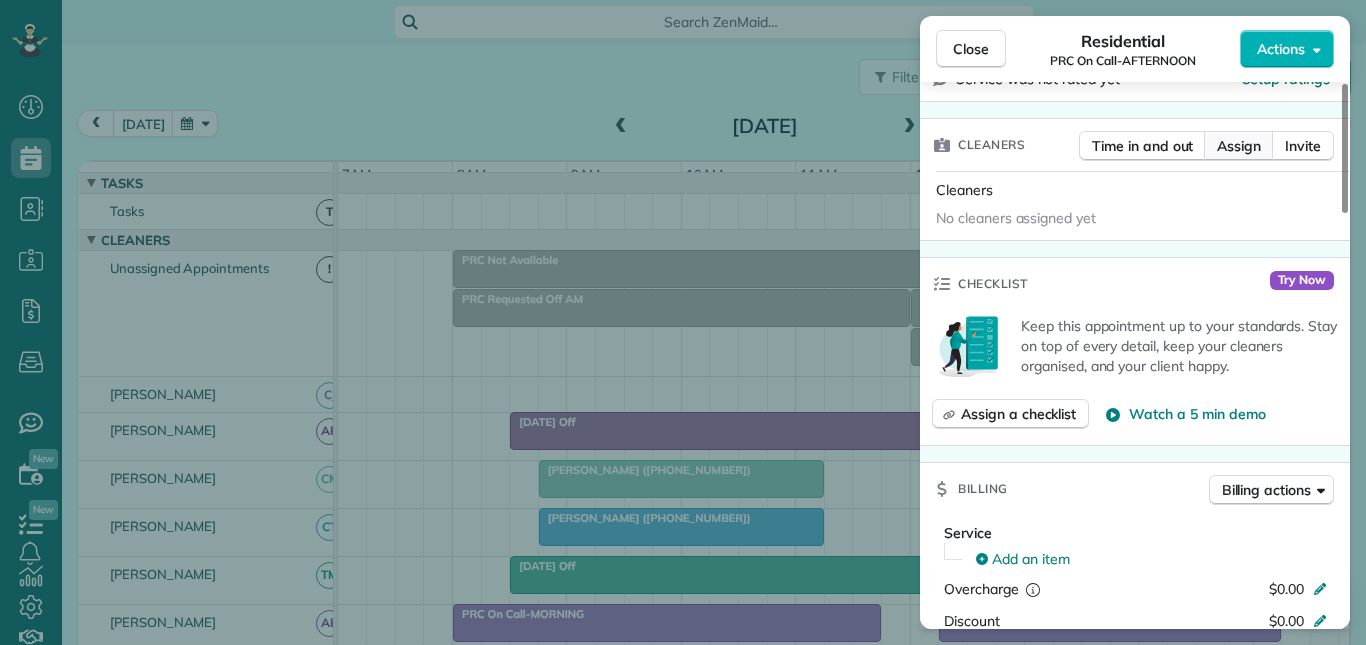 click on "Assign" at bounding box center [1239, 146] 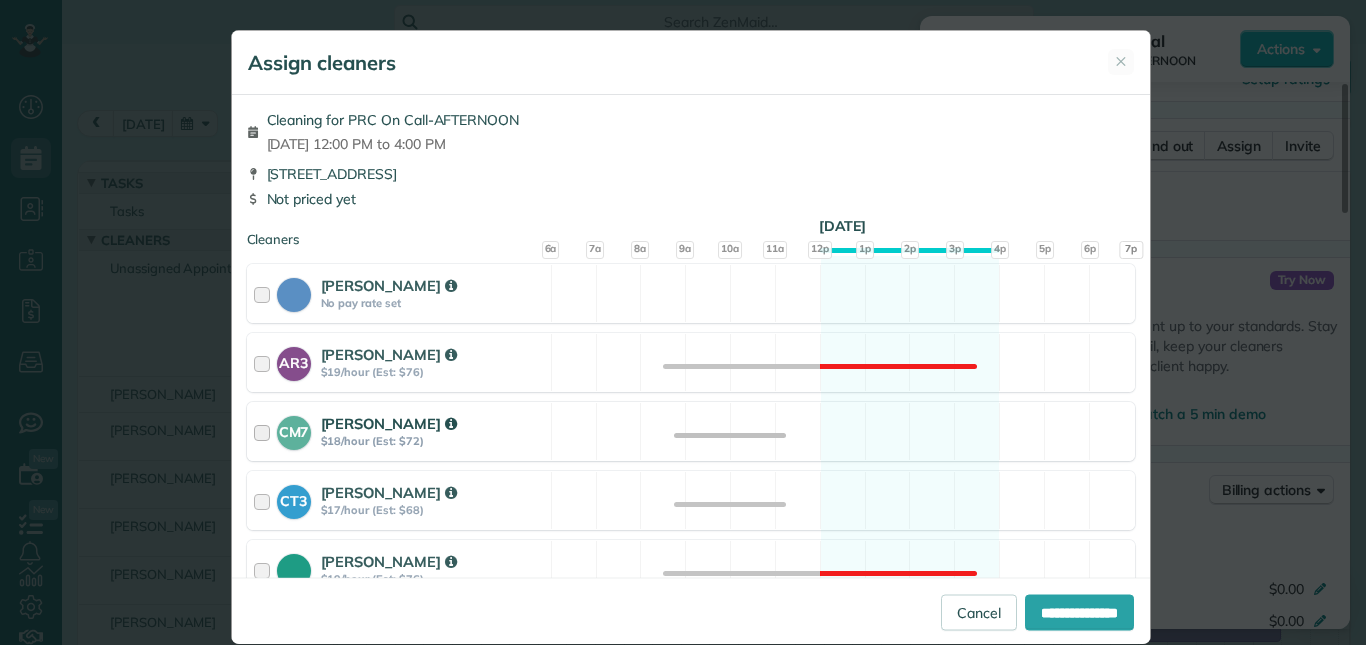 click on "CM7
[PERSON_NAME]
$18/hour (Est: $72)
Available" at bounding box center (691, 431) 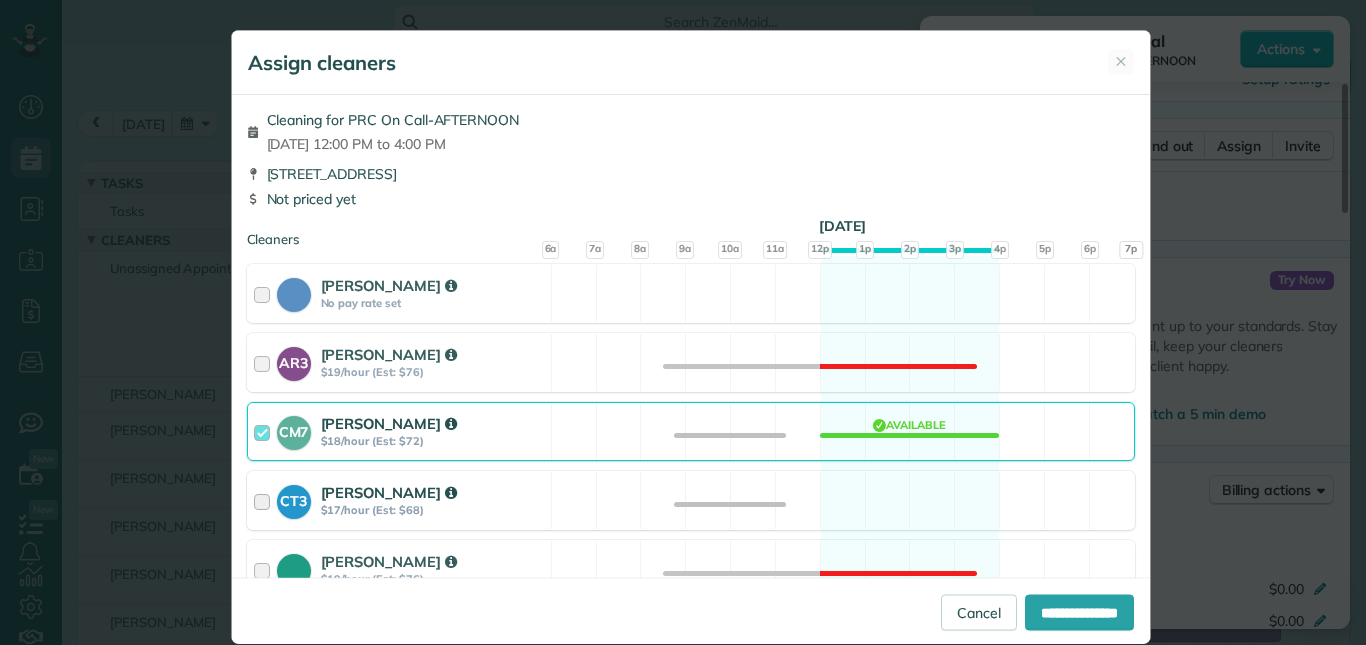 click on "CT3
[PERSON_NAME]
$17/hour (Est: $68)
Available" at bounding box center (691, 500) 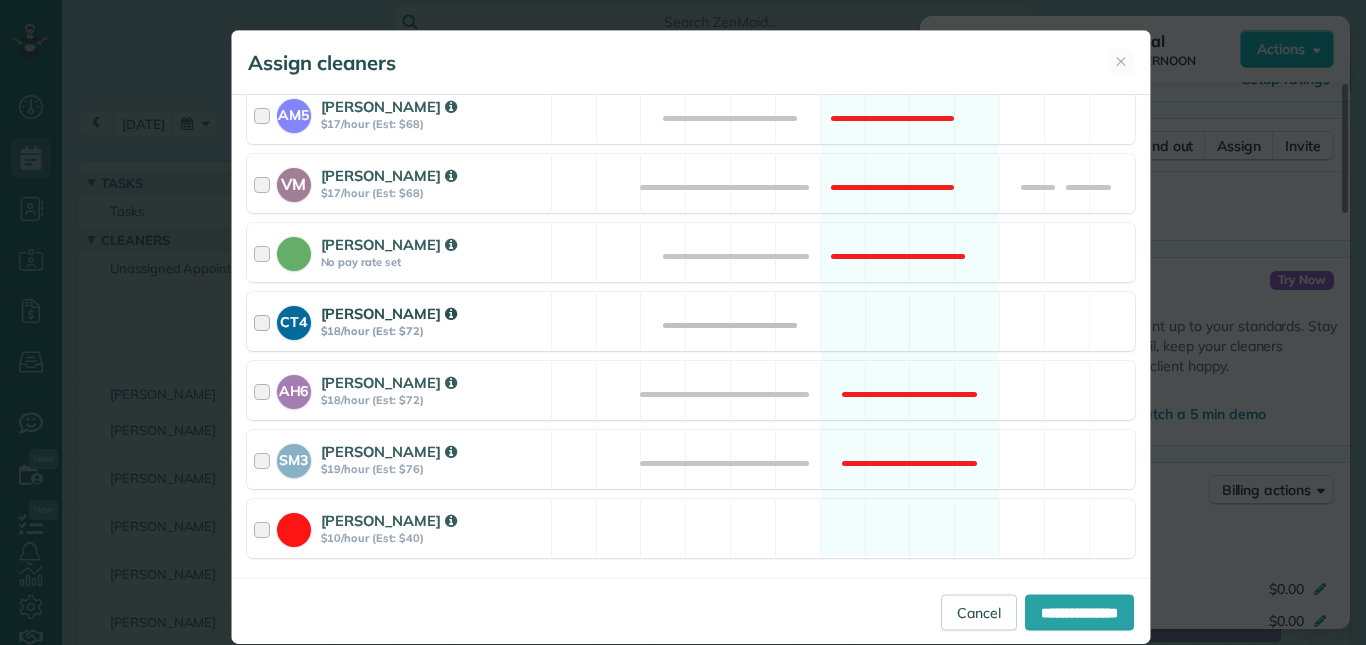 click on "CT4
[PERSON_NAME]
$18/hour (Est: $72)
Available" at bounding box center [691, 321] 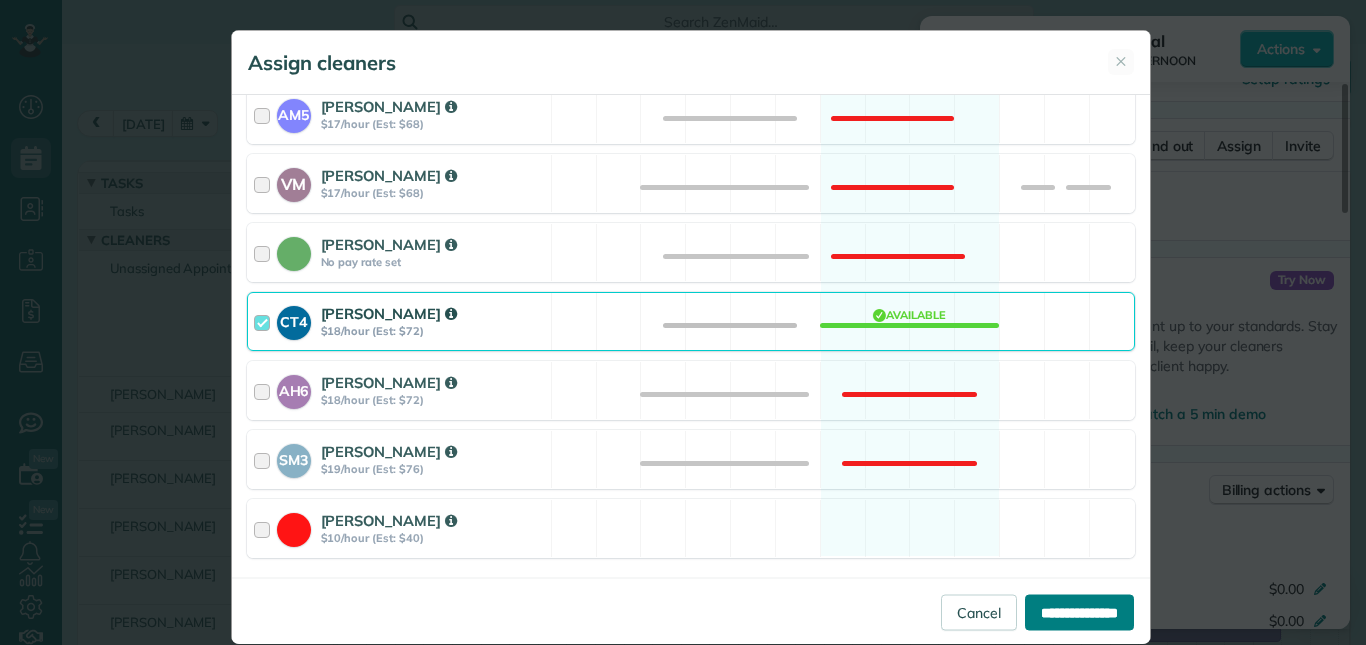 click on "**********" at bounding box center [1079, 612] 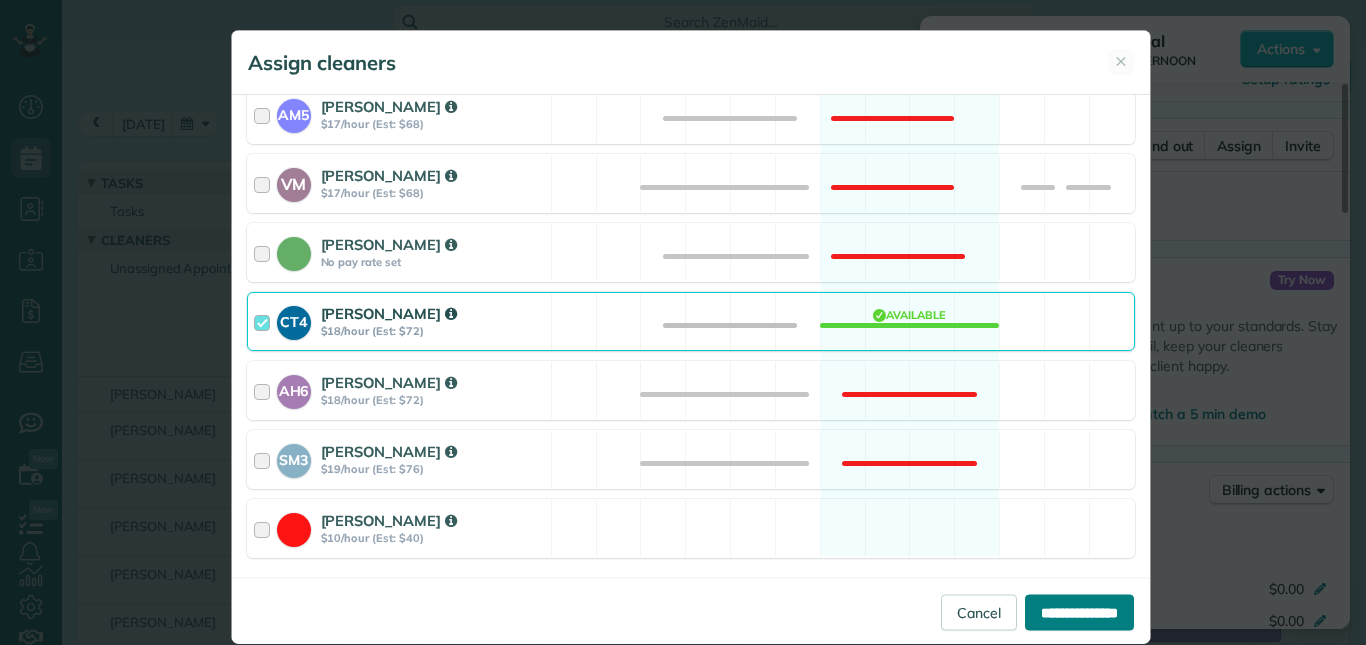 type on "**********" 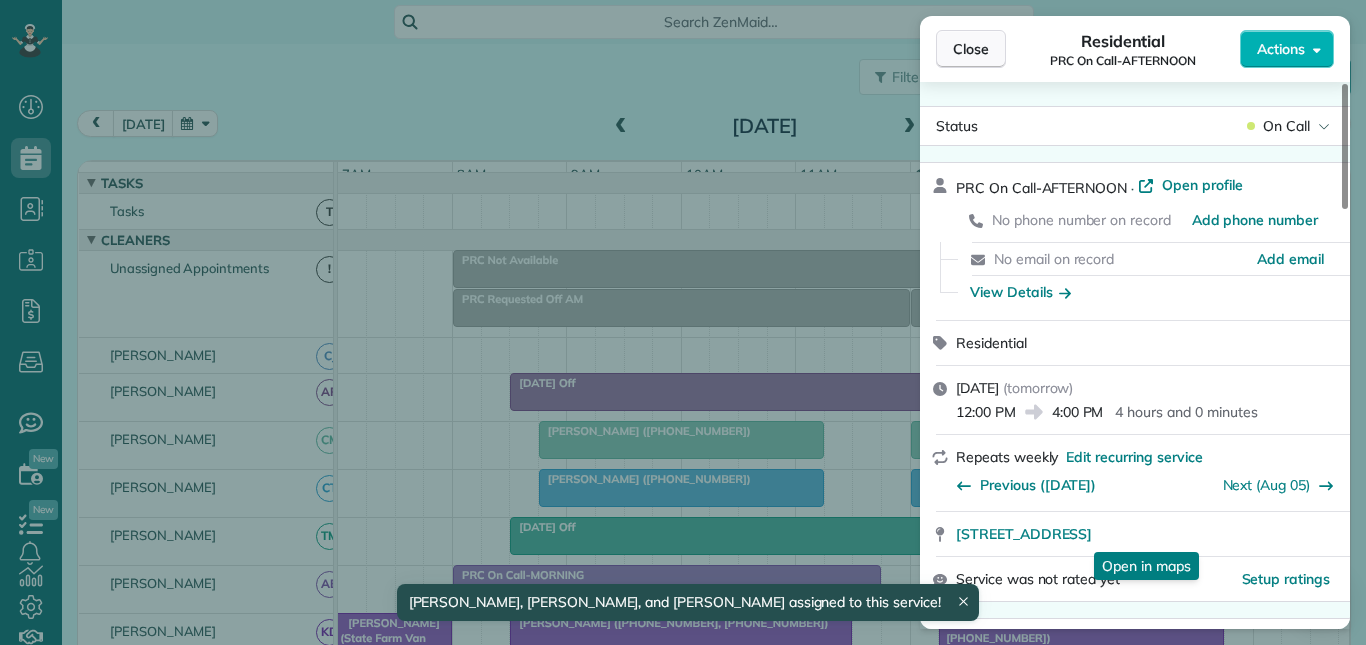 click on "Close" at bounding box center [971, 49] 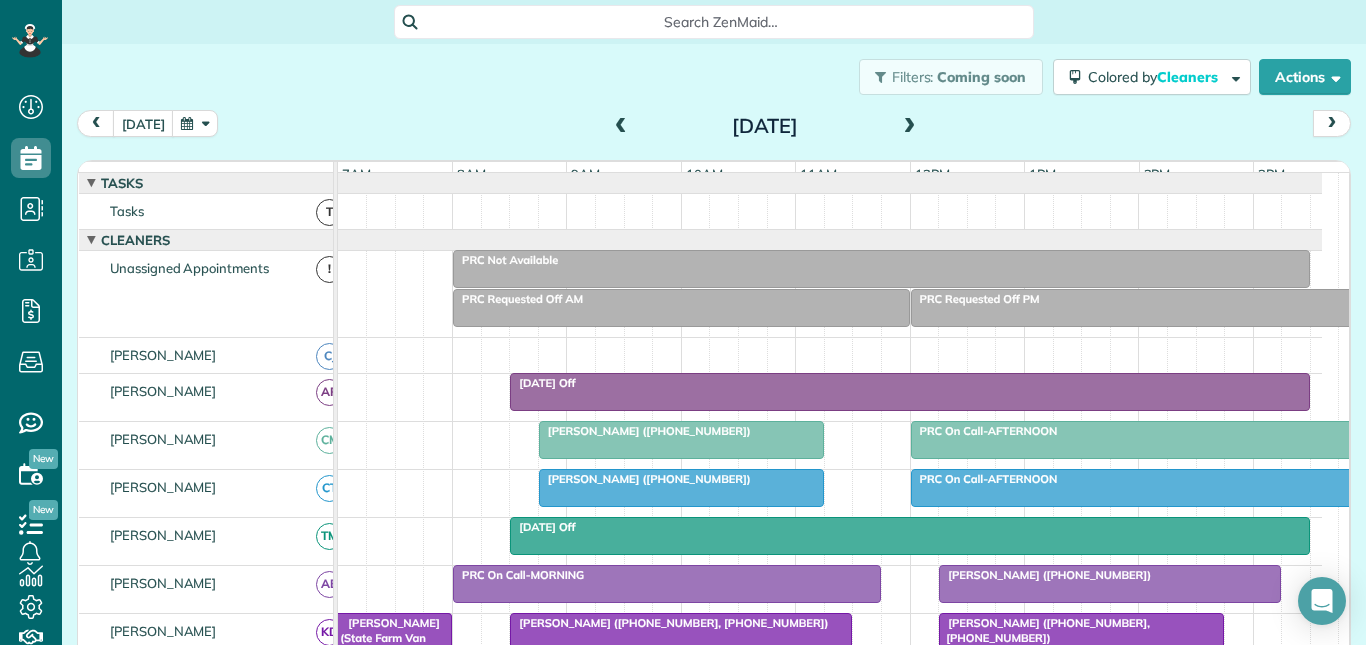 click on "[DATE]   [DATE]" at bounding box center [714, 128] 